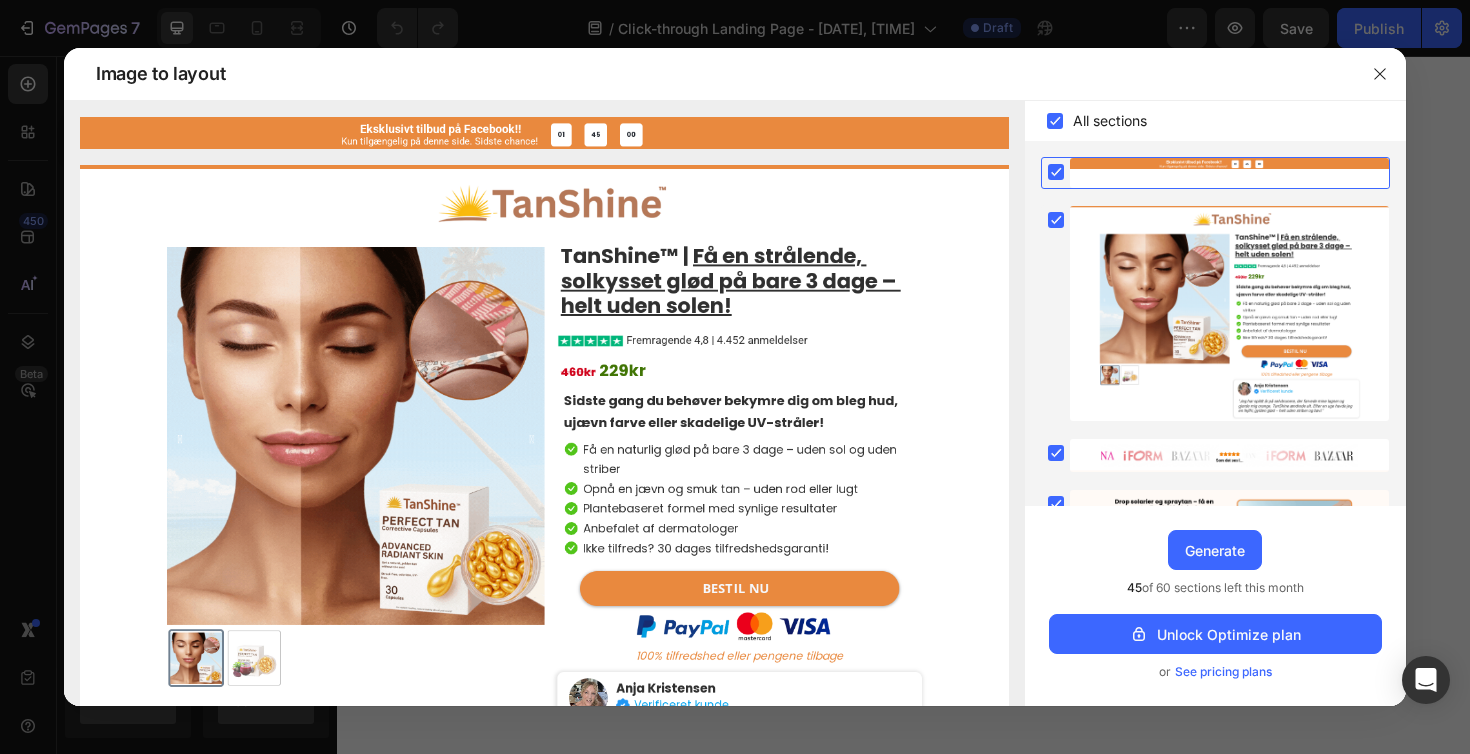 scroll, scrollTop: 0, scrollLeft: 0, axis: both 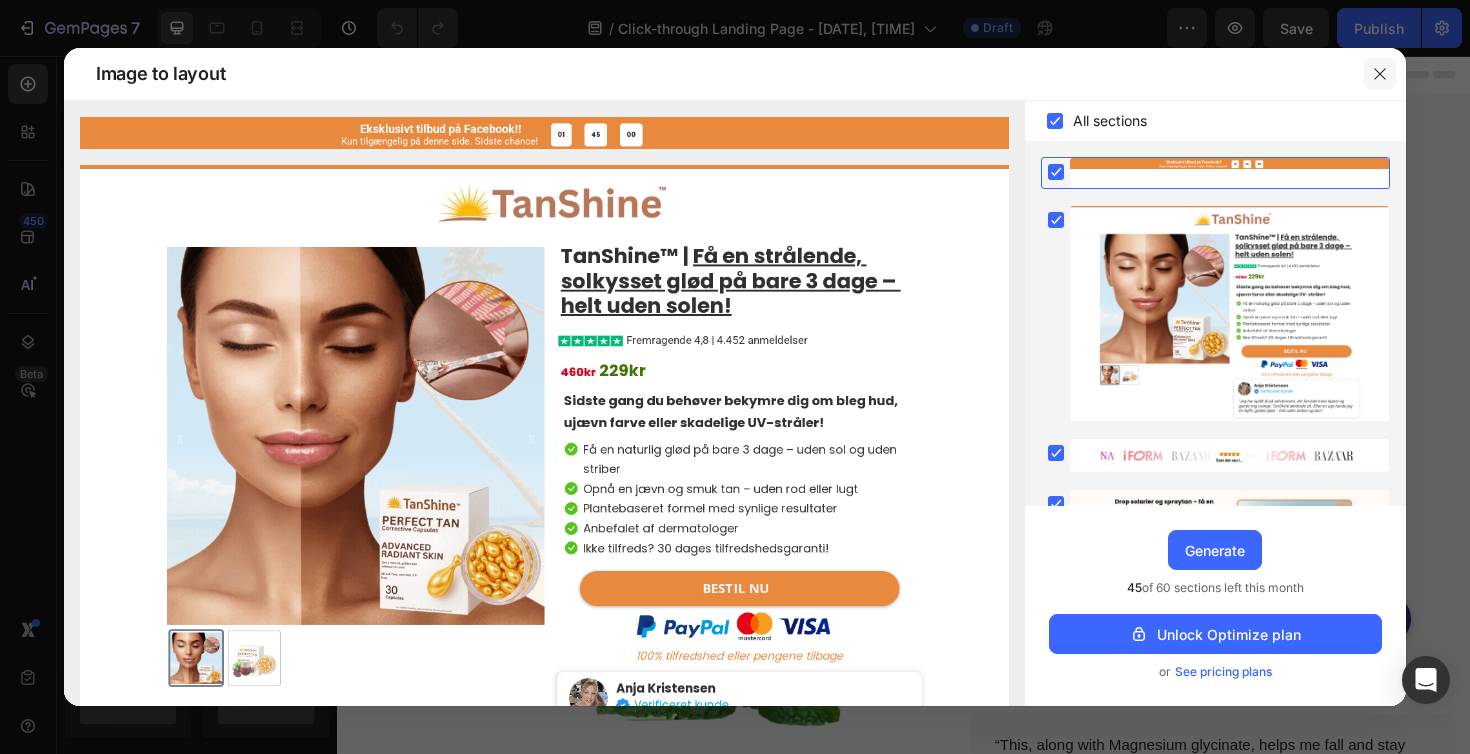 click at bounding box center (1380, 74) 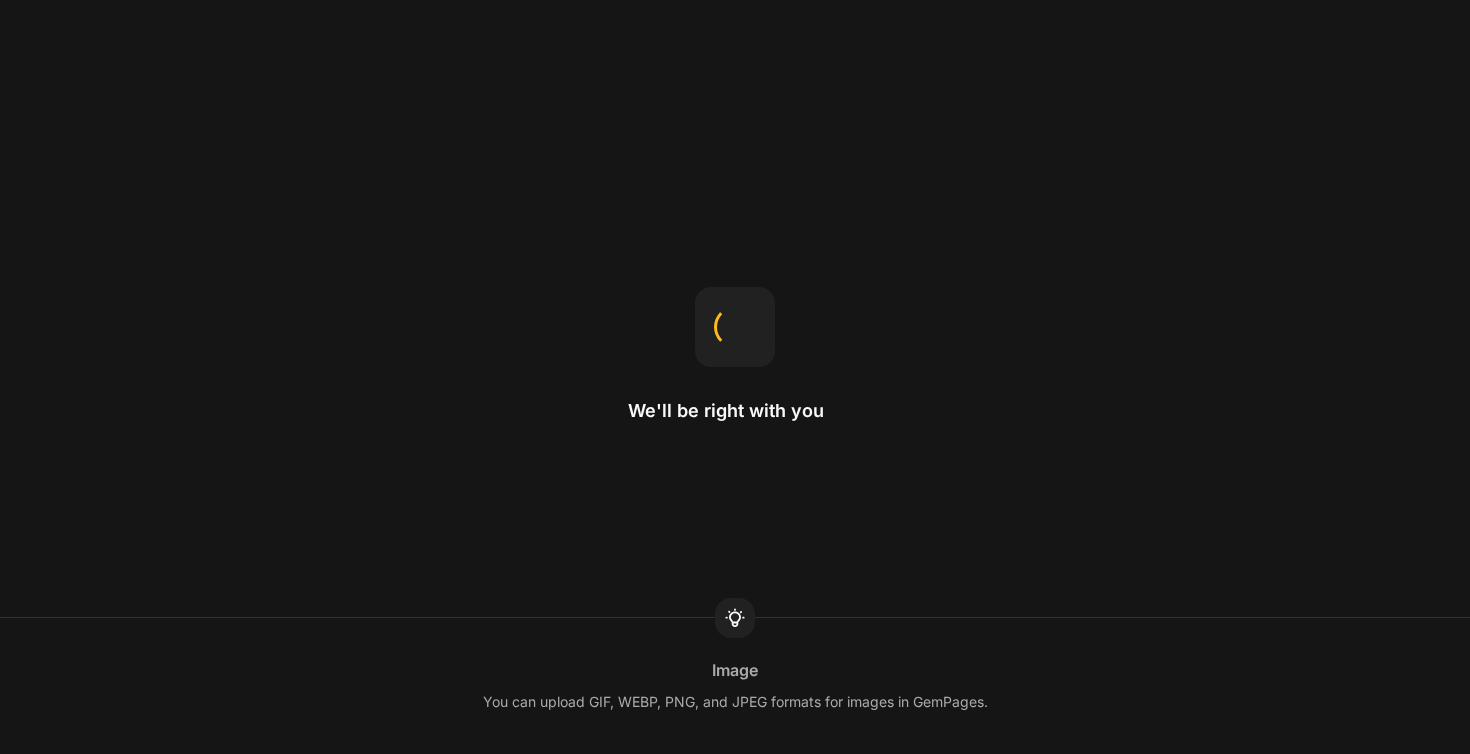 scroll, scrollTop: 0, scrollLeft: 0, axis: both 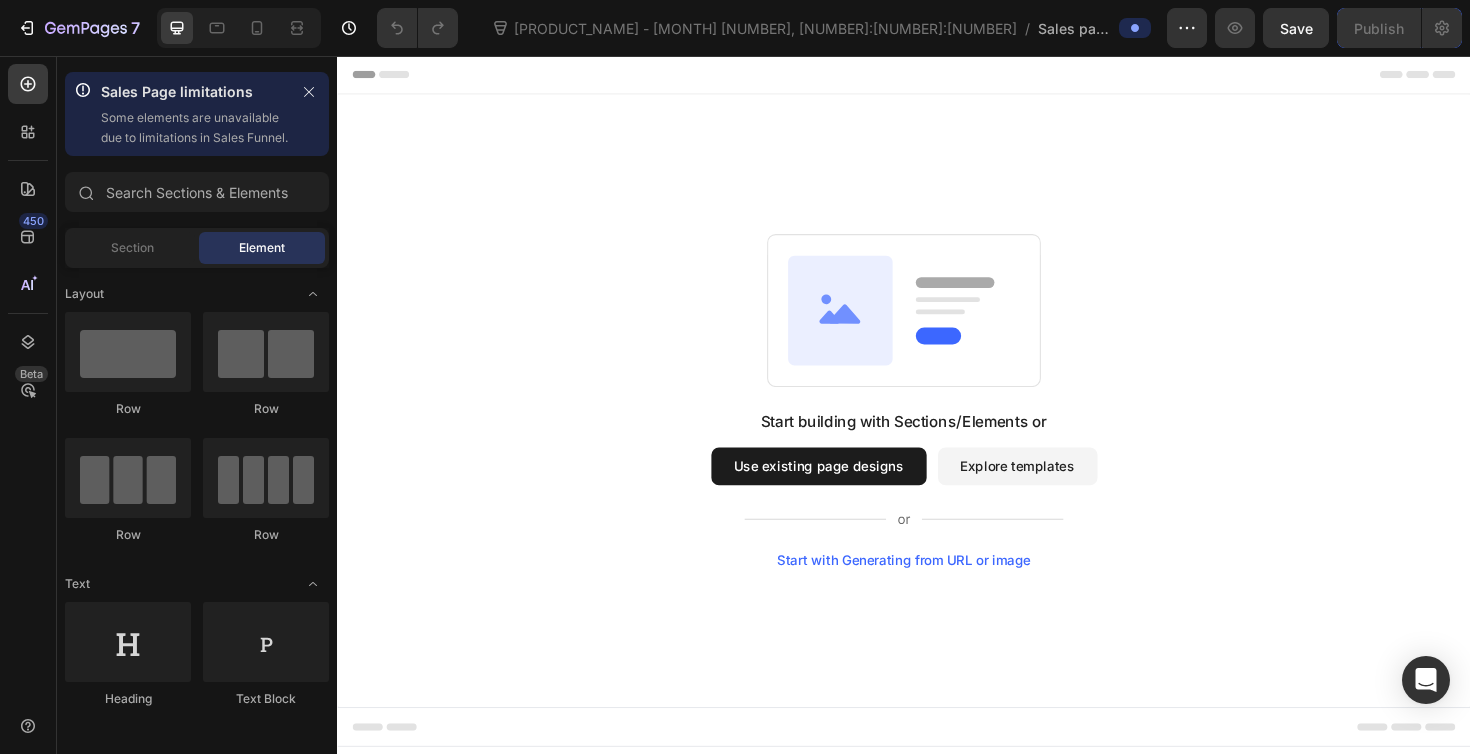 click on "Start with Generating from URL or image" at bounding box center (937, 591) 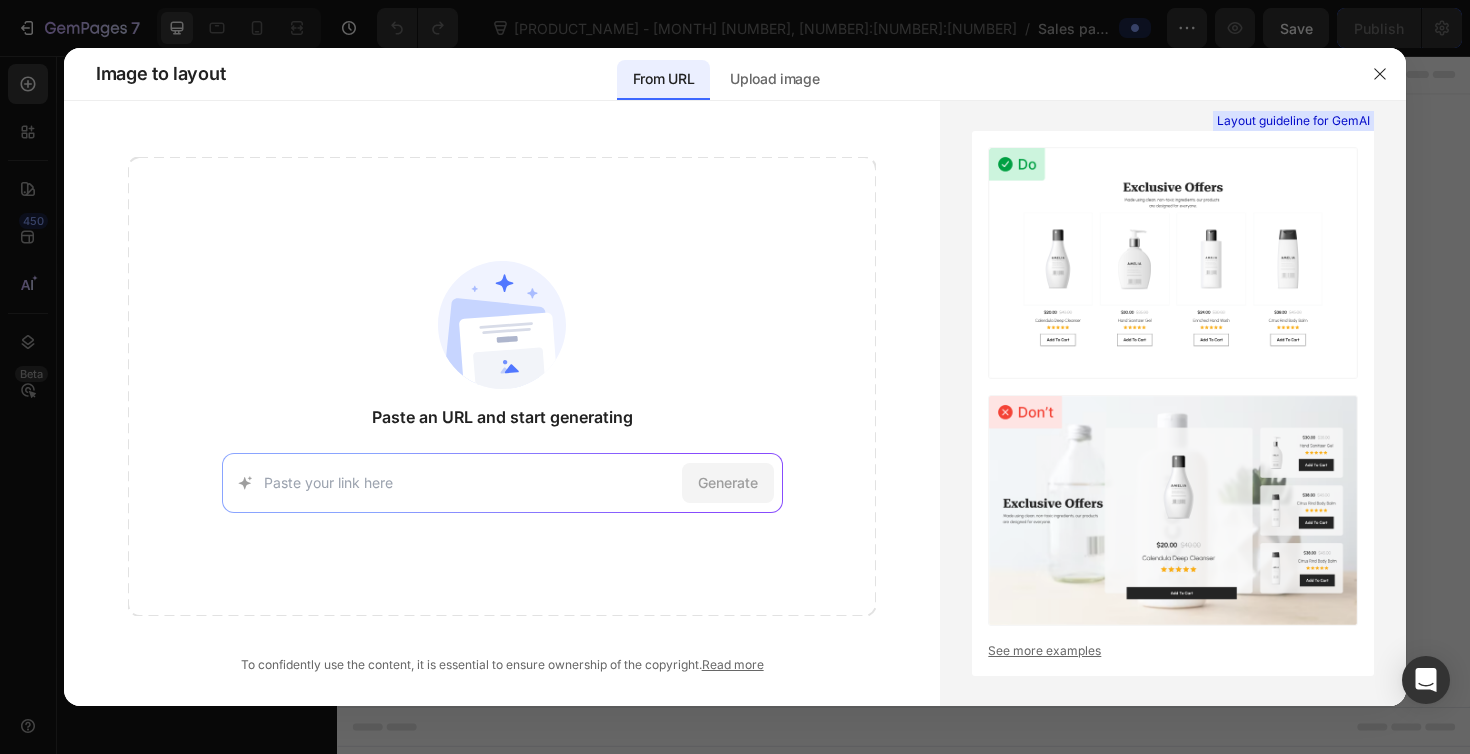 click at bounding box center [469, 482] 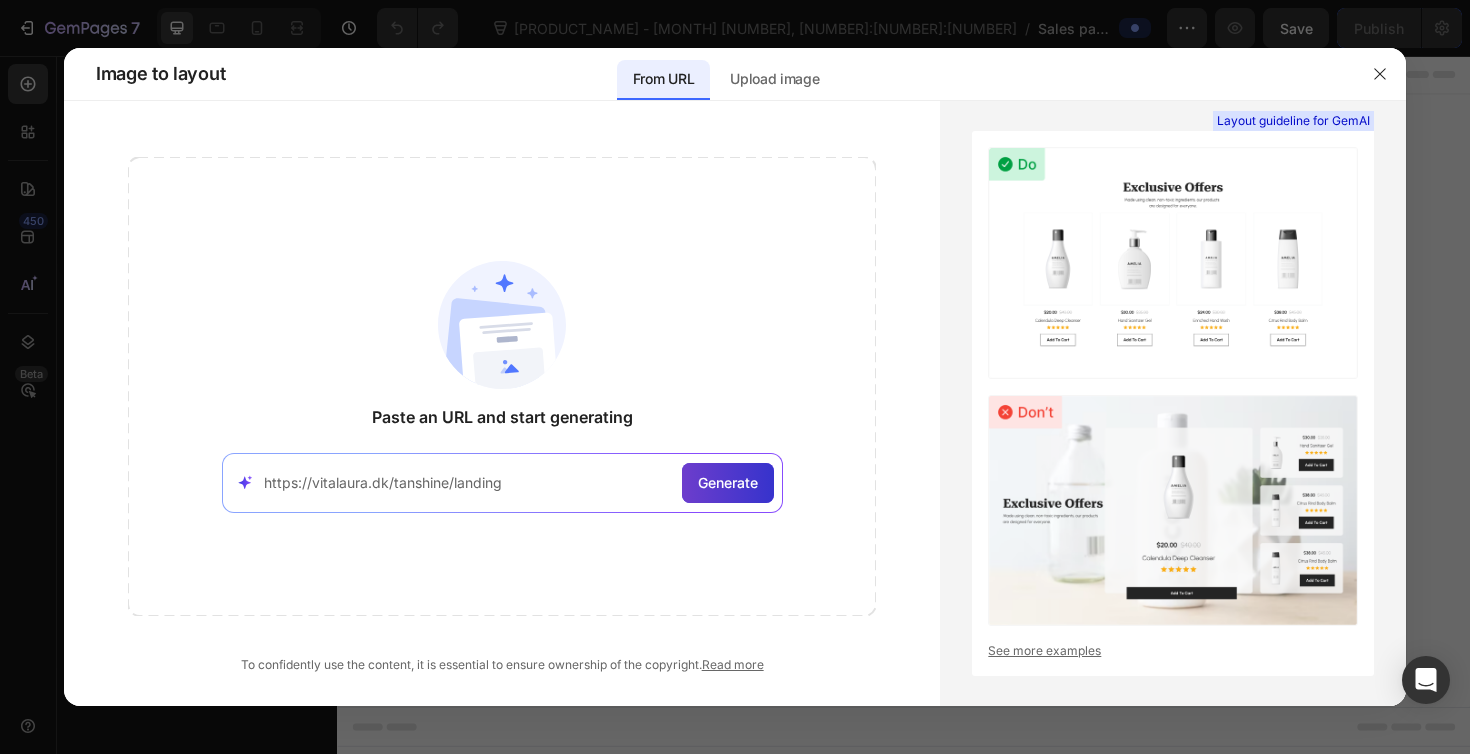 type on "https://vitalaura.dk/tanshine/landing" 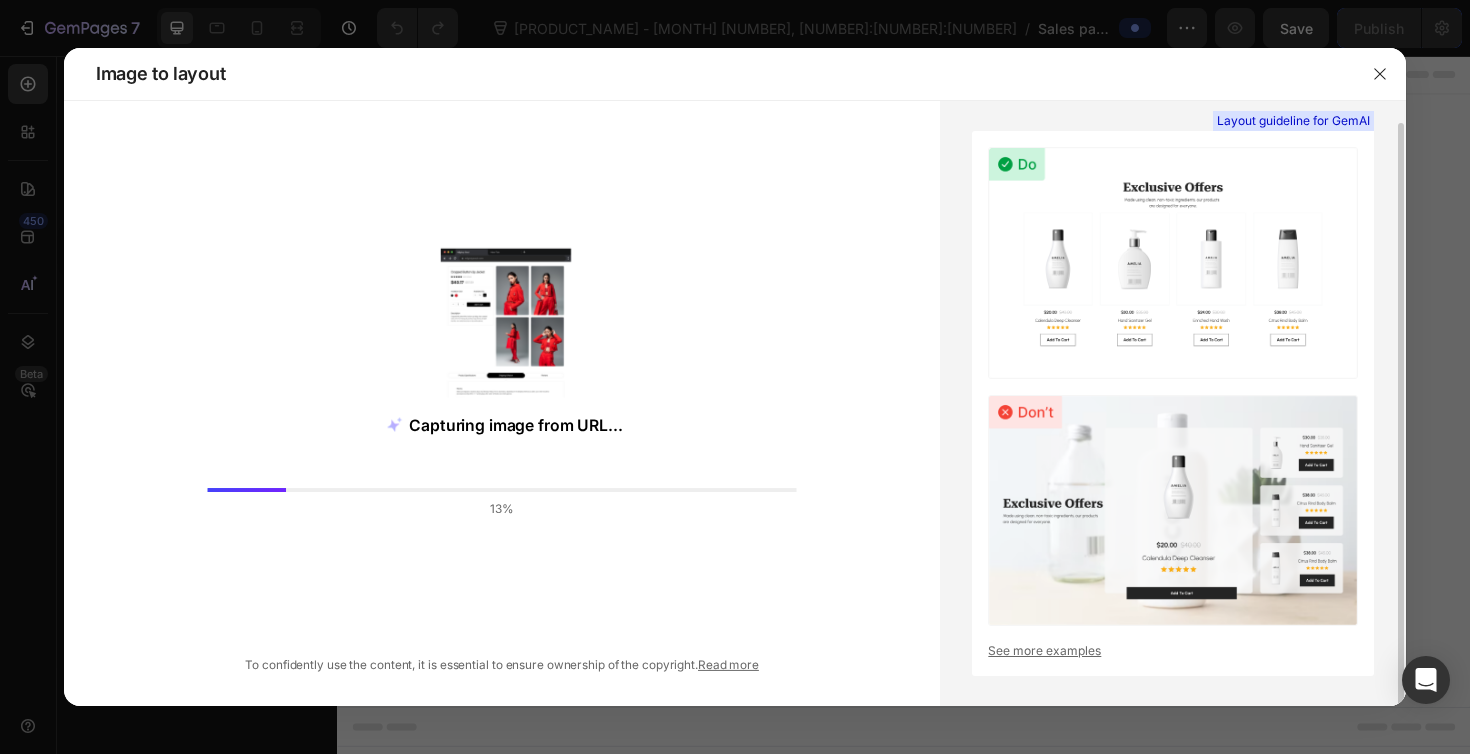 scroll, scrollTop: 22, scrollLeft: 0, axis: vertical 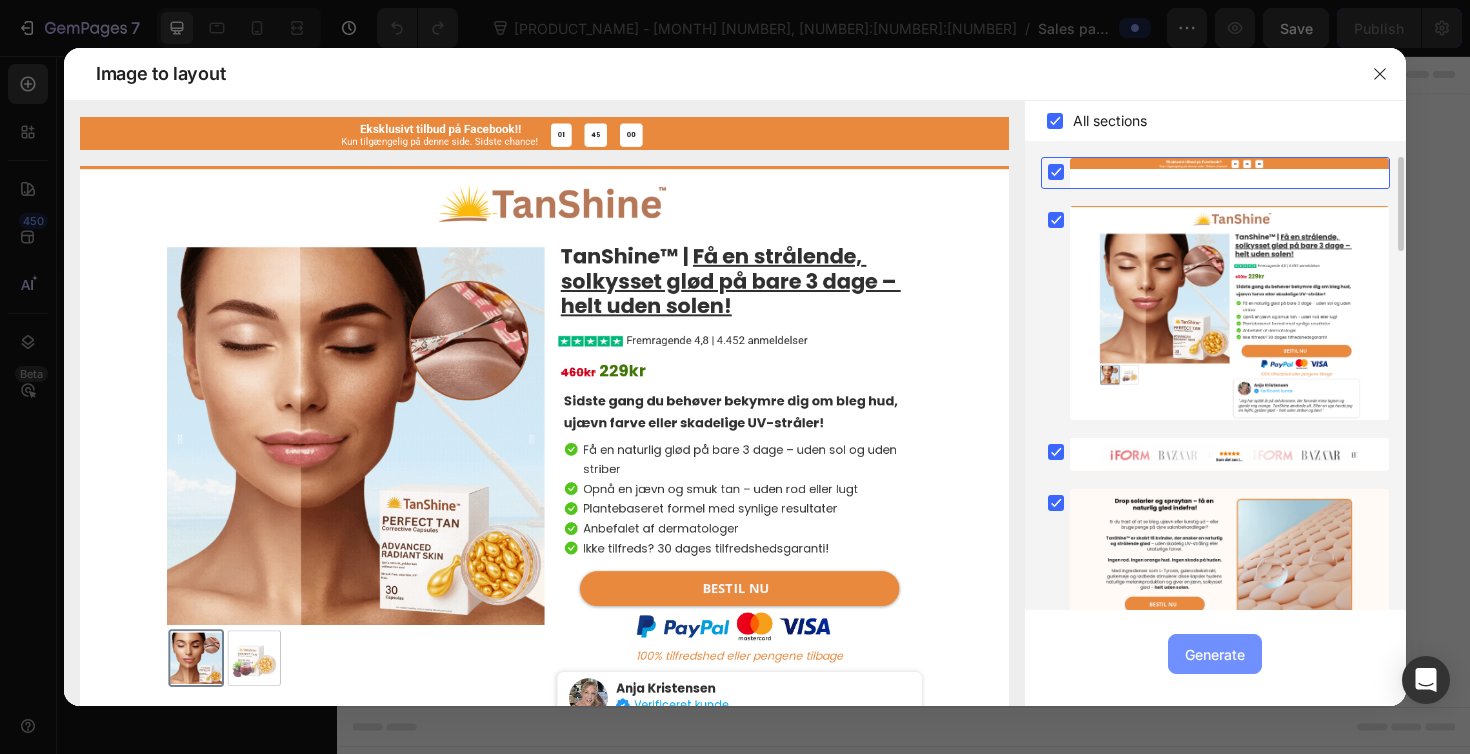 click on "Generate" at bounding box center [1215, 654] 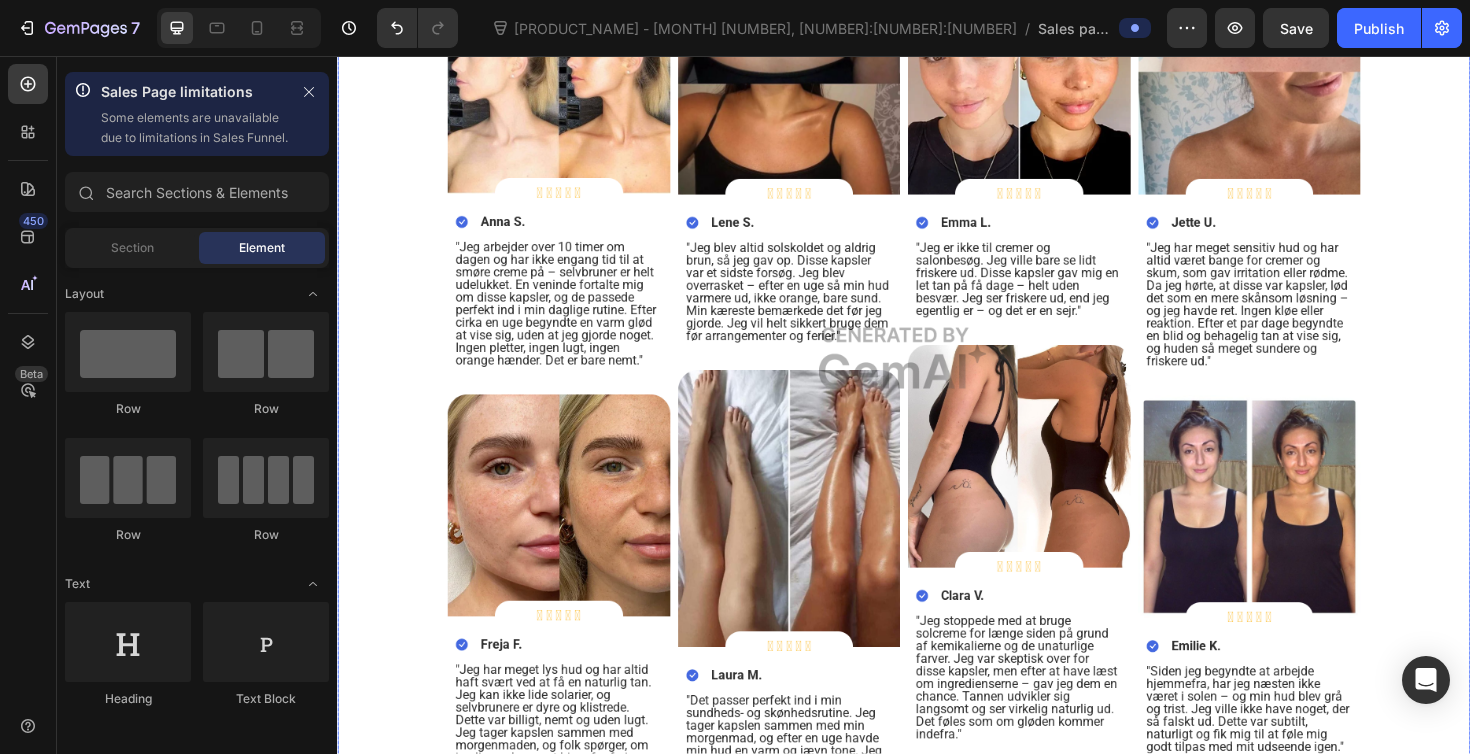 scroll, scrollTop: 7754, scrollLeft: 0, axis: vertical 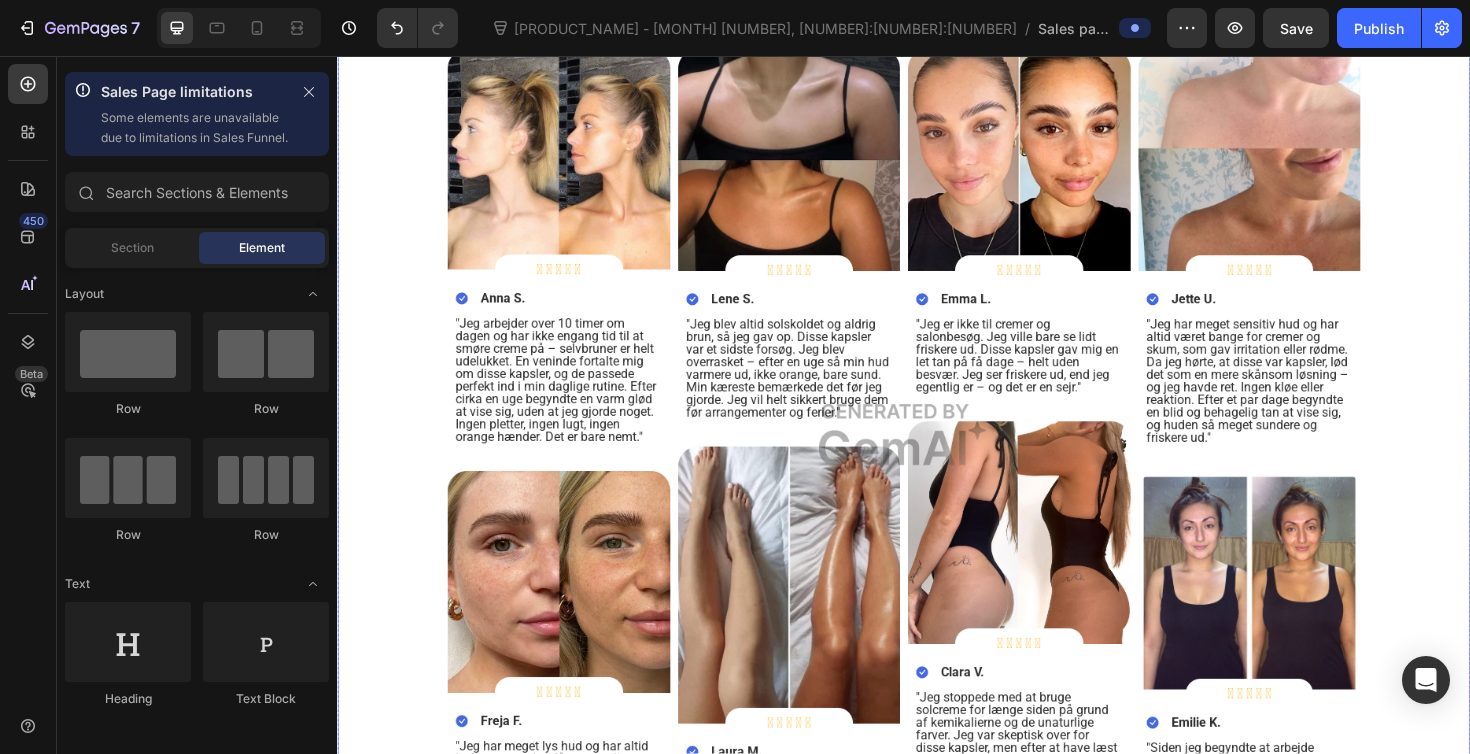 click at bounding box center (937, 457) 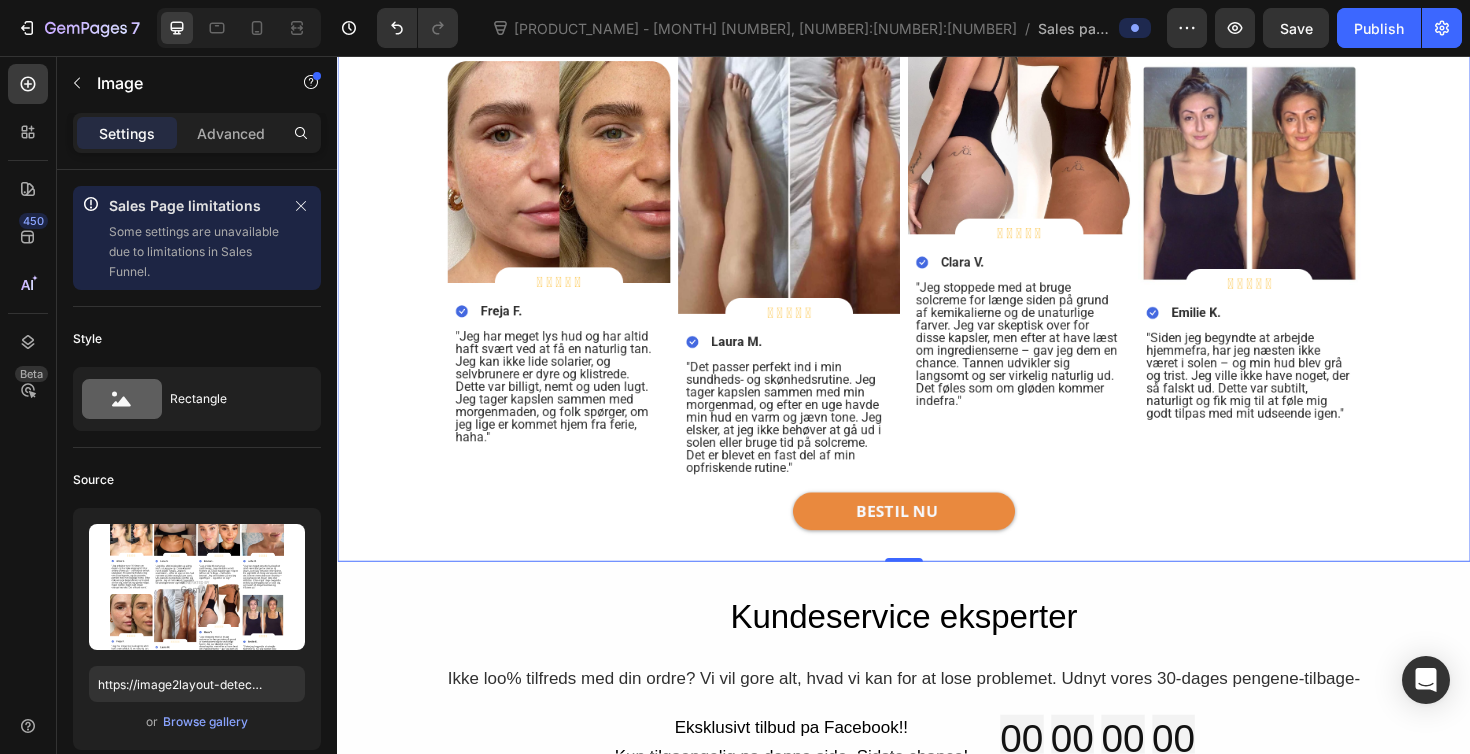 scroll, scrollTop: 8155, scrollLeft: 0, axis: vertical 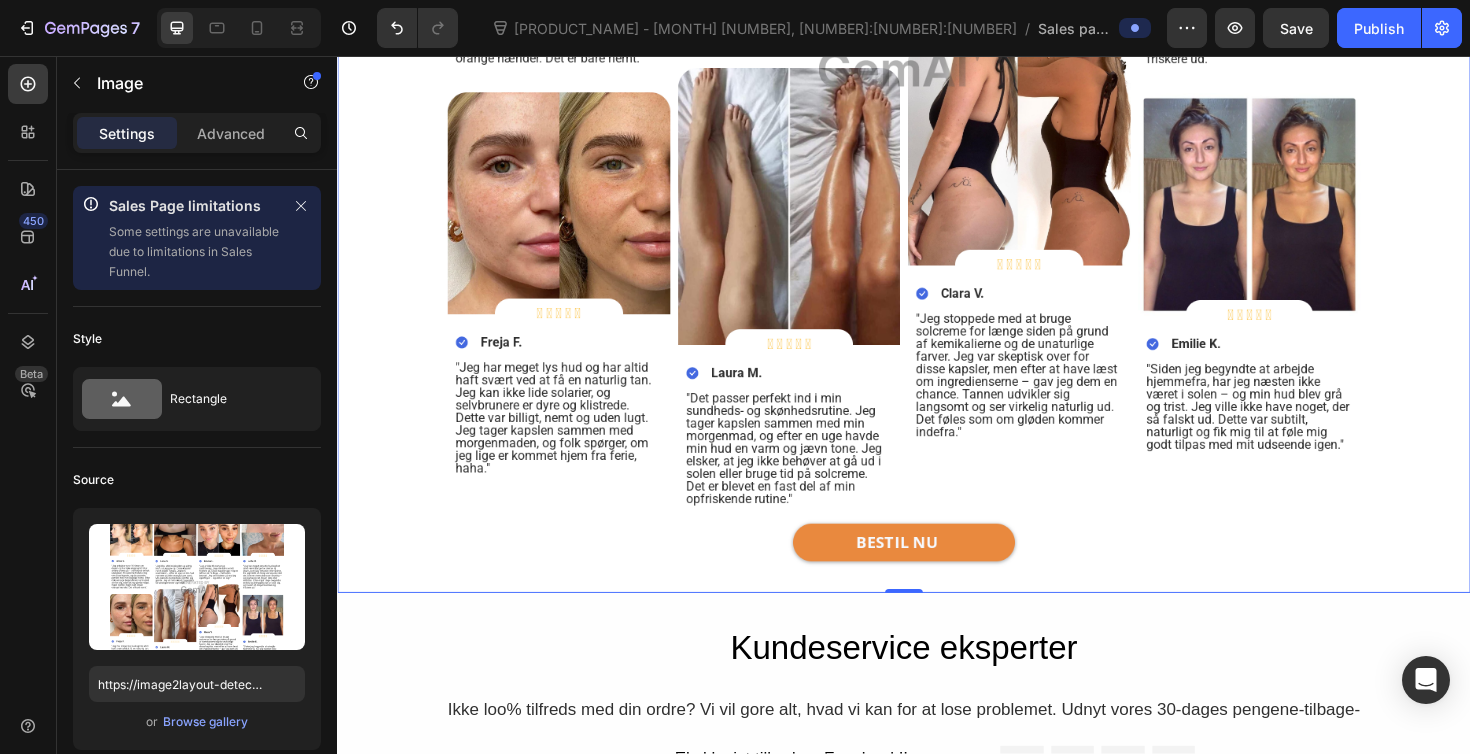 click at bounding box center [937, 56] 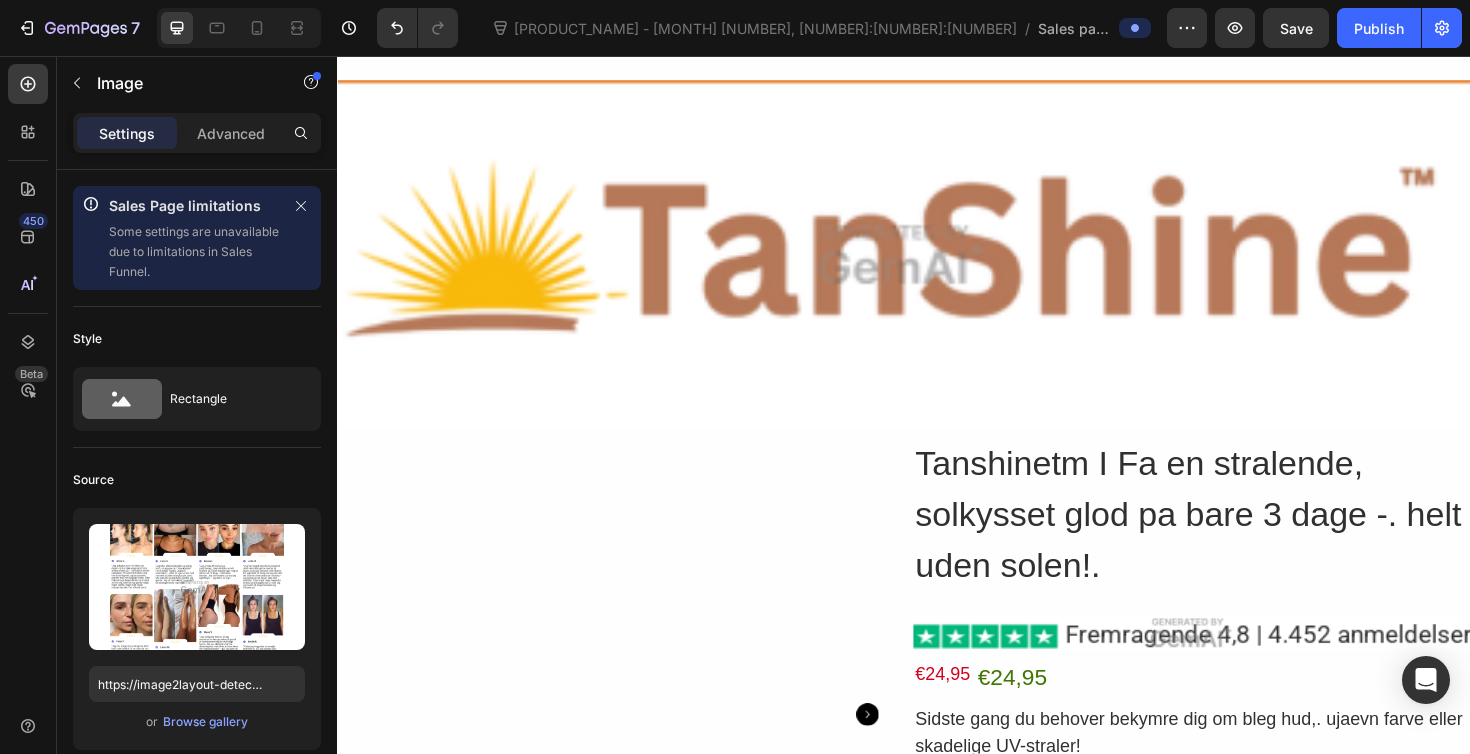 scroll, scrollTop: 0, scrollLeft: 0, axis: both 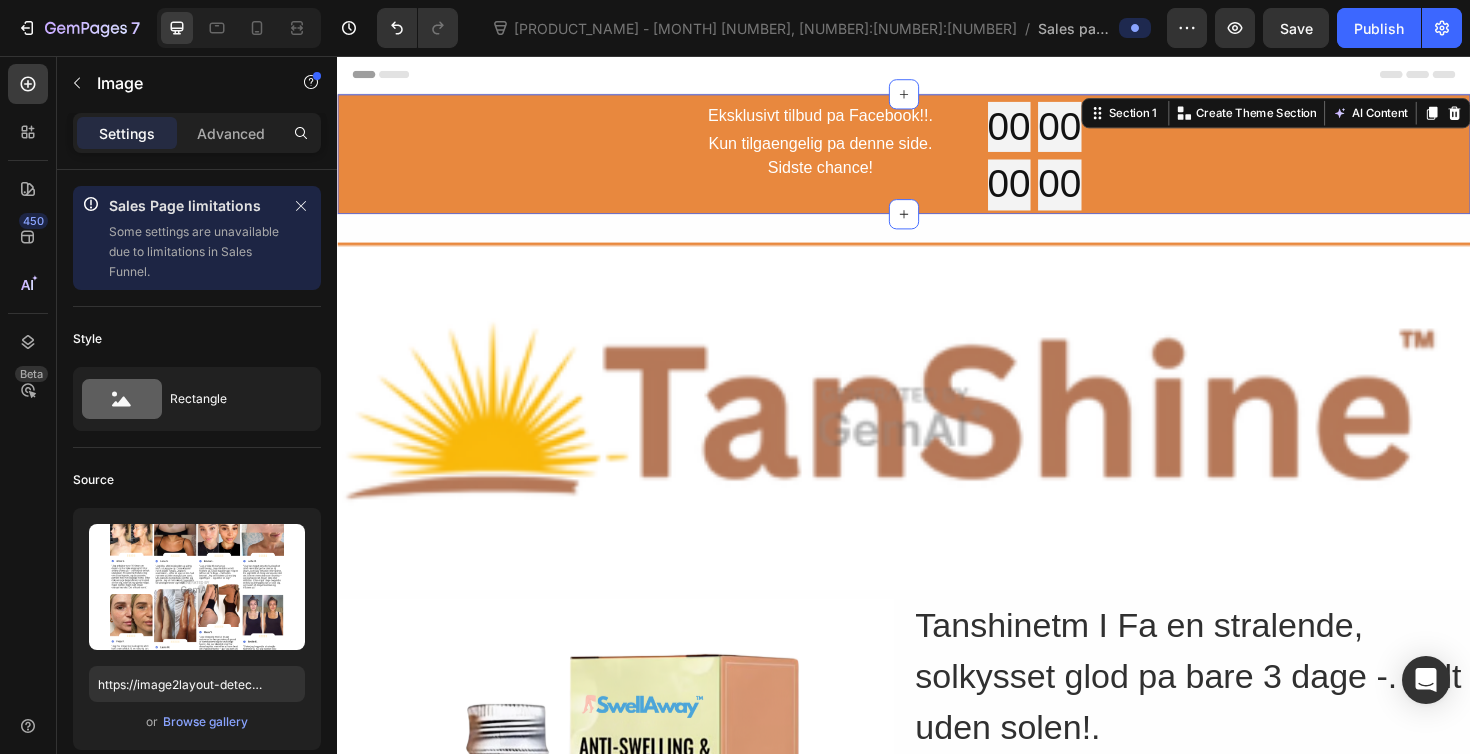 click on "Eksklusivt tilbud pa Facebook!!. Text Block Kun tilgaengelig pa denne side. Sidste chance! Text Block Row 00 00 00 00 Countdown Timer Row" at bounding box center (937, 162) 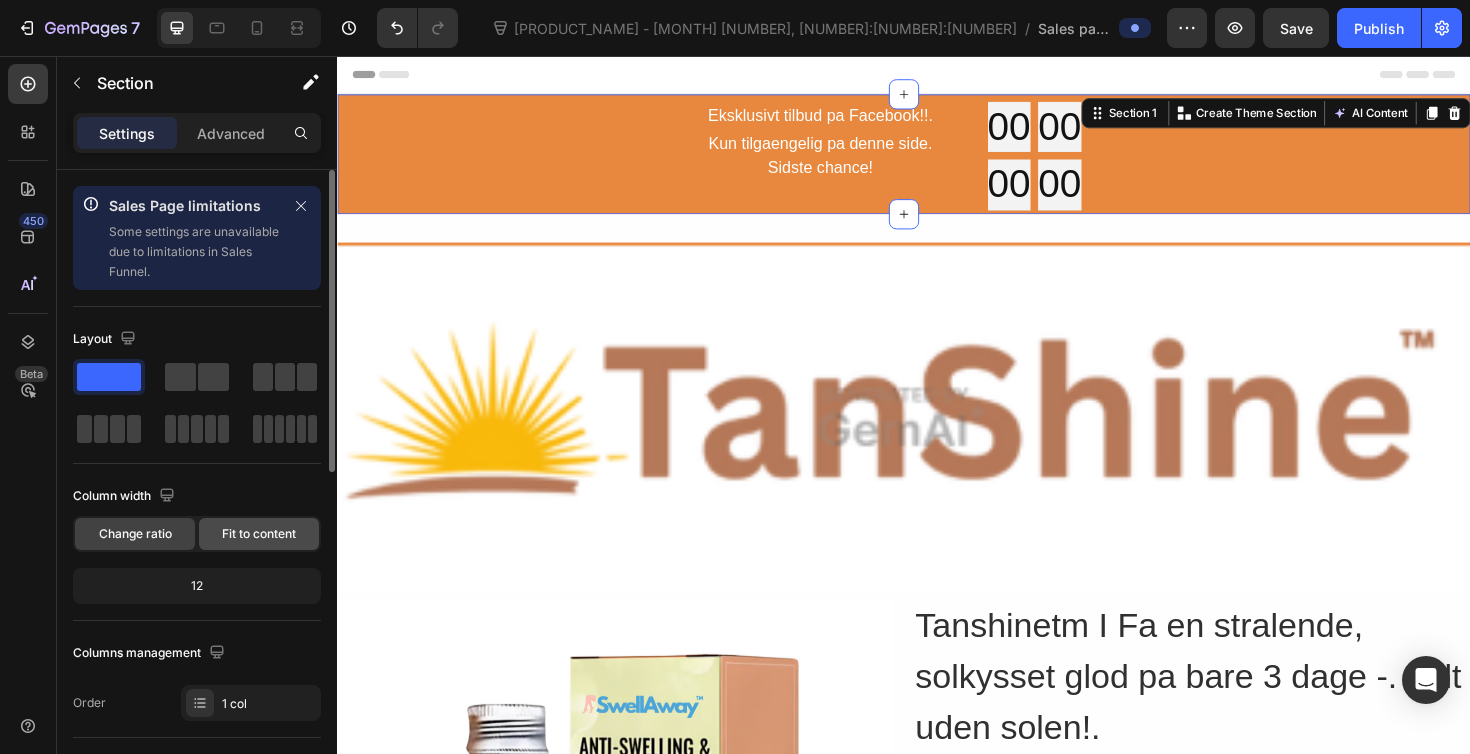 click on "Fit to content" 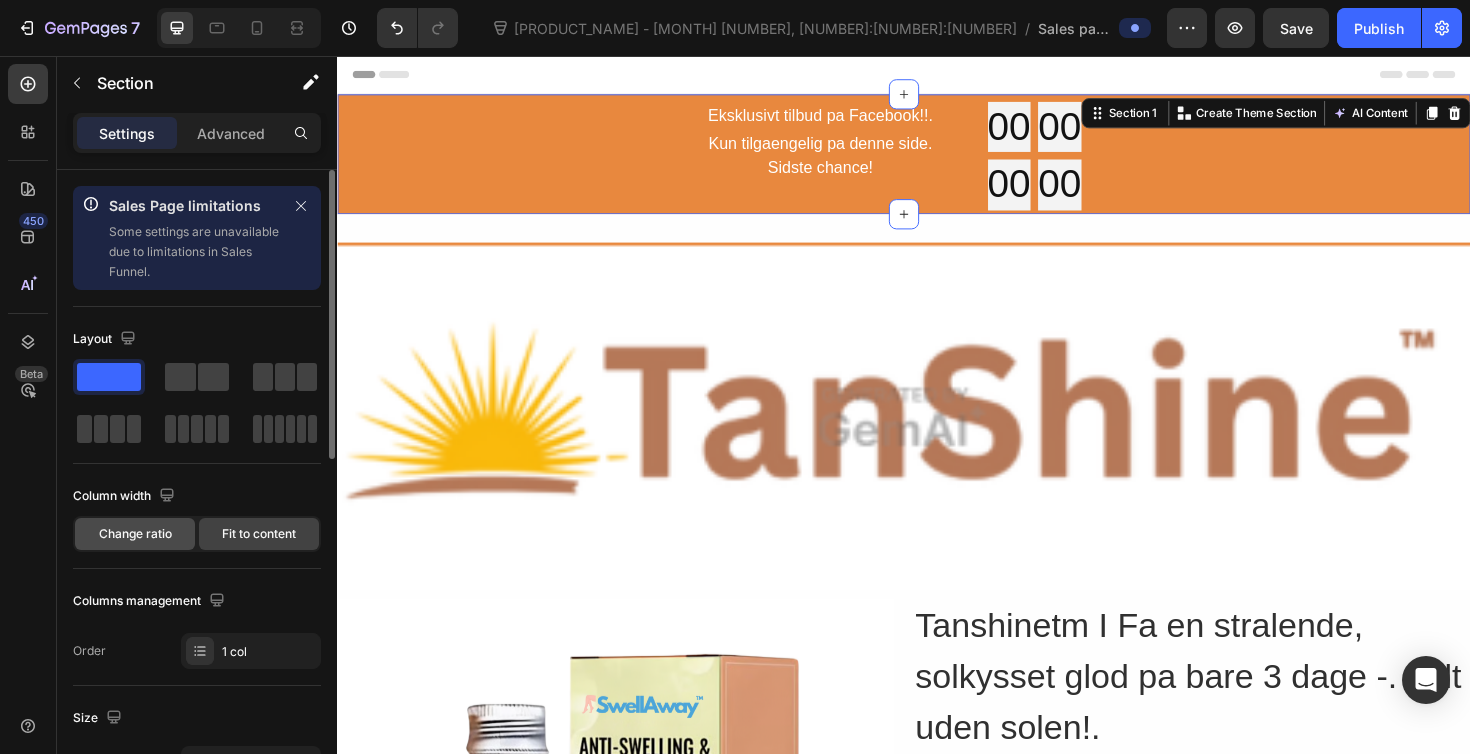 click on "Change ratio" 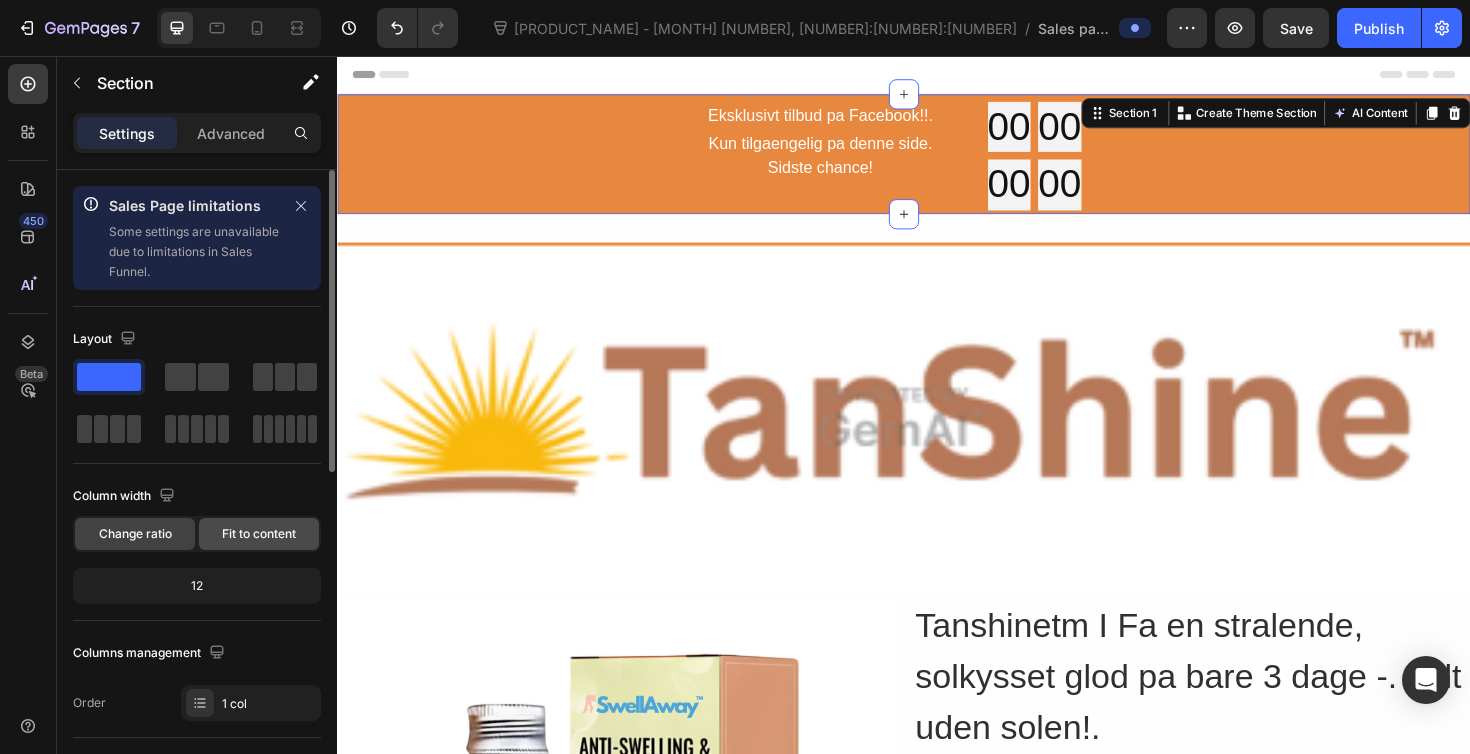 click on "Fit to content" 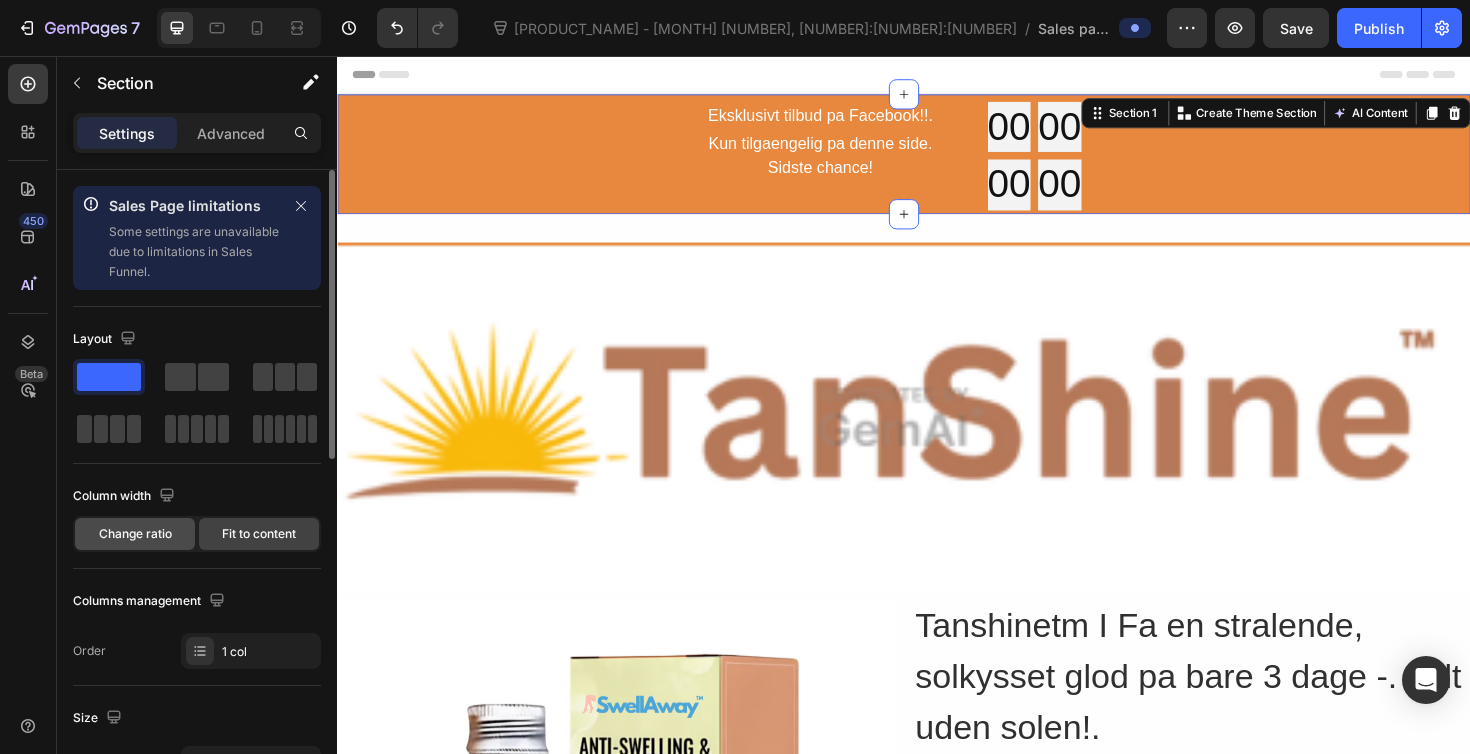 click on "Change ratio" 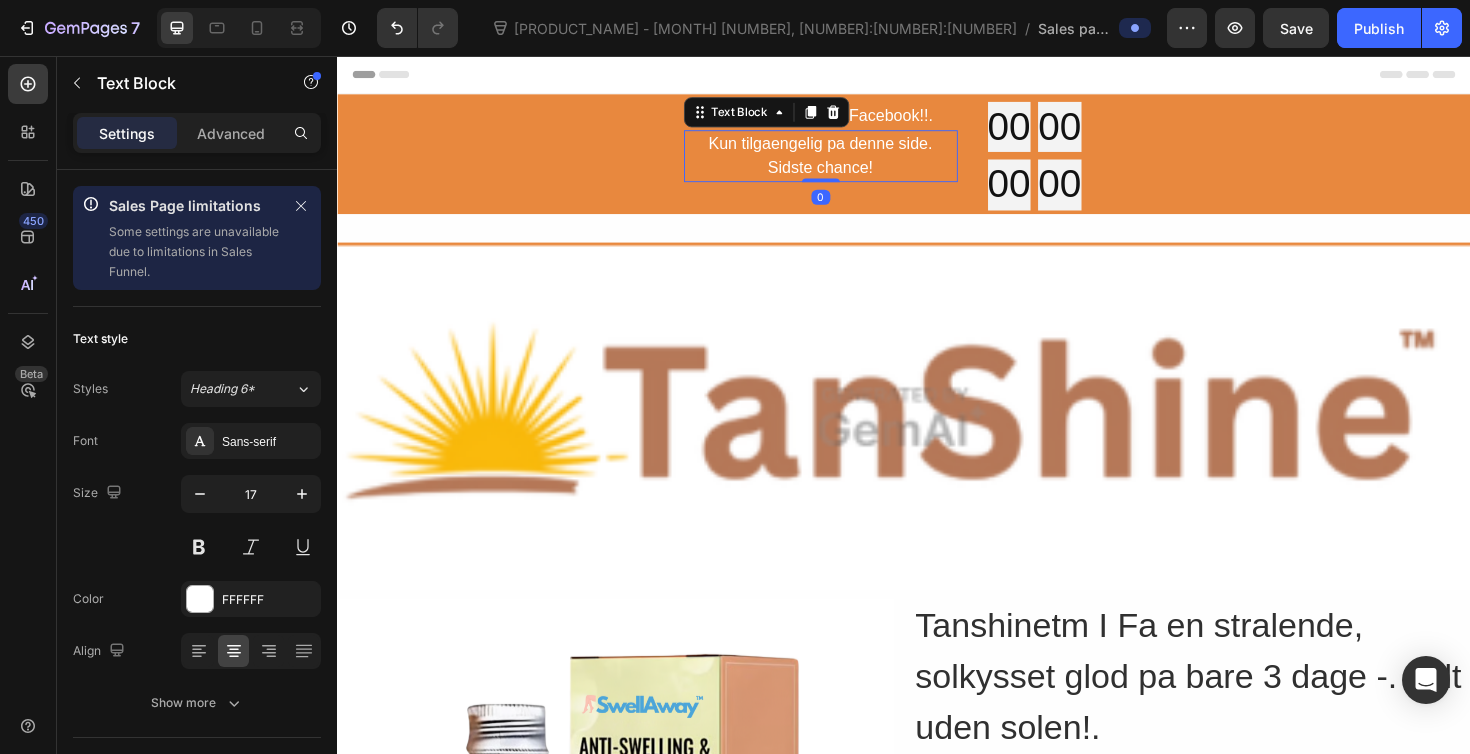 click on "Kun tilgaengelig pa denne side. Sidste chance!" at bounding box center [849, 162] 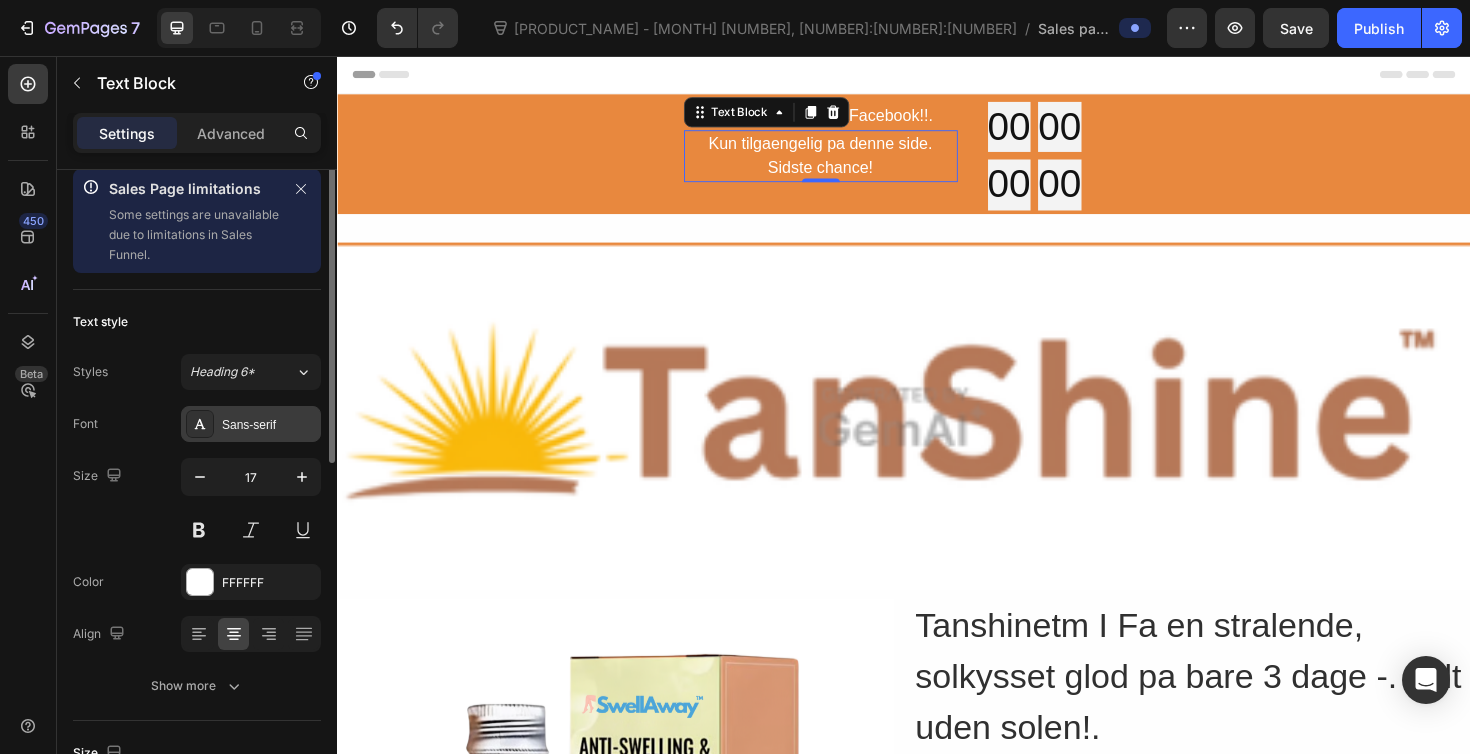 scroll, scrollTop: 0, scrollLeft: 0, axis: both 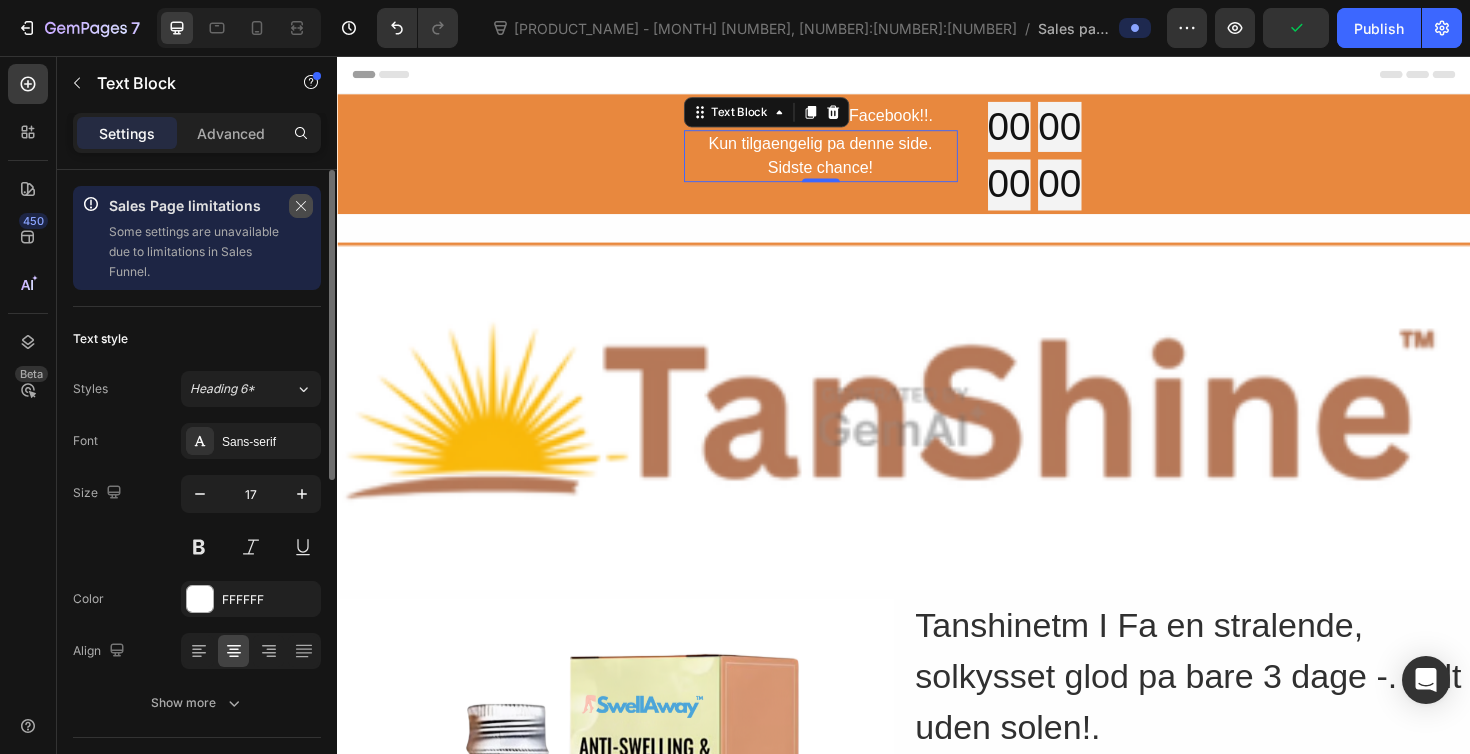 click 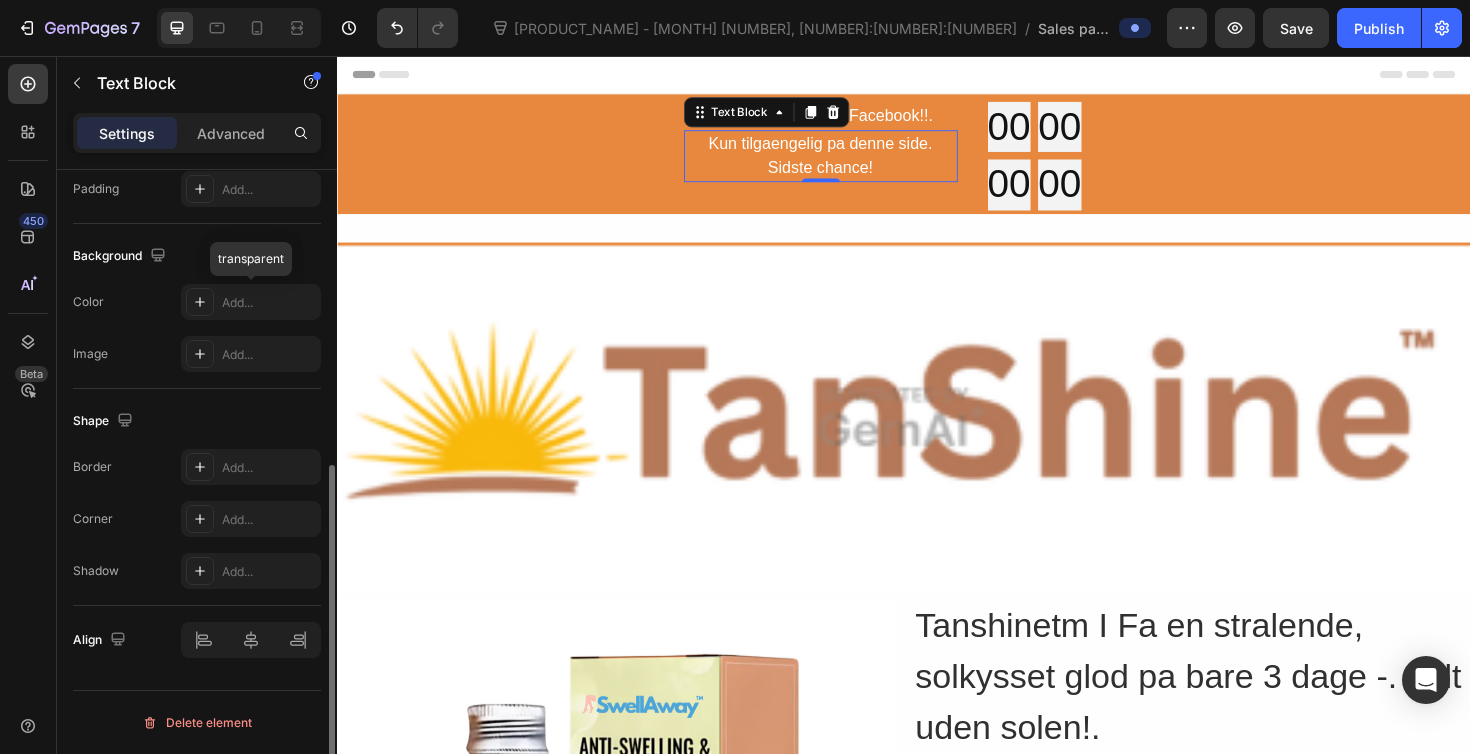 scroll, scrollTop: 0, scrollLeft: 0, axis: both 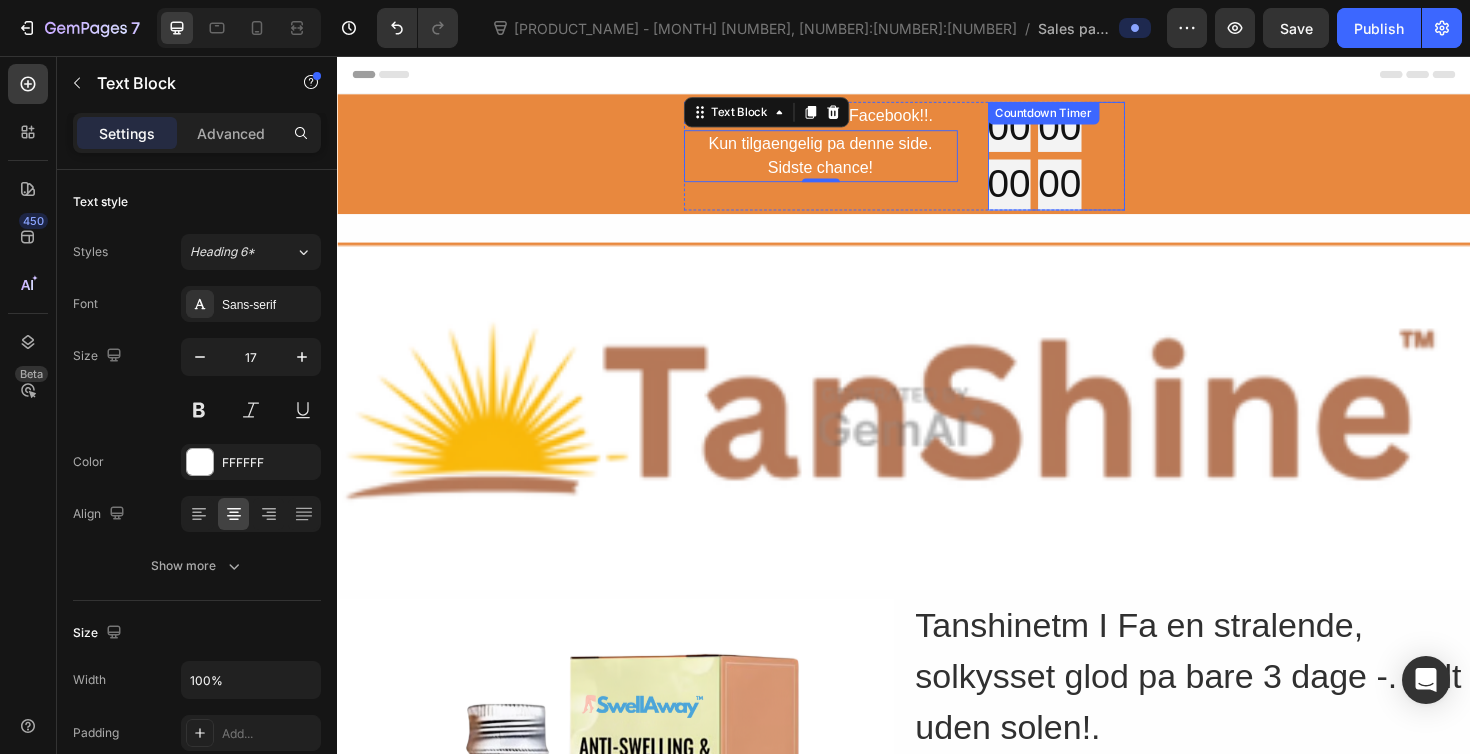 click on "00" at bounding box center [1102, 131] 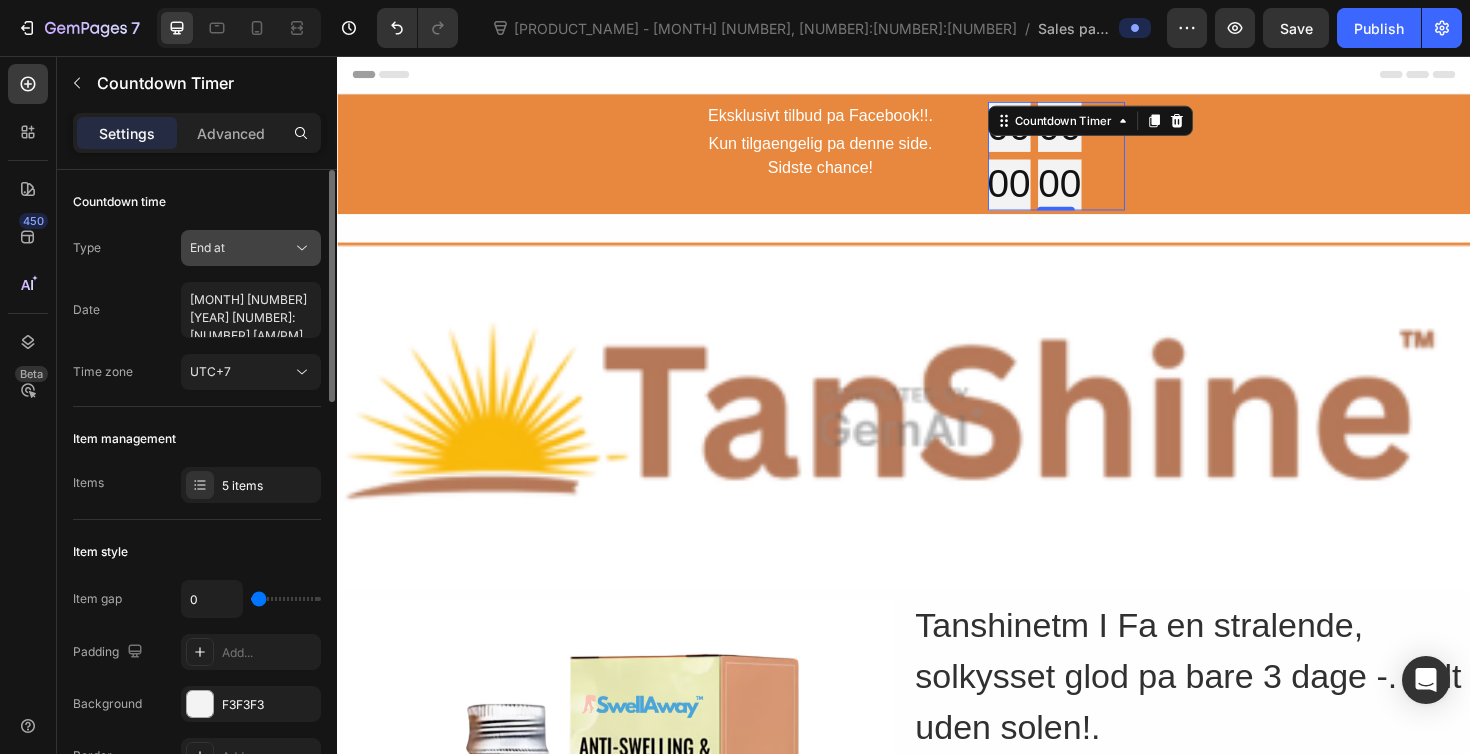 click on "End at" 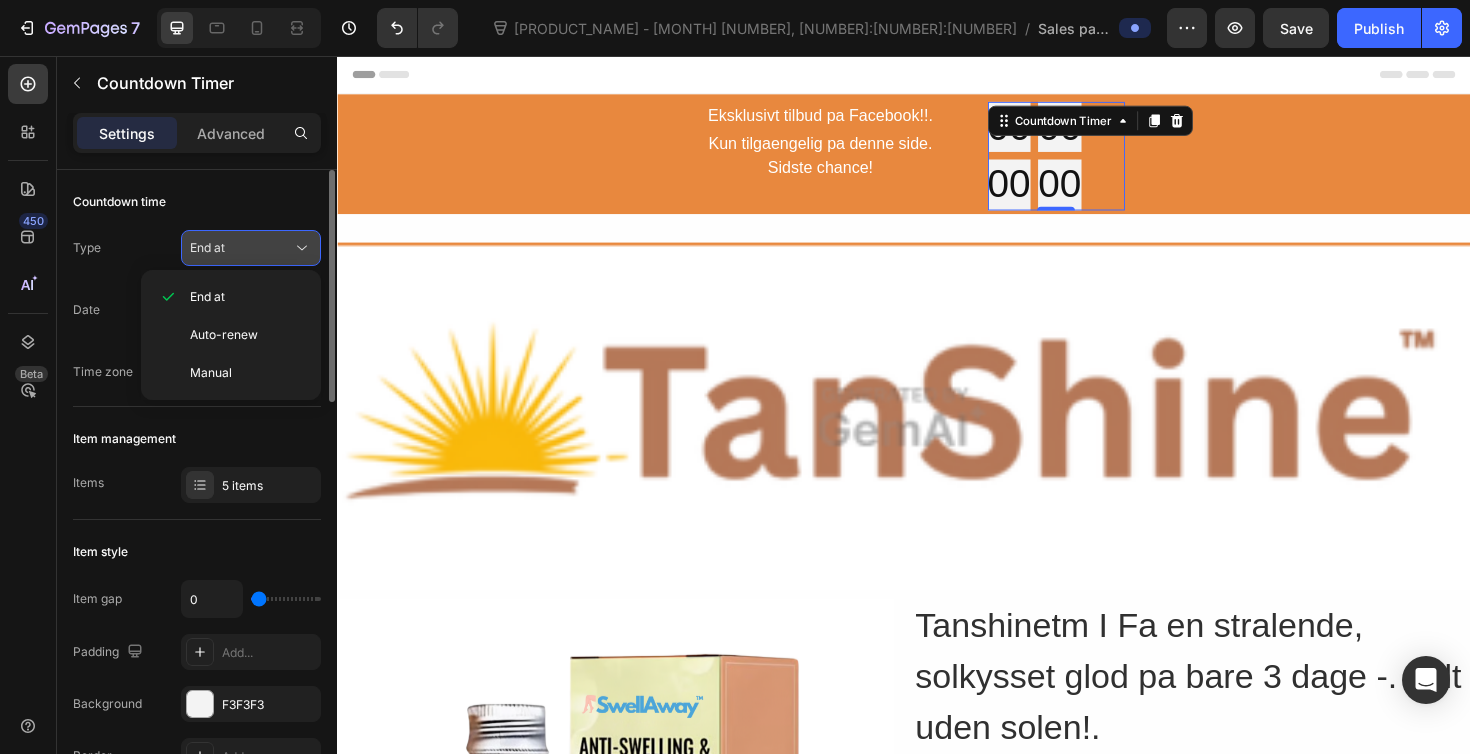 click on "End at" at bounding box center (241, 248) 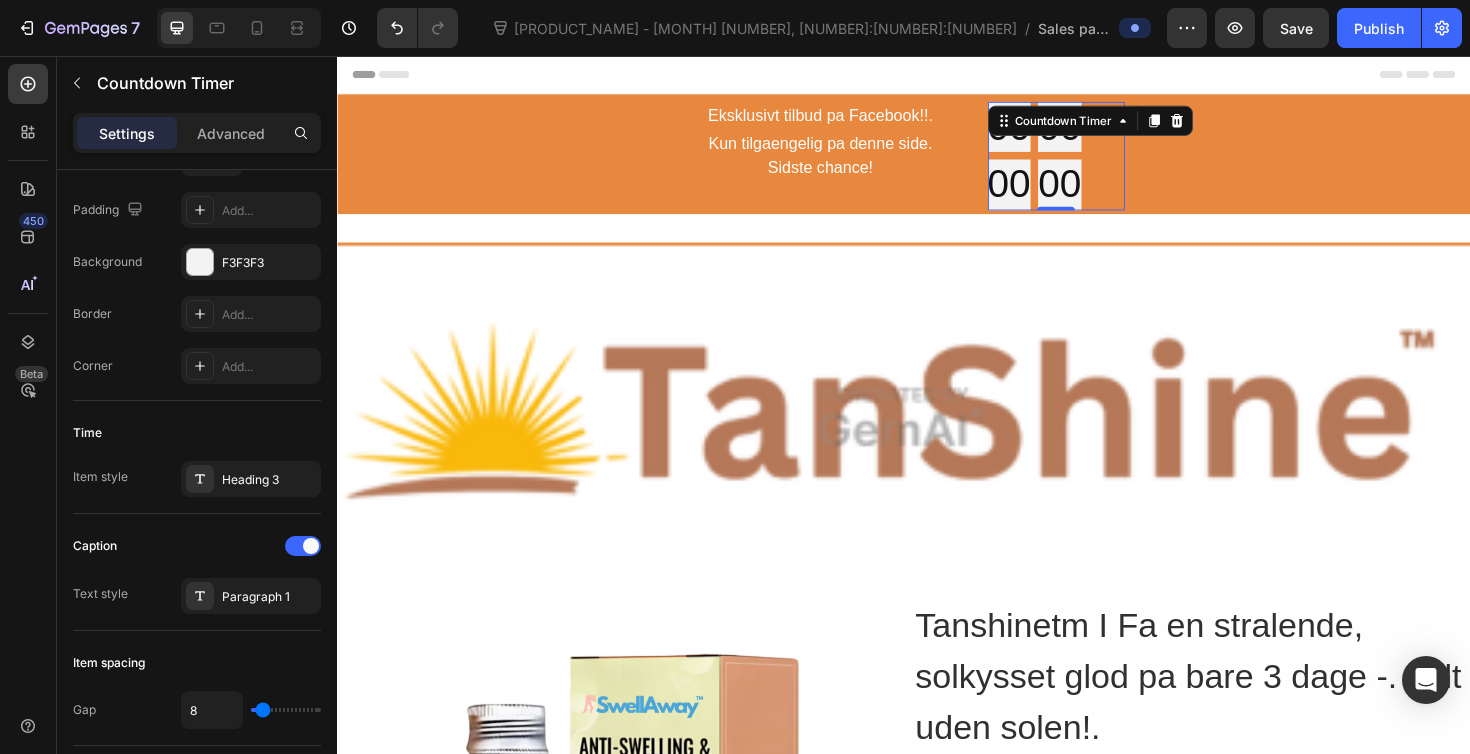 scroll, scrollTop: 0, scrollLeft: 0, axis: both 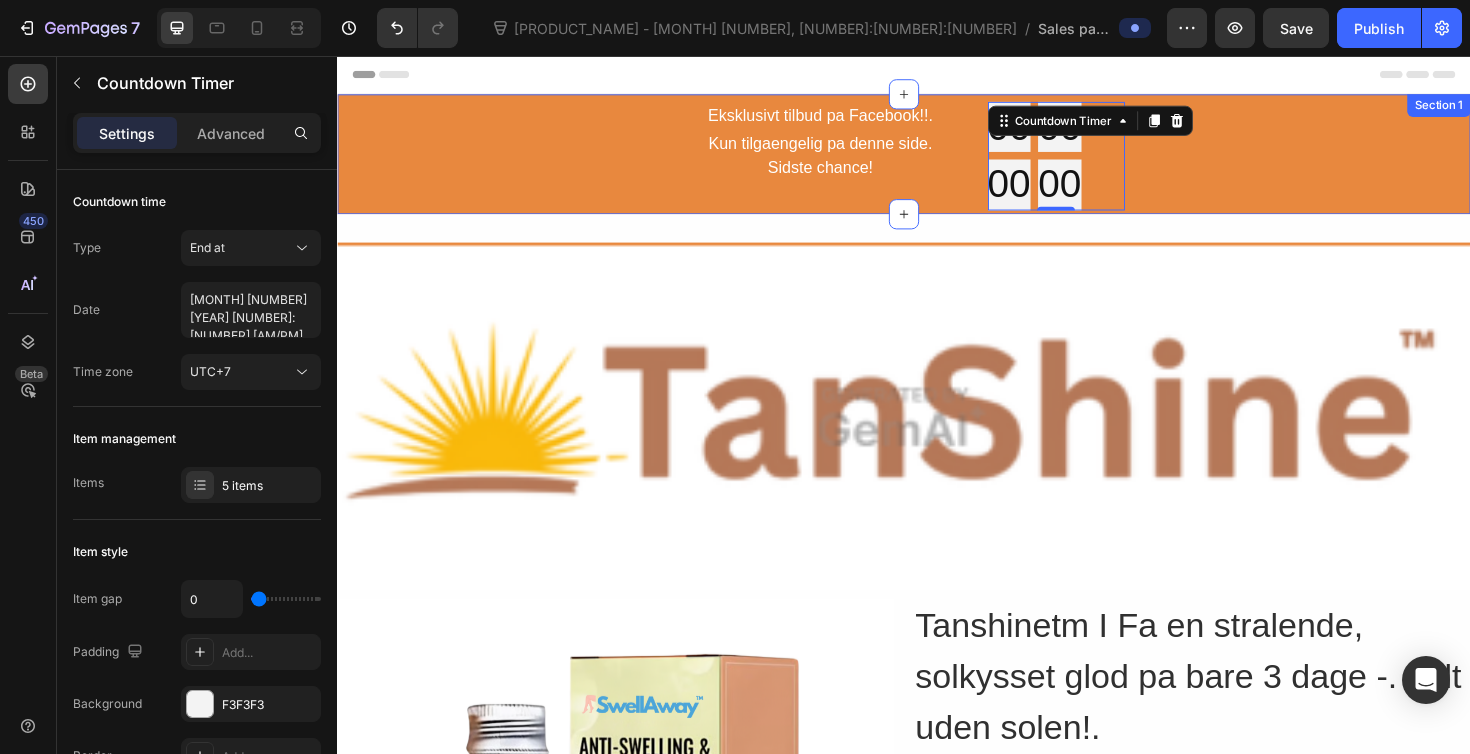 click on "Eksklusivt tilbud pa Facebook!!. Text Block Kun tilgaengelig pa denne side. Sidste chance! Text Block Row 00 00 00 00 Countdown Timer   0 Row" at bounding box center (937, 162) 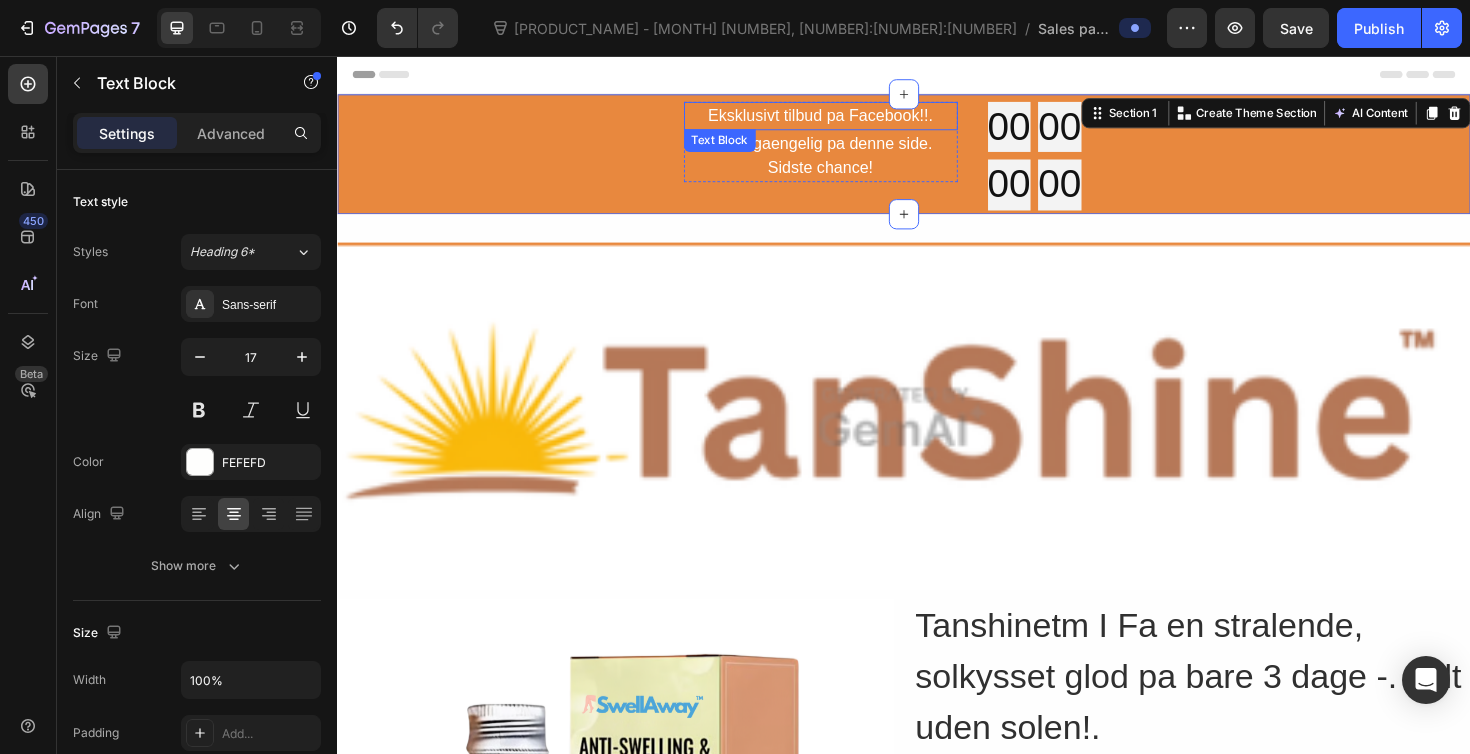 click on "Eksklusivt tilbud pa Facebook!!. Text Block" at bounding box center [849, 120] 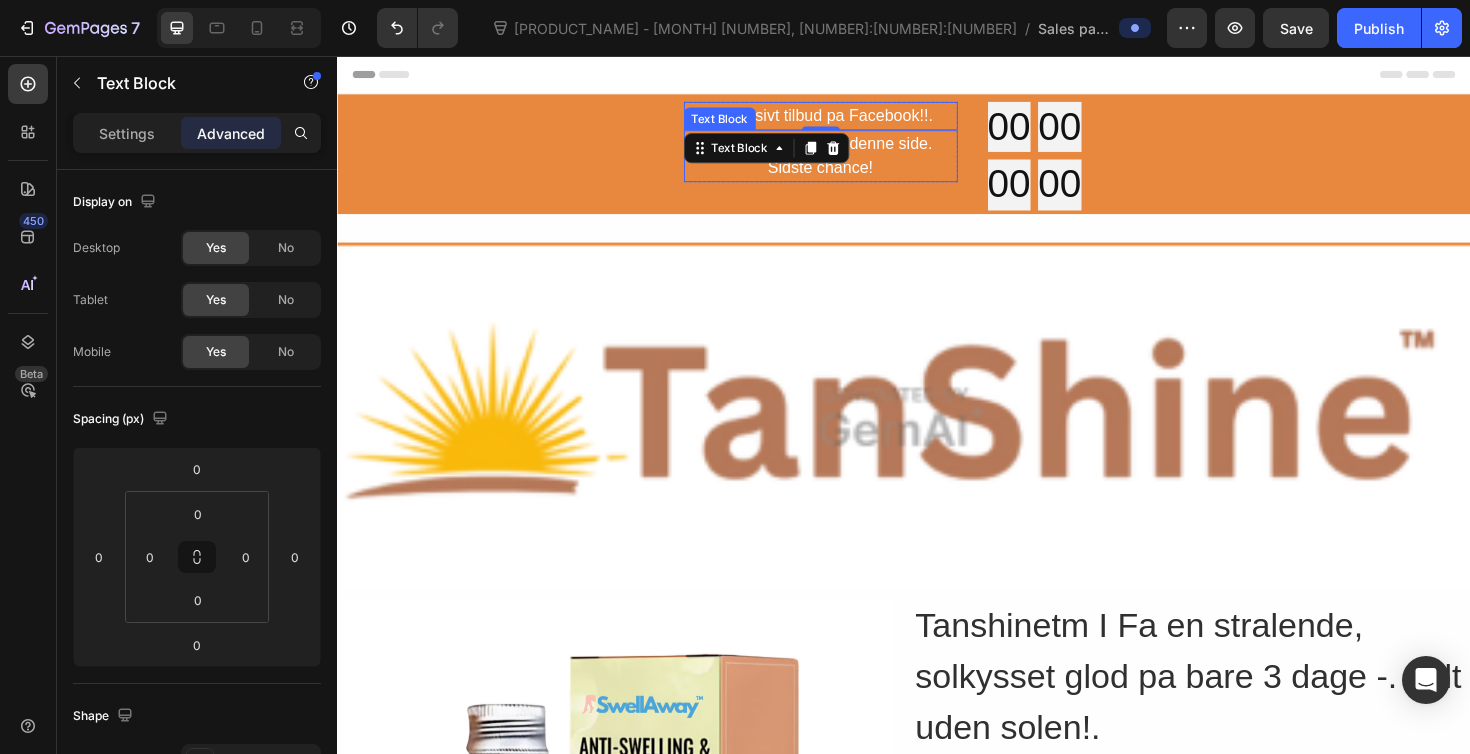 click on "Kun tilgaengelig pa denne side. Sidste chance!" at bounding box center (849, 162) 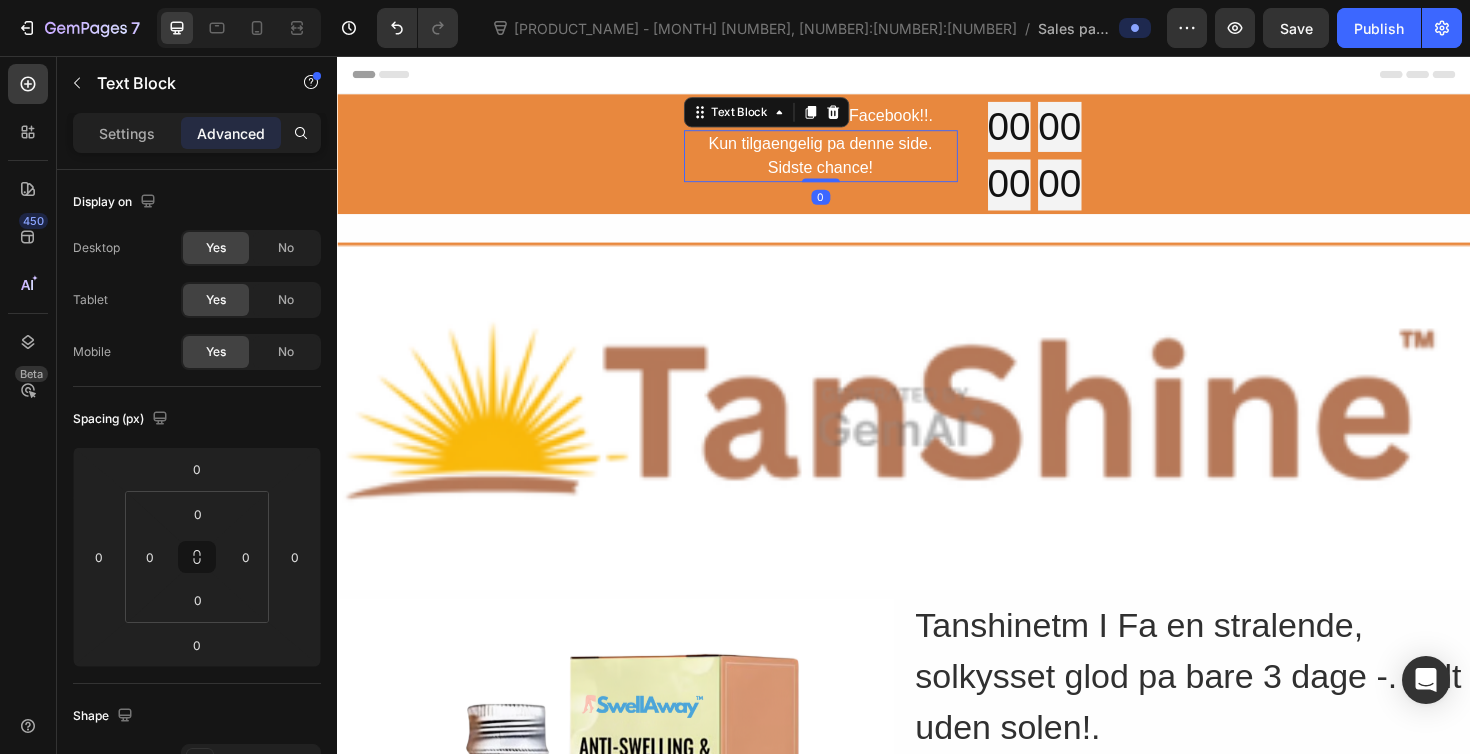 click on "Kun tilgaengelig pa denne side. Sidste chance!" at bounding box center (849, 162) 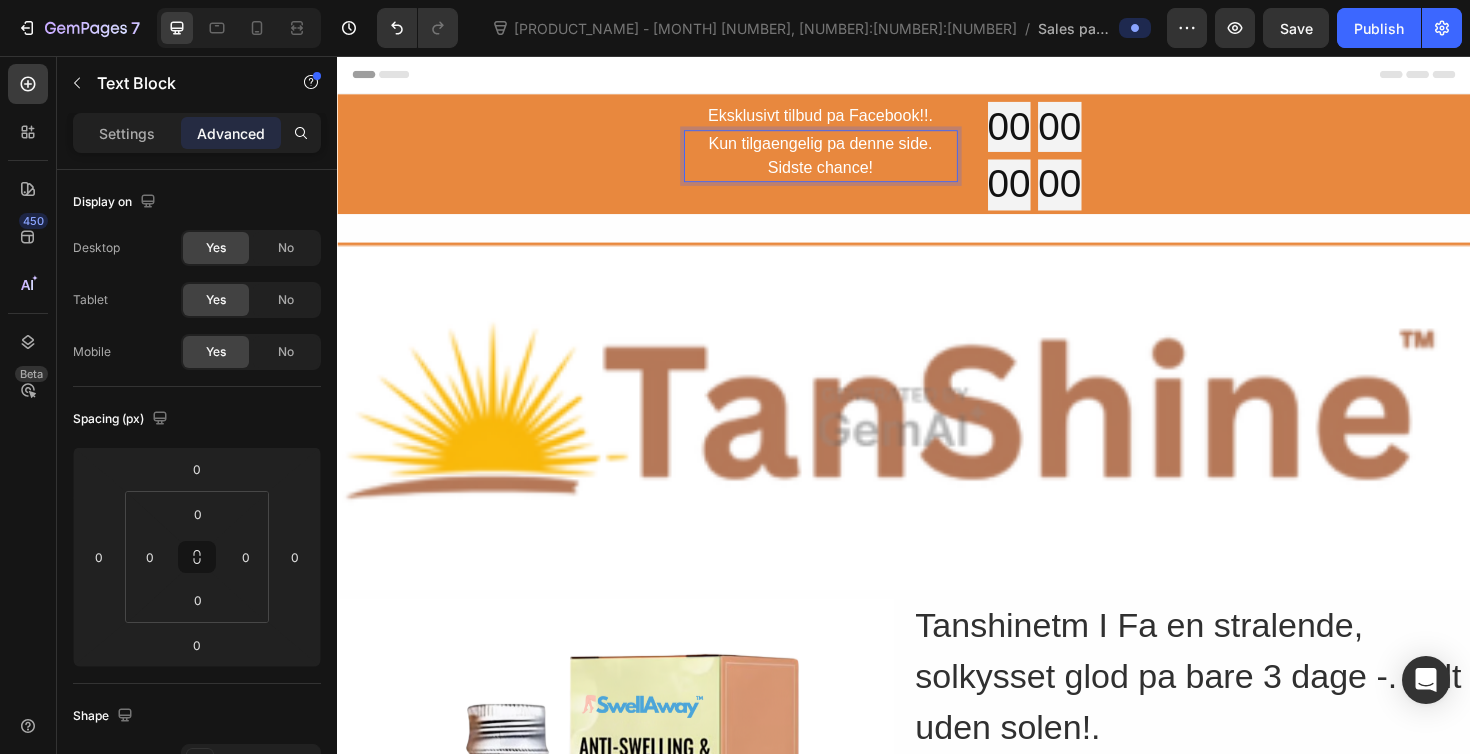 click on "Kun tilgaengelig pa denne side. Sidste chance!" at bounding box center [849, 162] 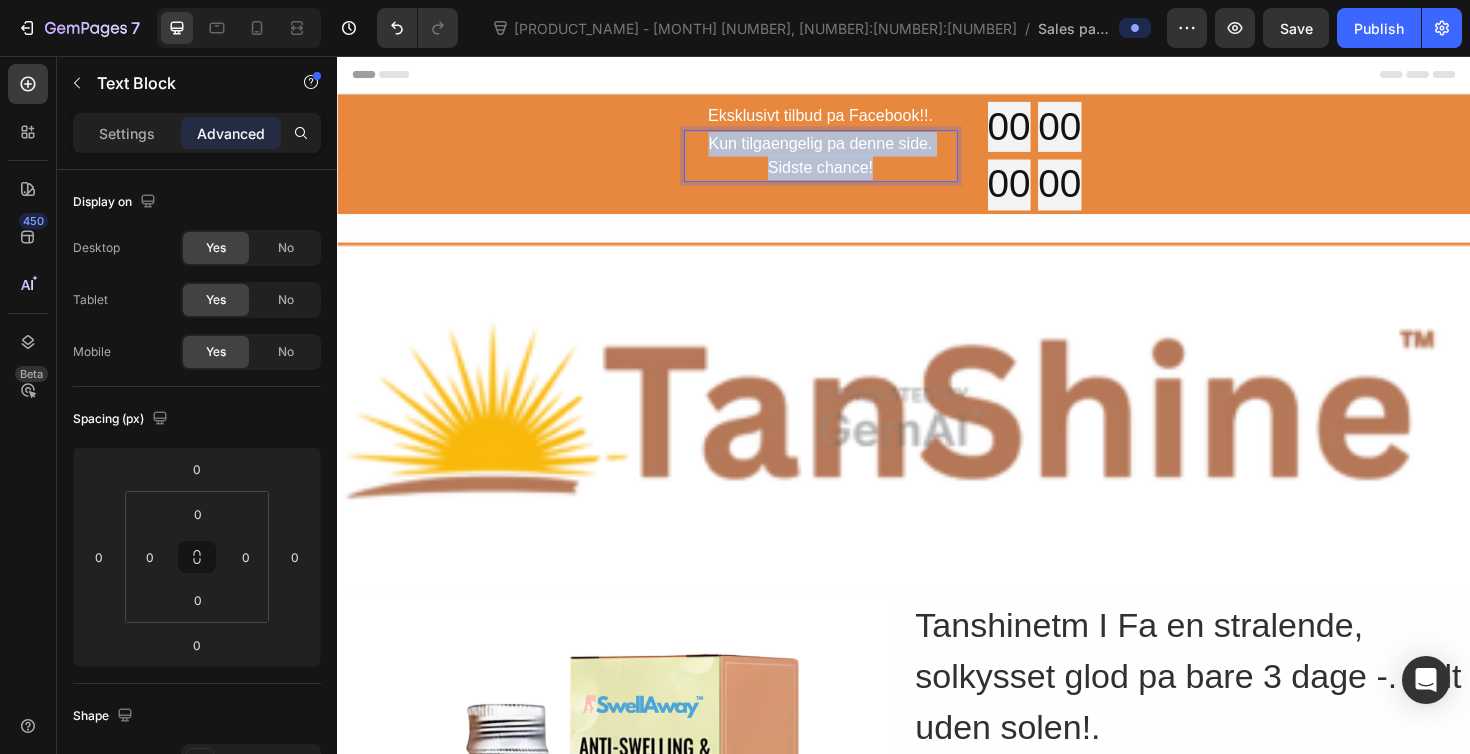 click on "Kun tilgaengelig pa denne side. Sidste chance!" at bounding box center [849, 162] 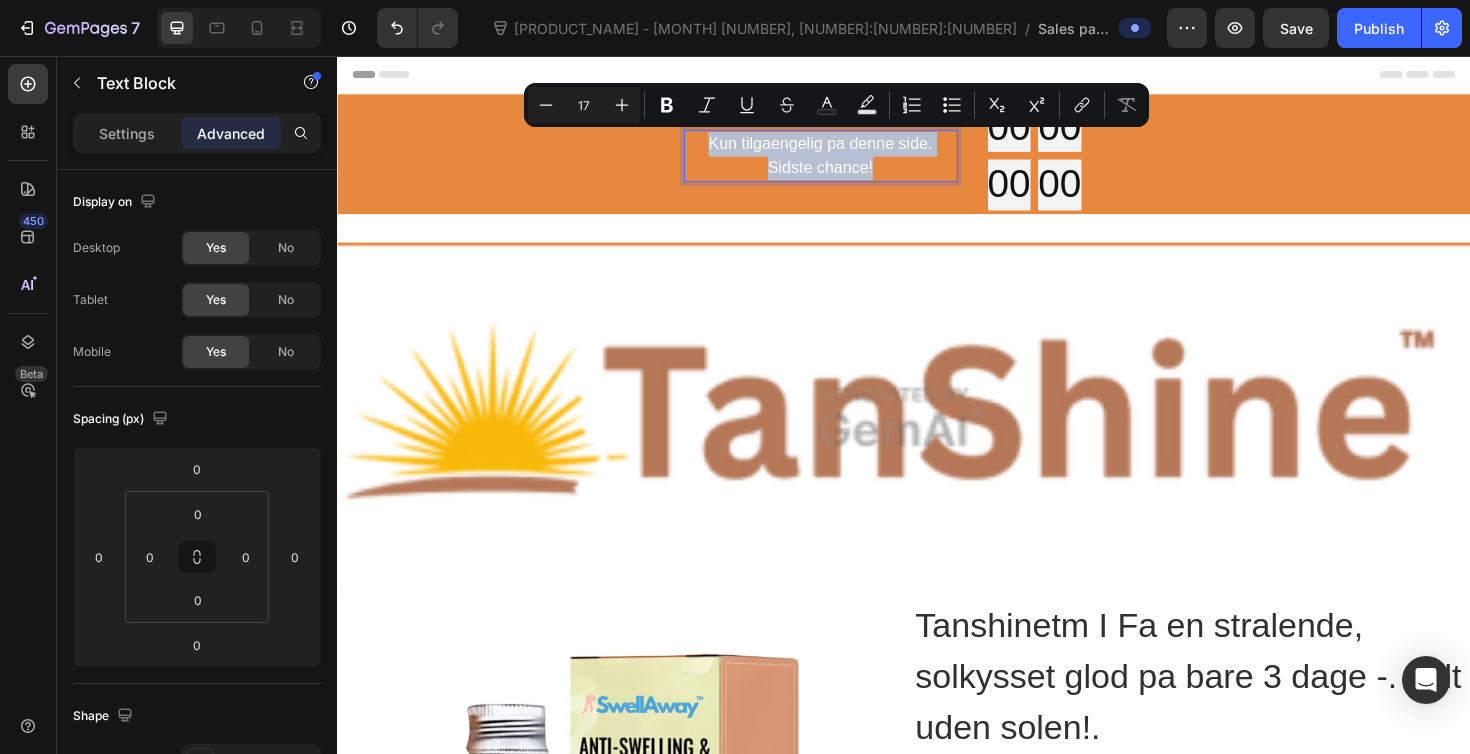 copy on "Kun tilgaengelig pa denne side. Sidste chance!" 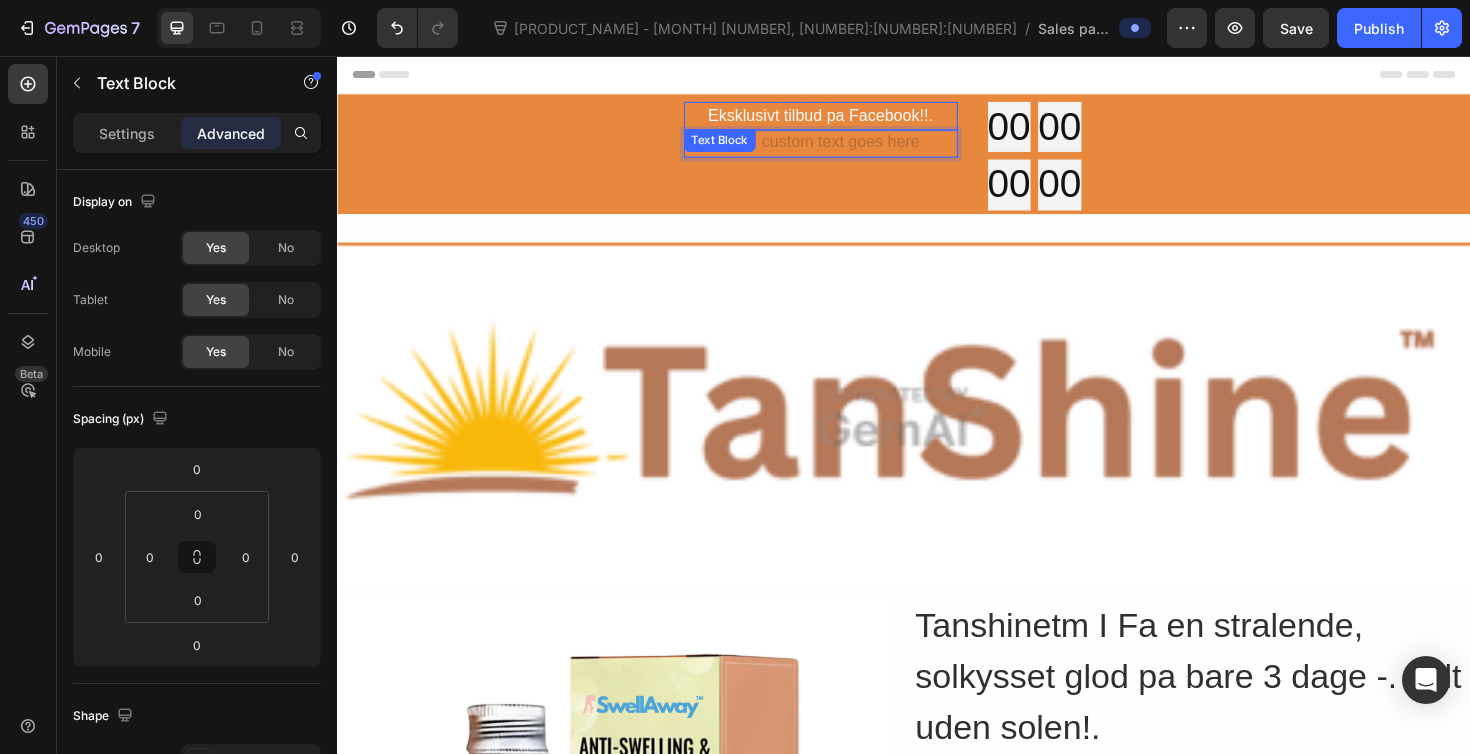 click on "Eksklusivt tilbud pa Facebook!!." at bounding box center (849, 120) 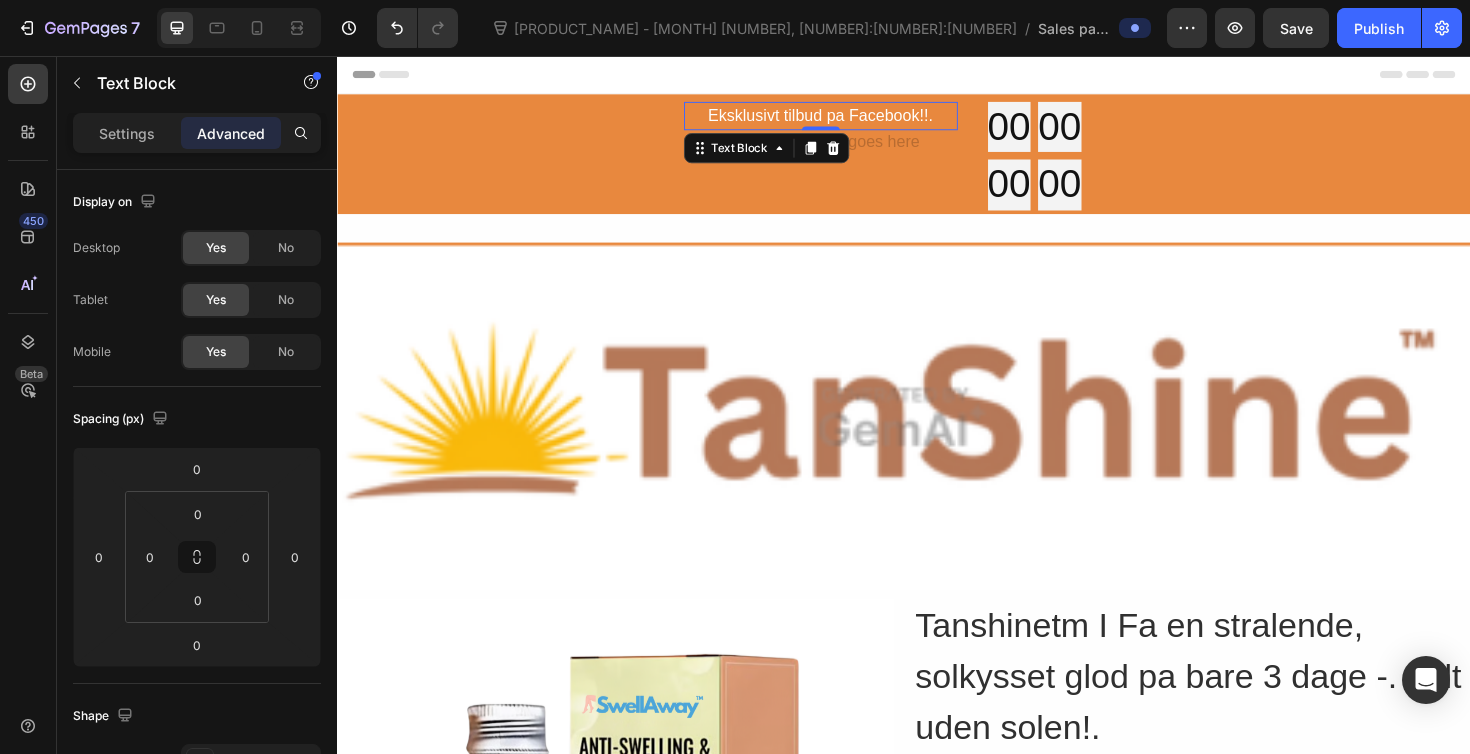click on "Eksklusivt tilbud pa Facebook!!." at bounding box center (849, 120) 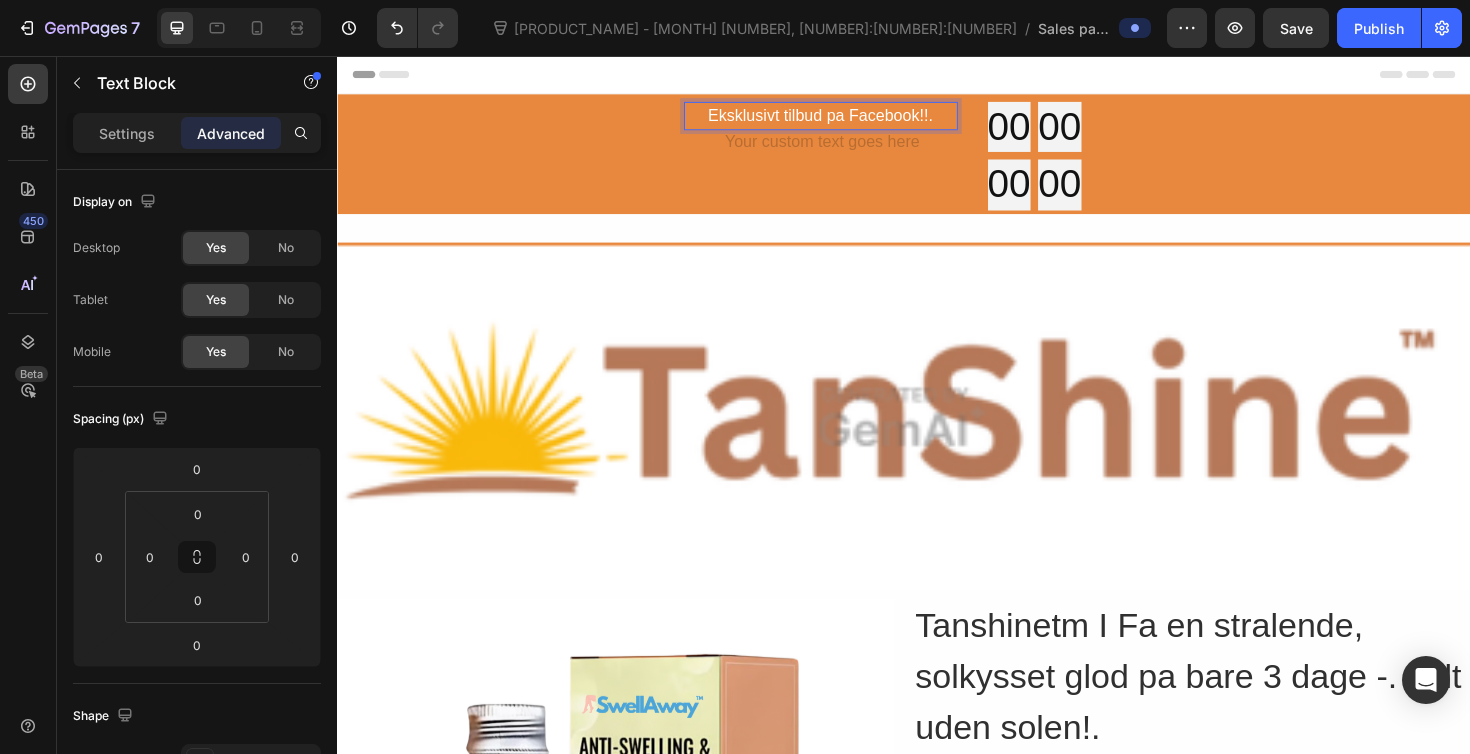 click on "Eksklusivt tilbud pa Facebook!!." at bounding box center [849, 120] 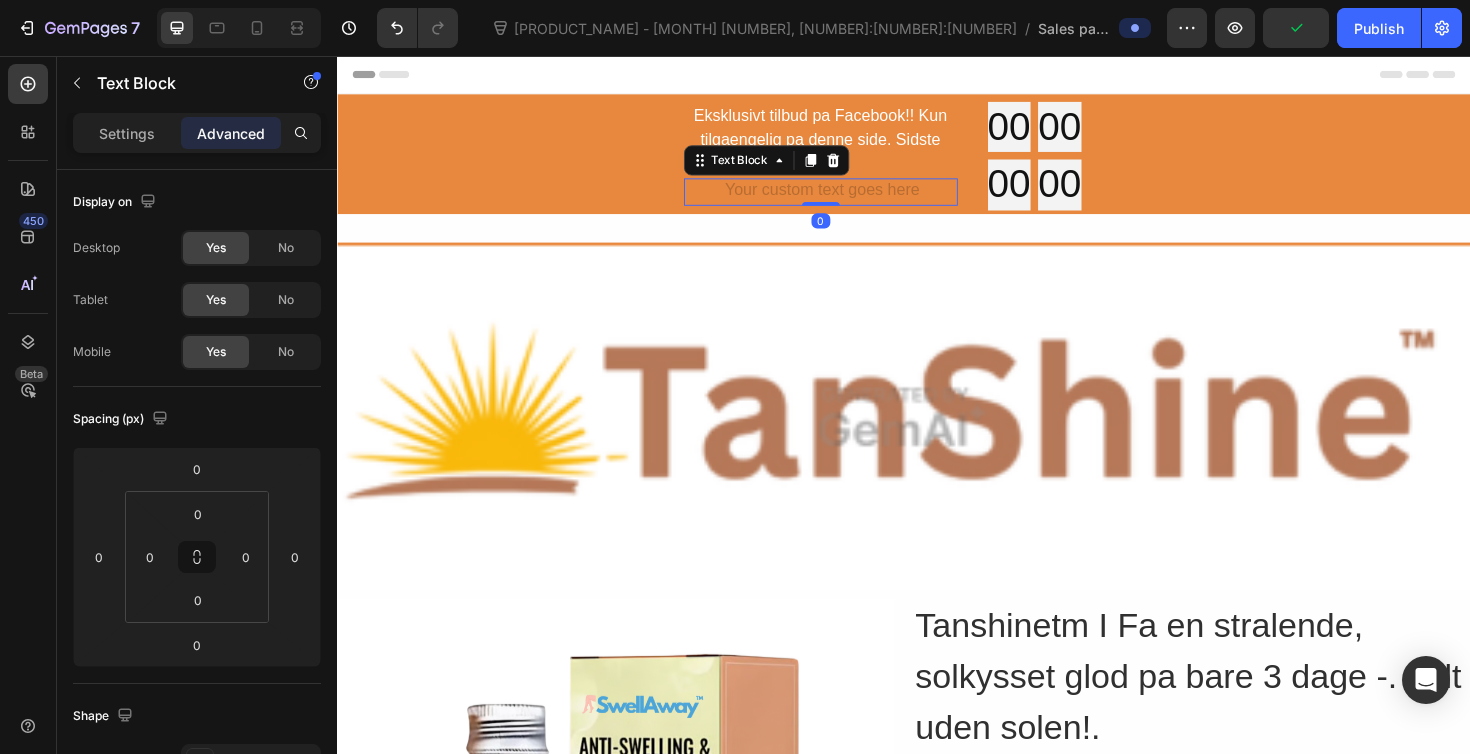 click at bounding box center [849, 201] 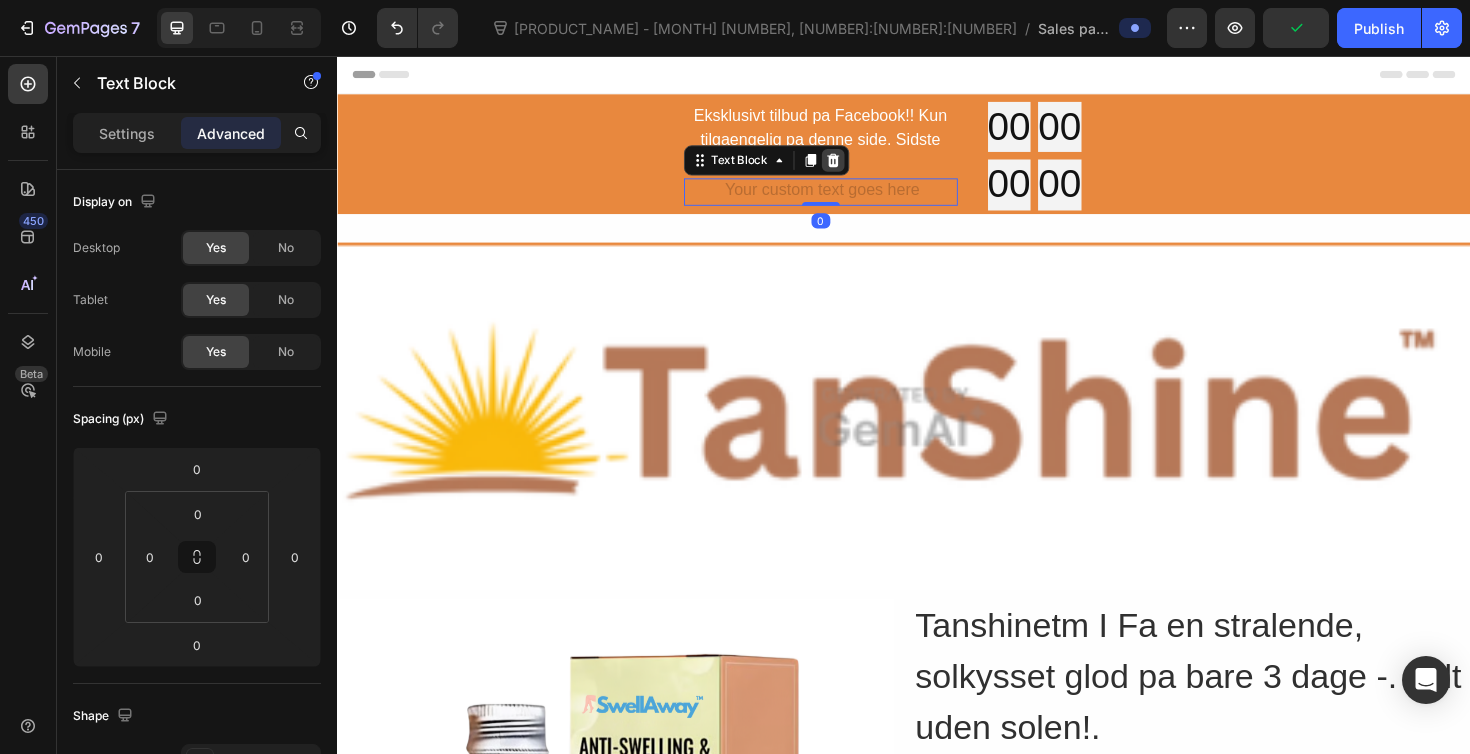 click 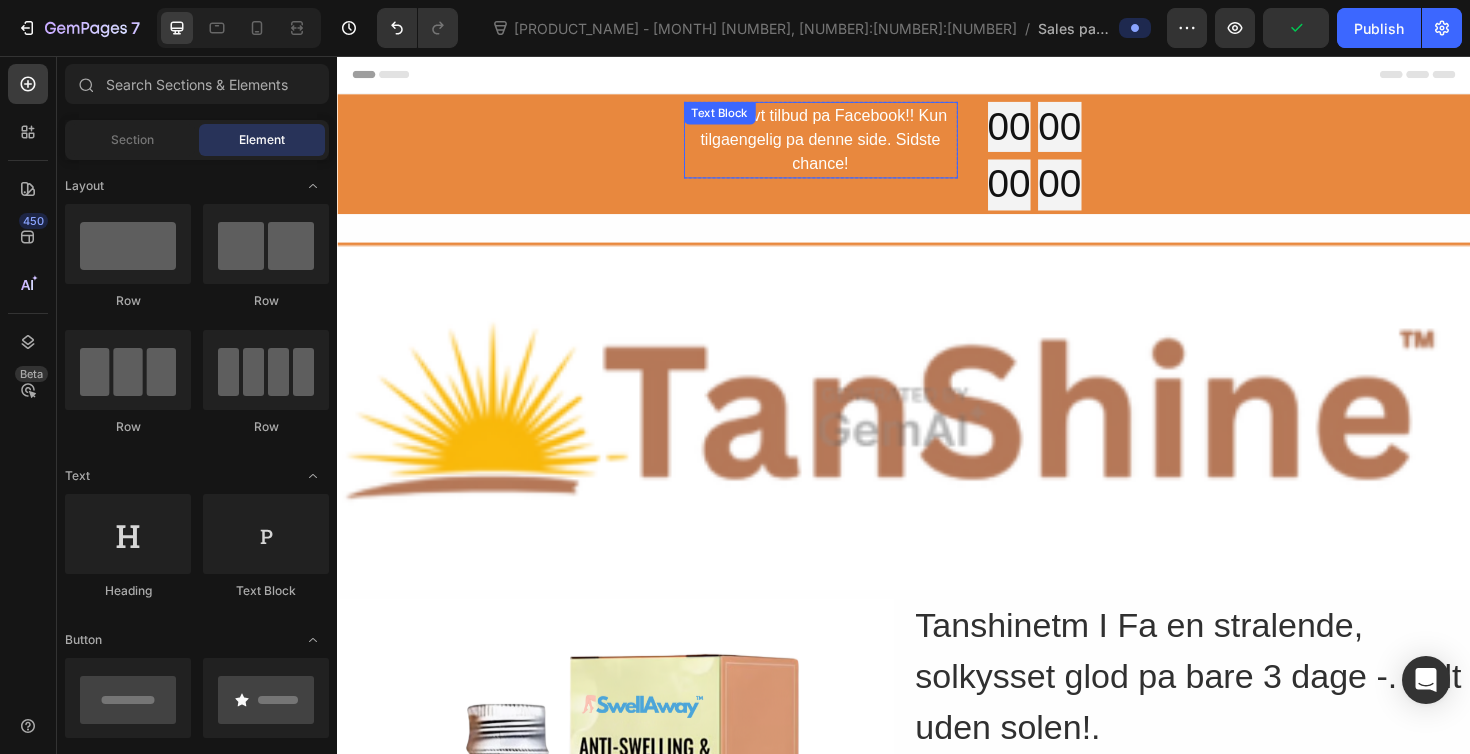 click on "Eksklusivt tilbud pa Facebook!! Kun tilgaengelig pa denne side. Sidste chance!" at bounding box center [849, 145] 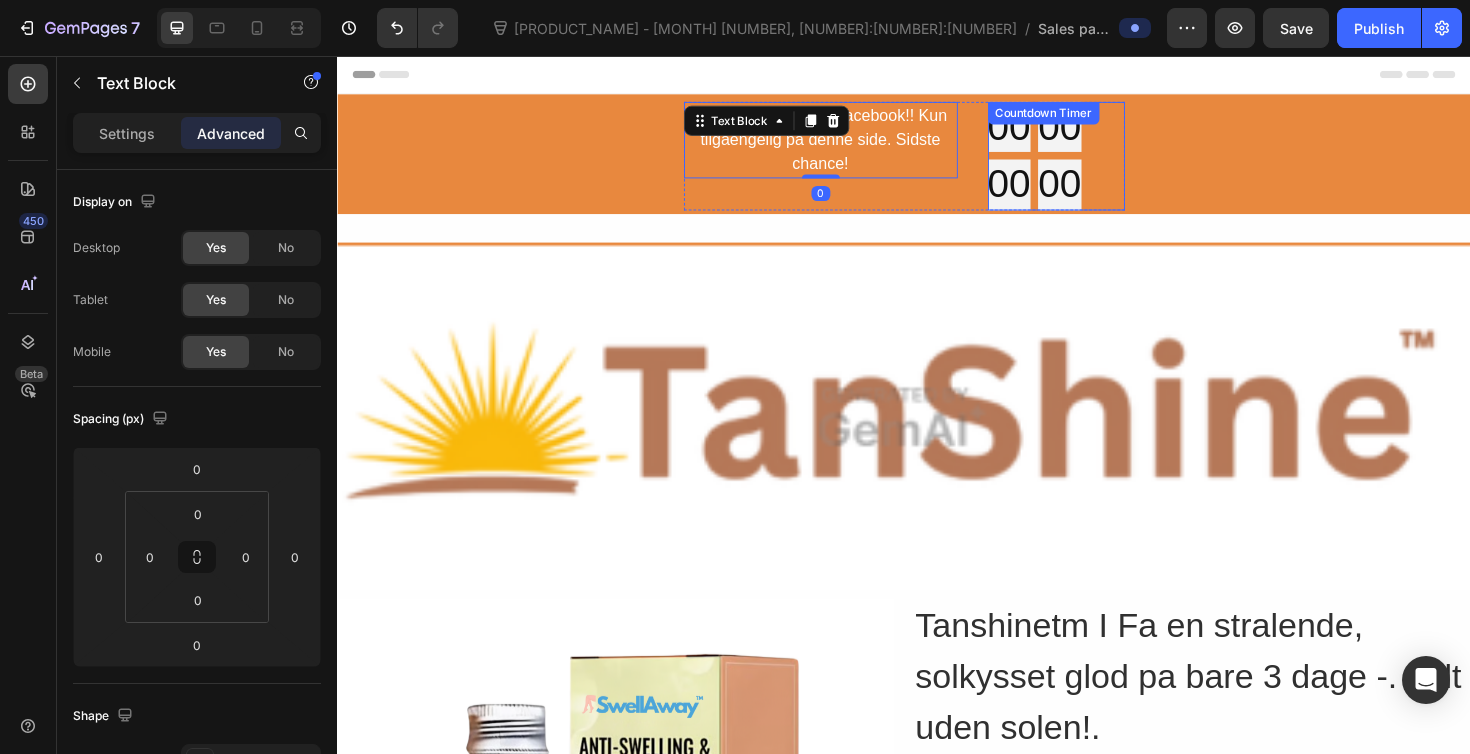 click on "00" at bounding box center (1102, 192) 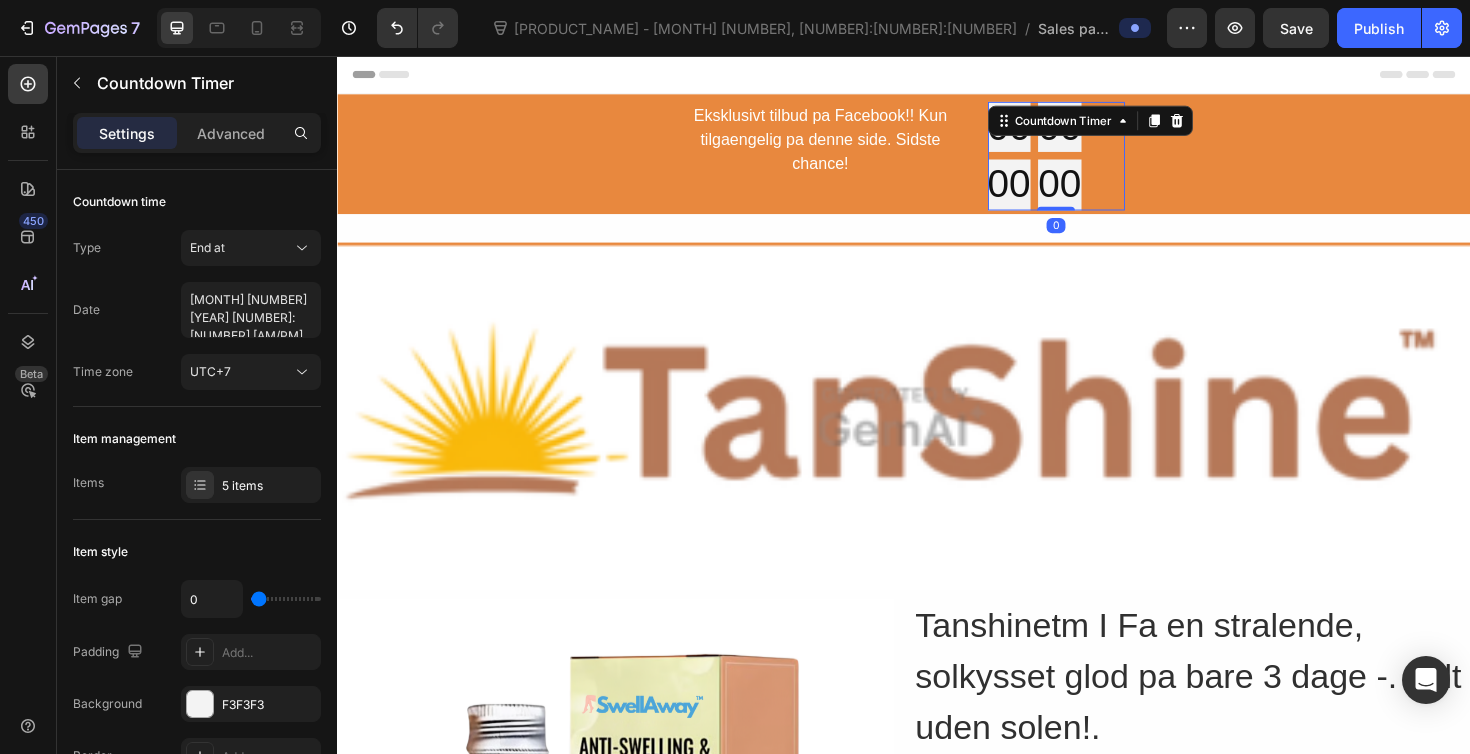 click on "00" at bounding box center [1102, 192] 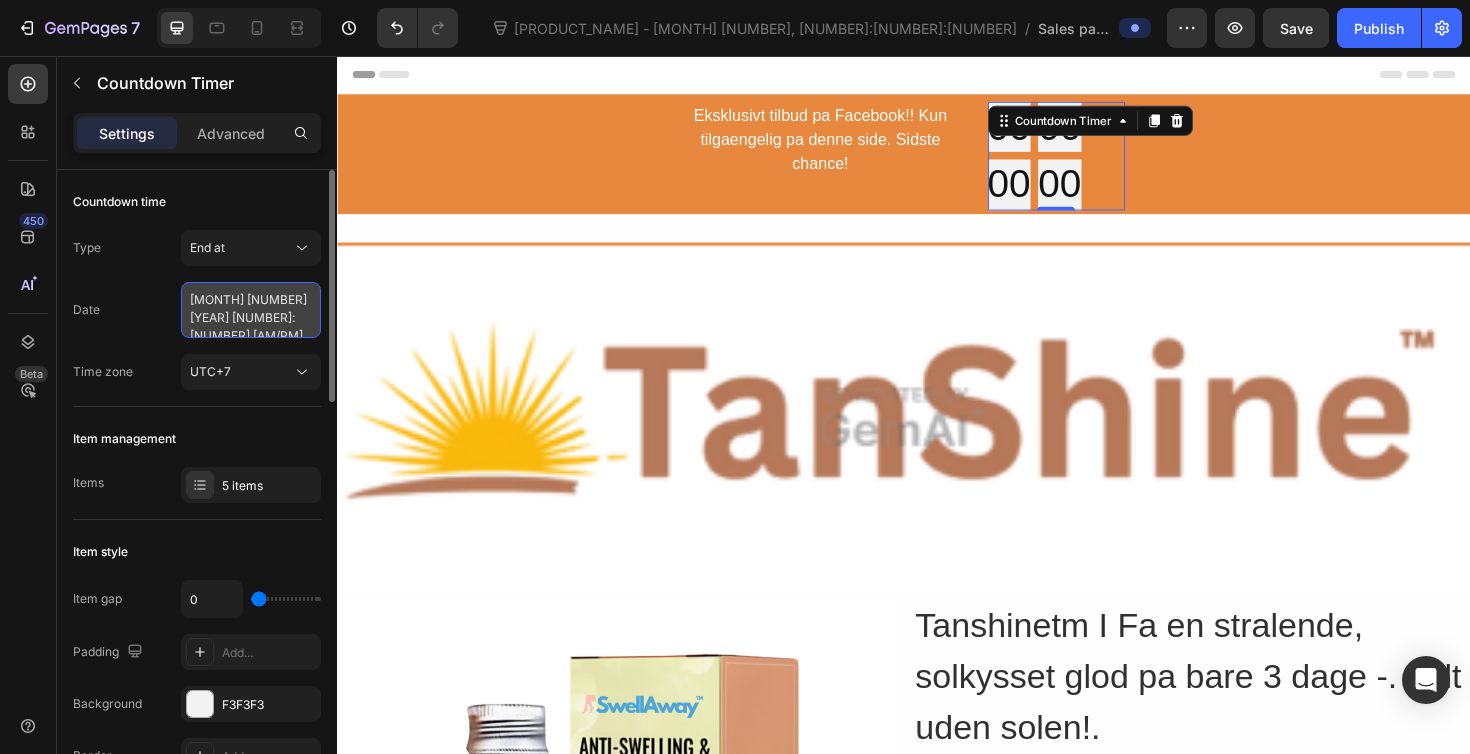 click on "[MONTH] [NUMBER] [YEAR] [NUMBER]:[NUMBER] [AM/PM]" at bounding box center (251, 310) 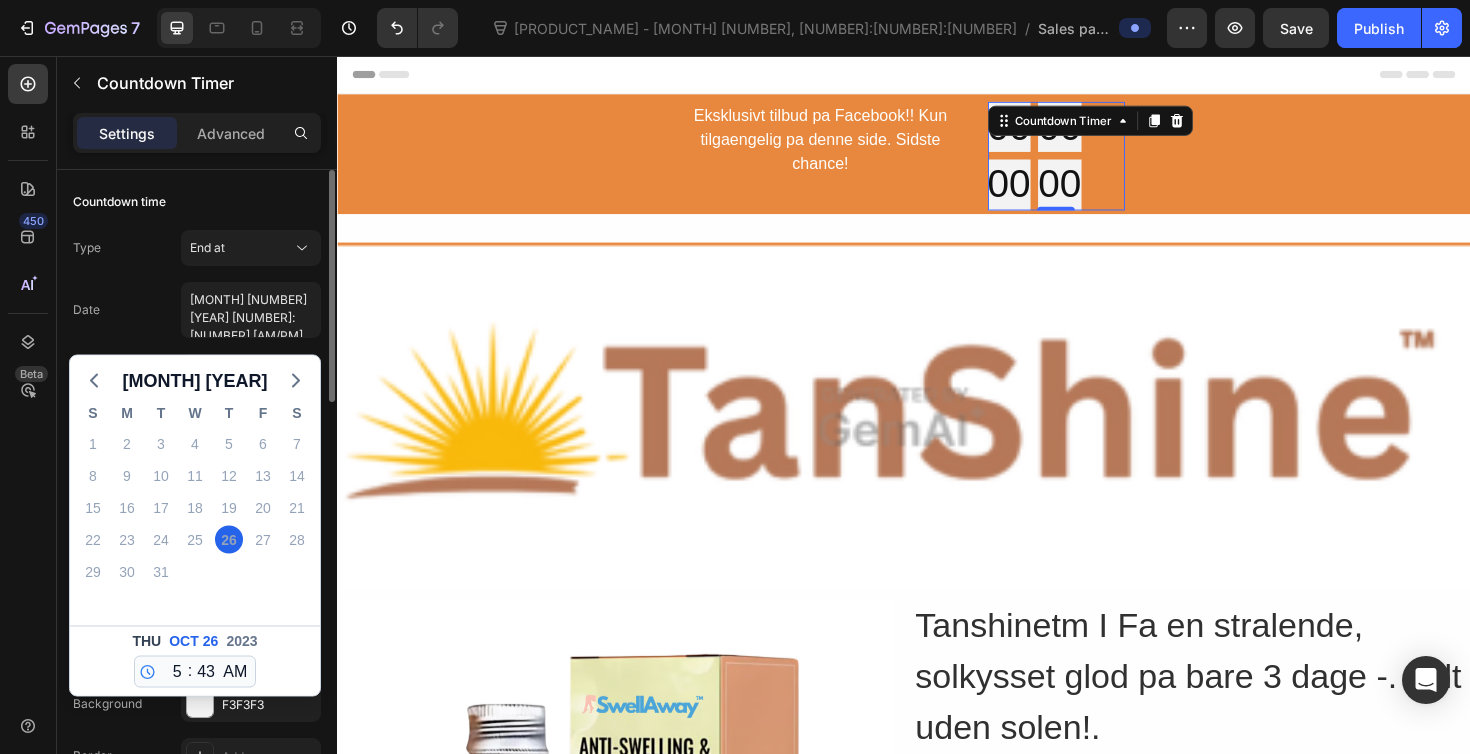 click on "Date [MONTH] [NUMBER] [YEAR] [NUMBER]:[NUMBER] [AM/PM] [MONTH] [YEAR] S M T W T F S 1 2 3 4 5 6 7 8 9 10 11 12 13 14 15 16 17 18 19 20 21 22 23 24 25 26 27 28 29 30 31 1 2 3 4 5 6 7 8 9 10 11 Thu Oct 26 2023 12 1 2 3 4 5 6 7 8 9 10 11 : 00 01 02 03 04 05 06 07 08 09 10 11 12 13 14 15 16 17 18 19 20 21 22 23 24 25 26 27 28 29 30 31 32 33 34 35 36 37 38 39 40 41 42 43 44 45 46 47 48 49 50 51 52 53 54 55 56 57 58 59 AM PM" at bounding box center (197, 310) 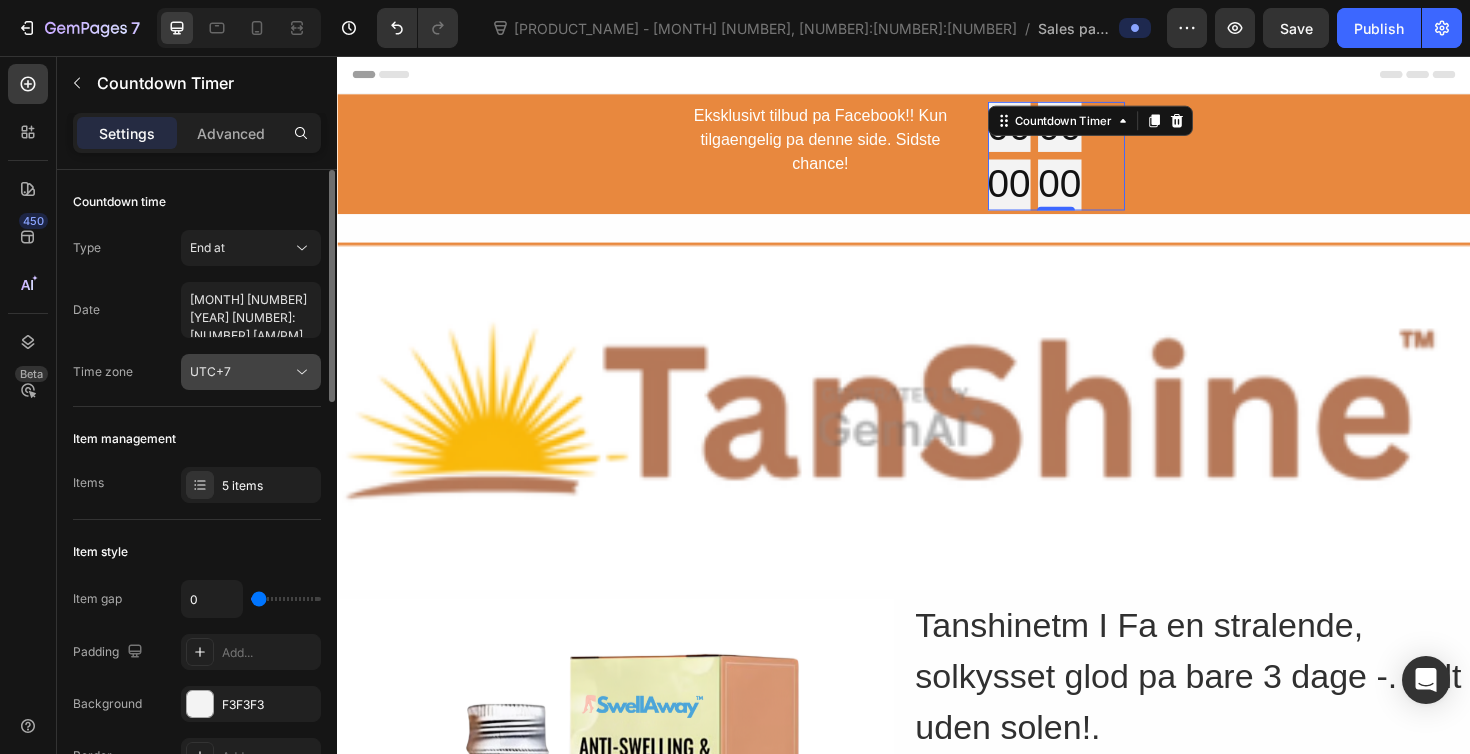 click on "UTC+7" at bounding box center [210, 371] 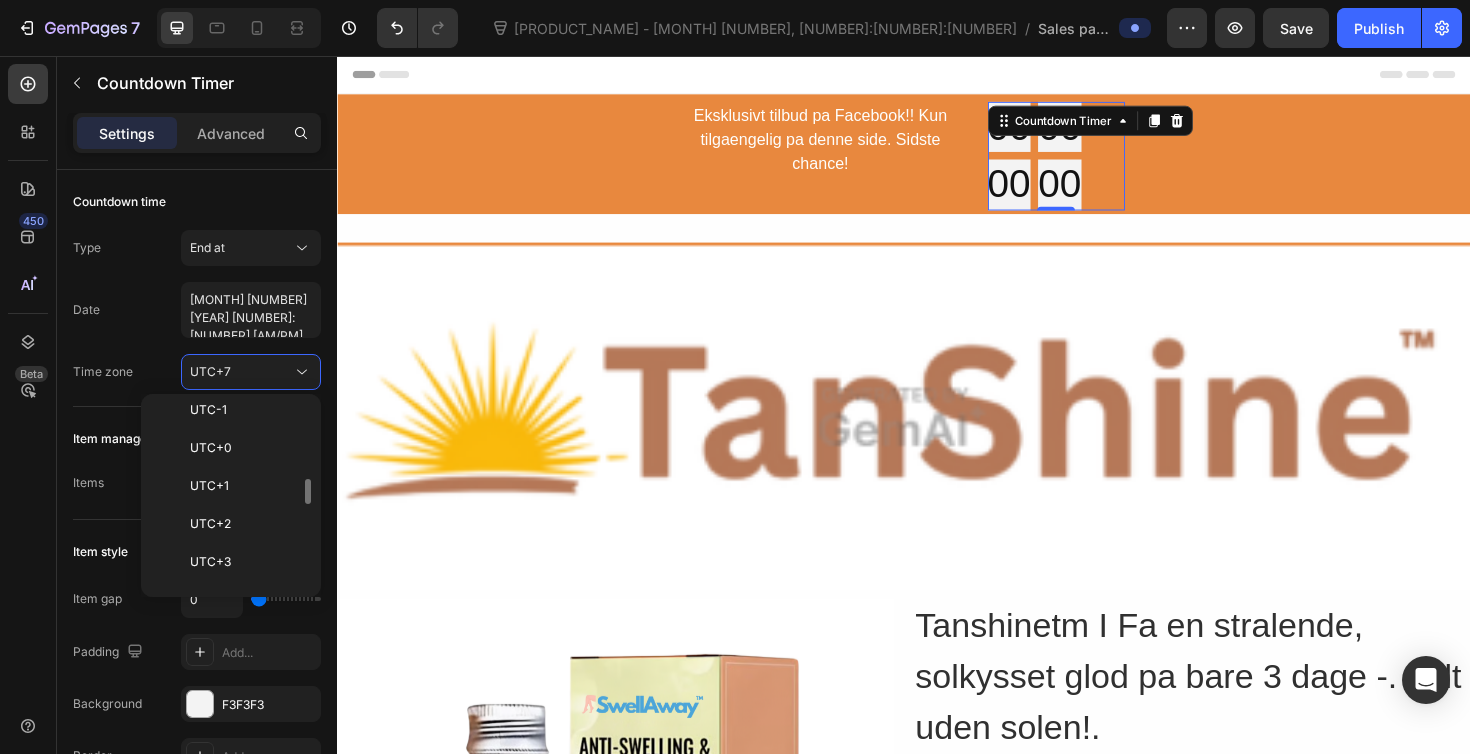 scroll, scrollTop: 514, scrollLeft: 0, axis: vertical 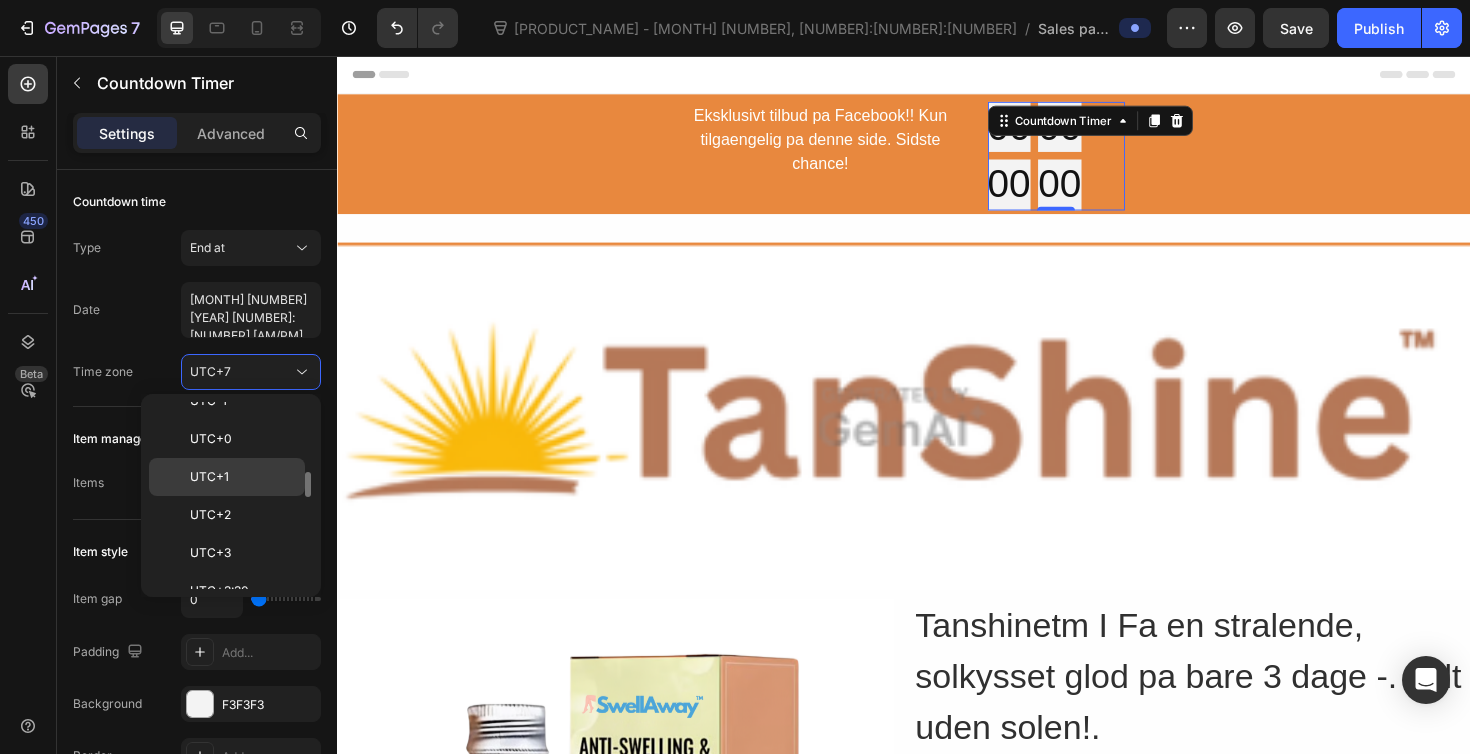 click on "UTC+1" at bounding box center (243, 477) 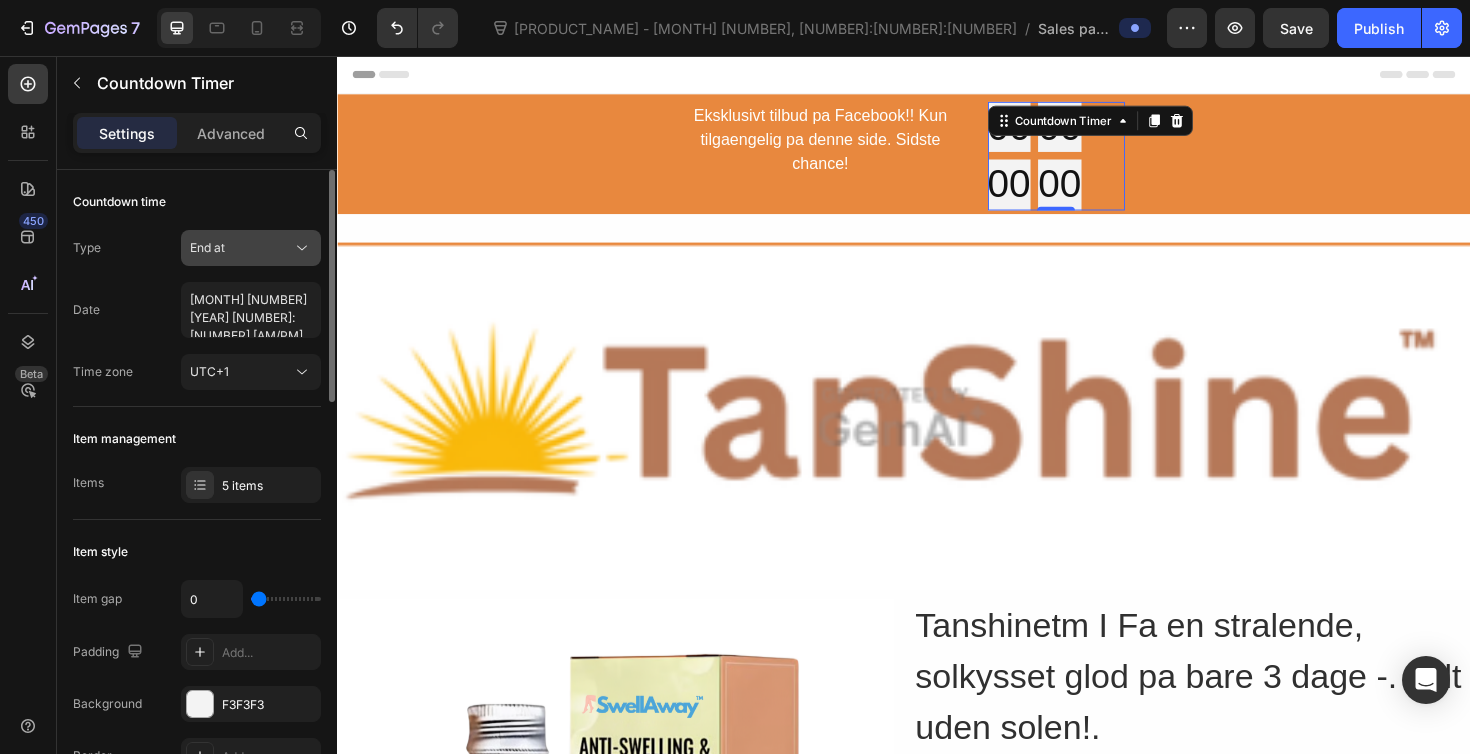 click on "End at" 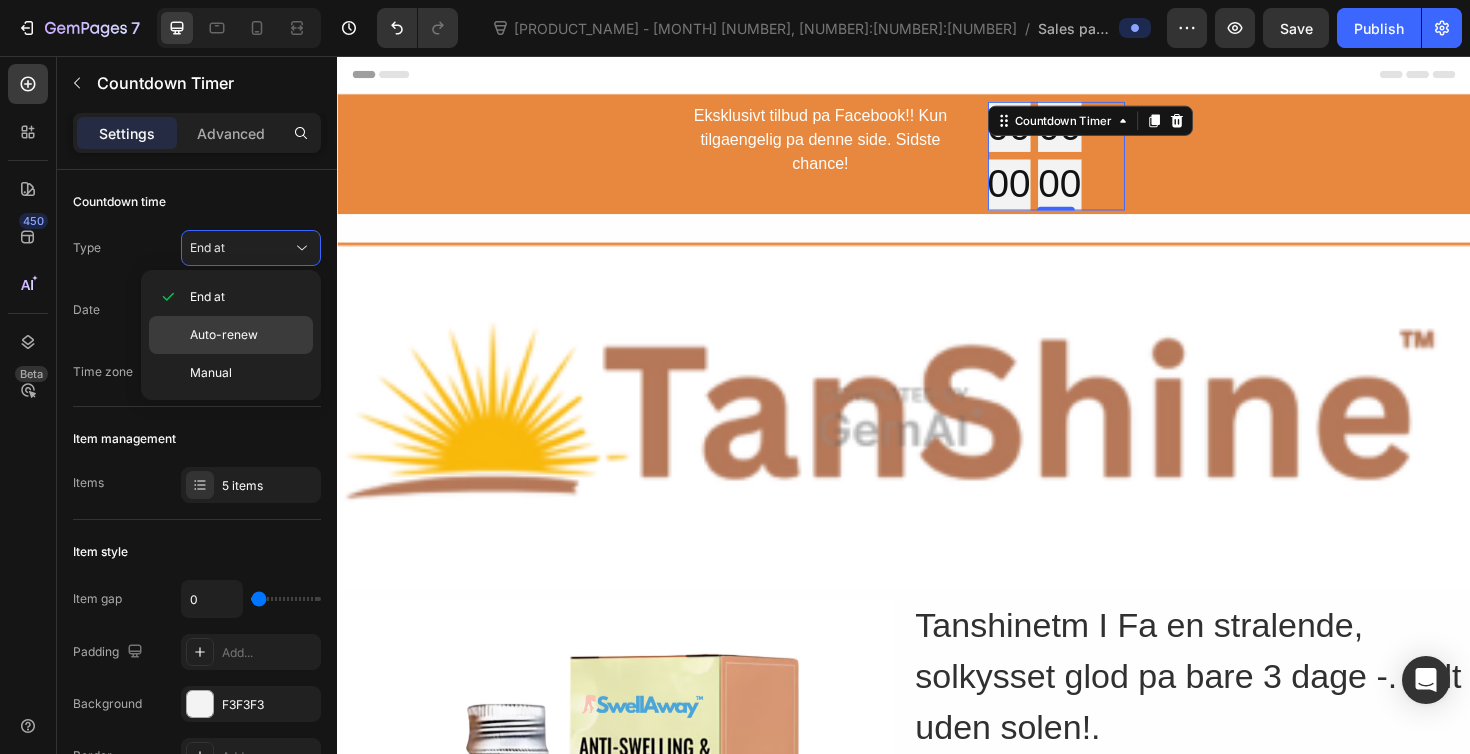 click on "Auto-renew" at bounding box center [224, 335] 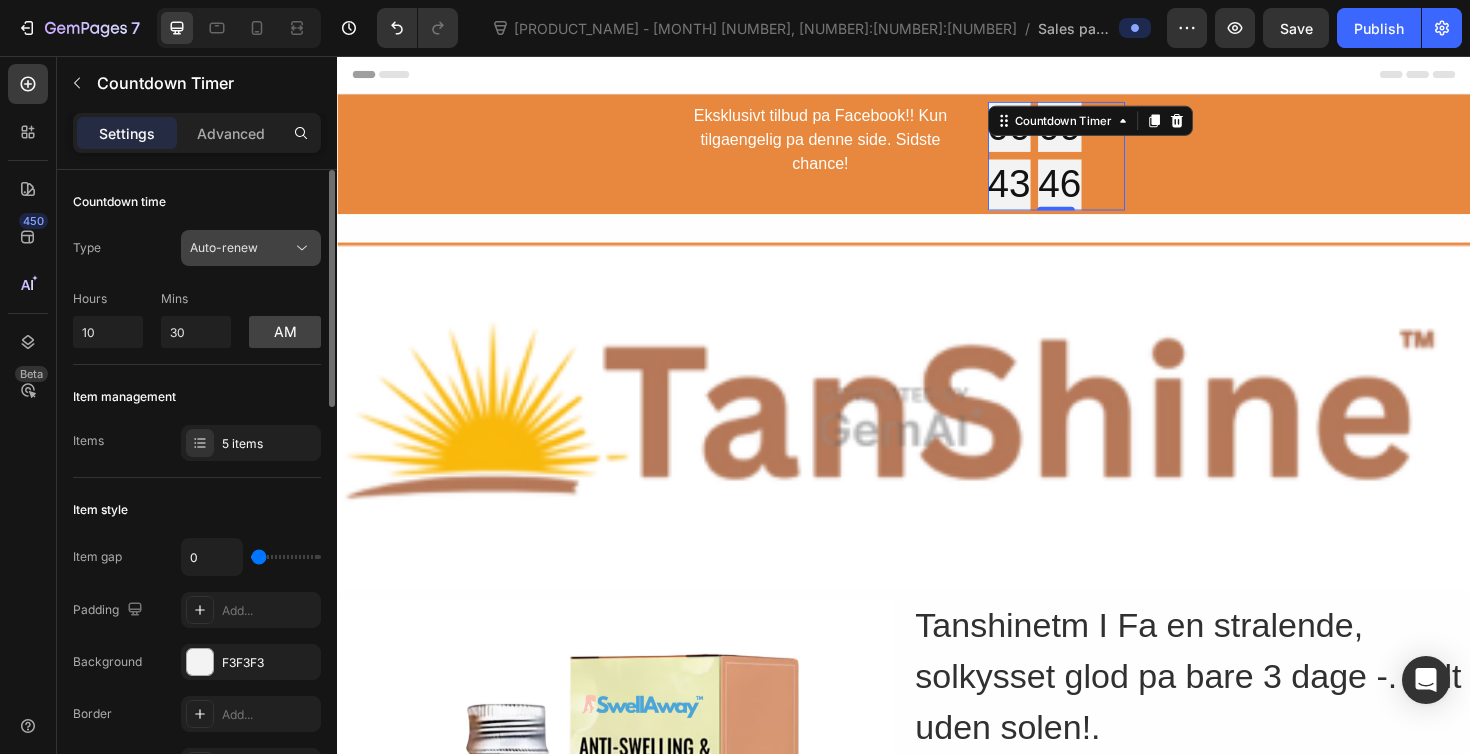 click on "Auto-renew" at bounding box center [241, 248] 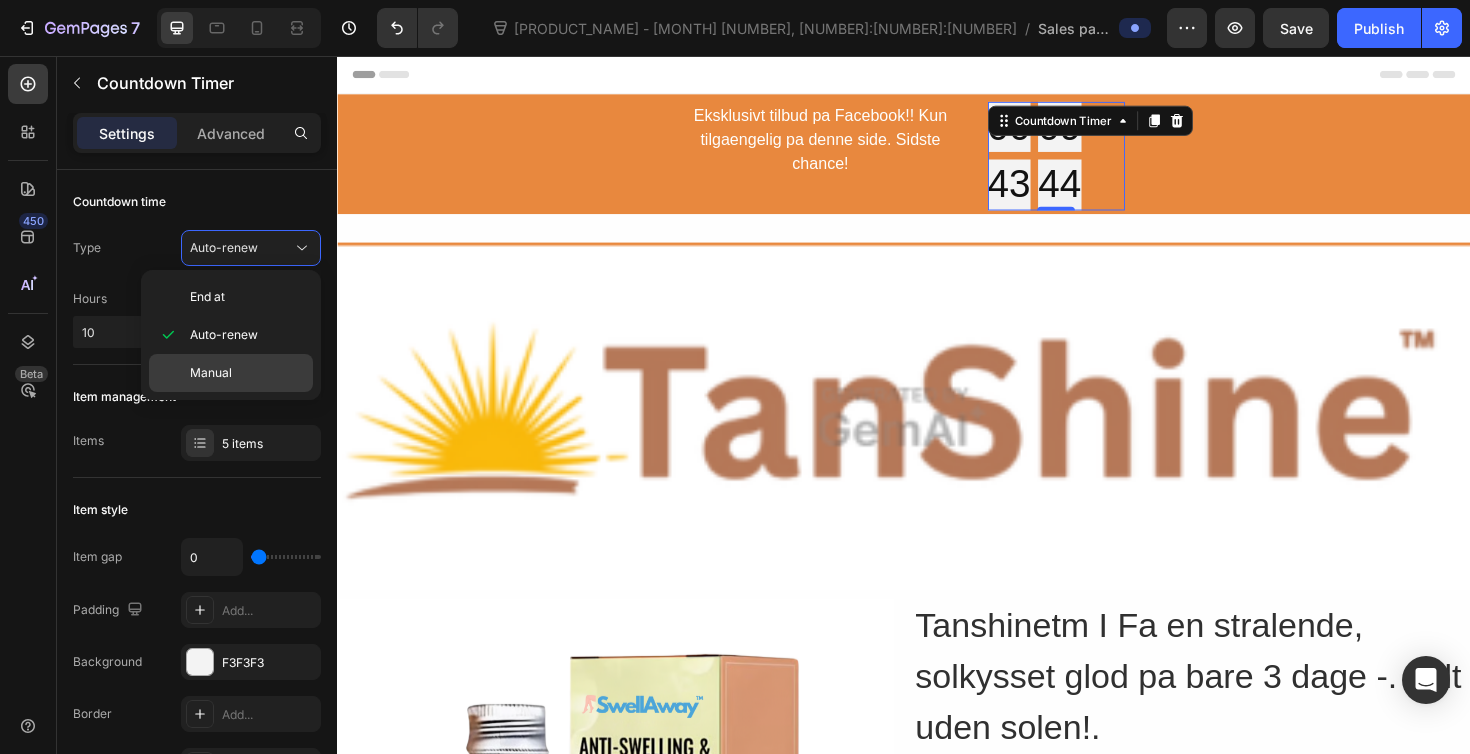 click on "Manual" 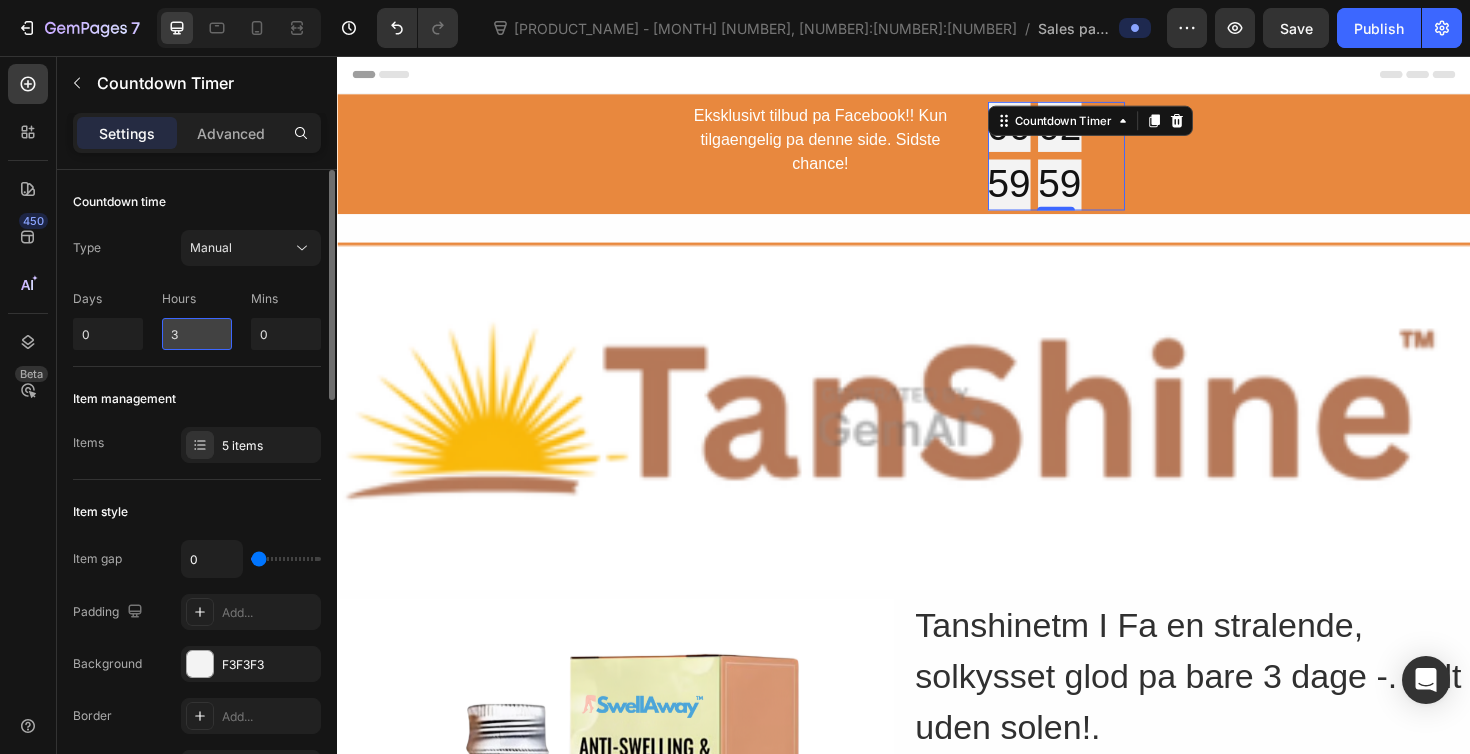 click on "3" at bounding box center [197, 334] 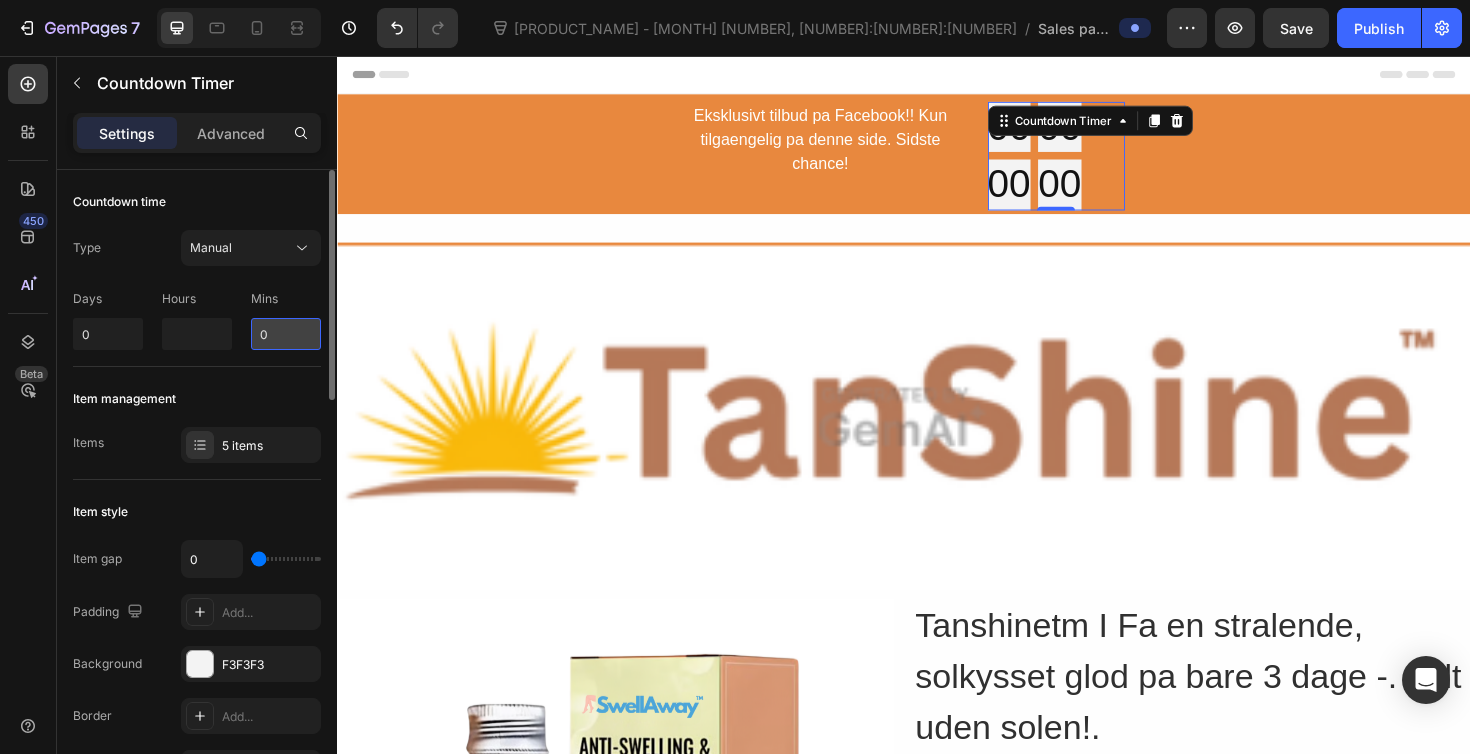 type on "0" 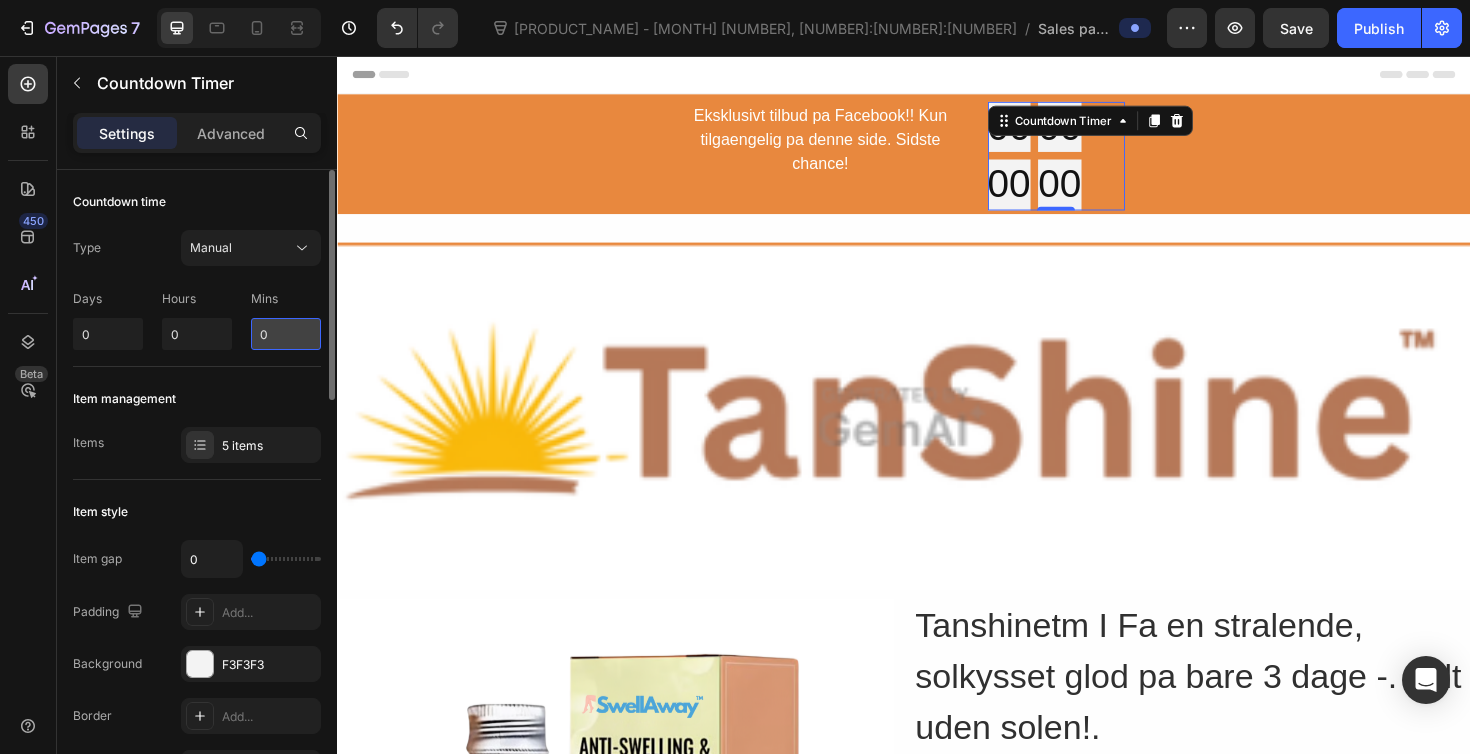click on "0" at bounding box center [286, 334] 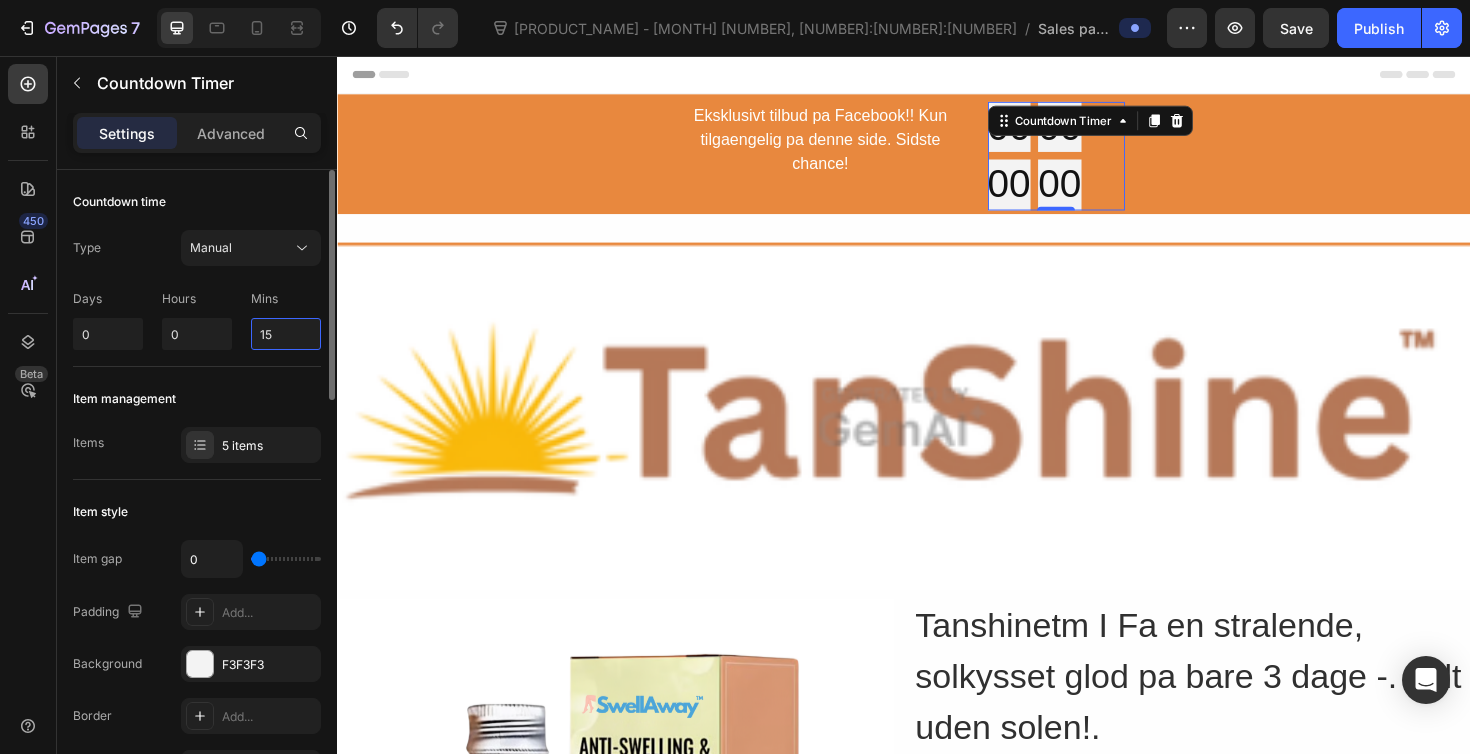 type on "15" 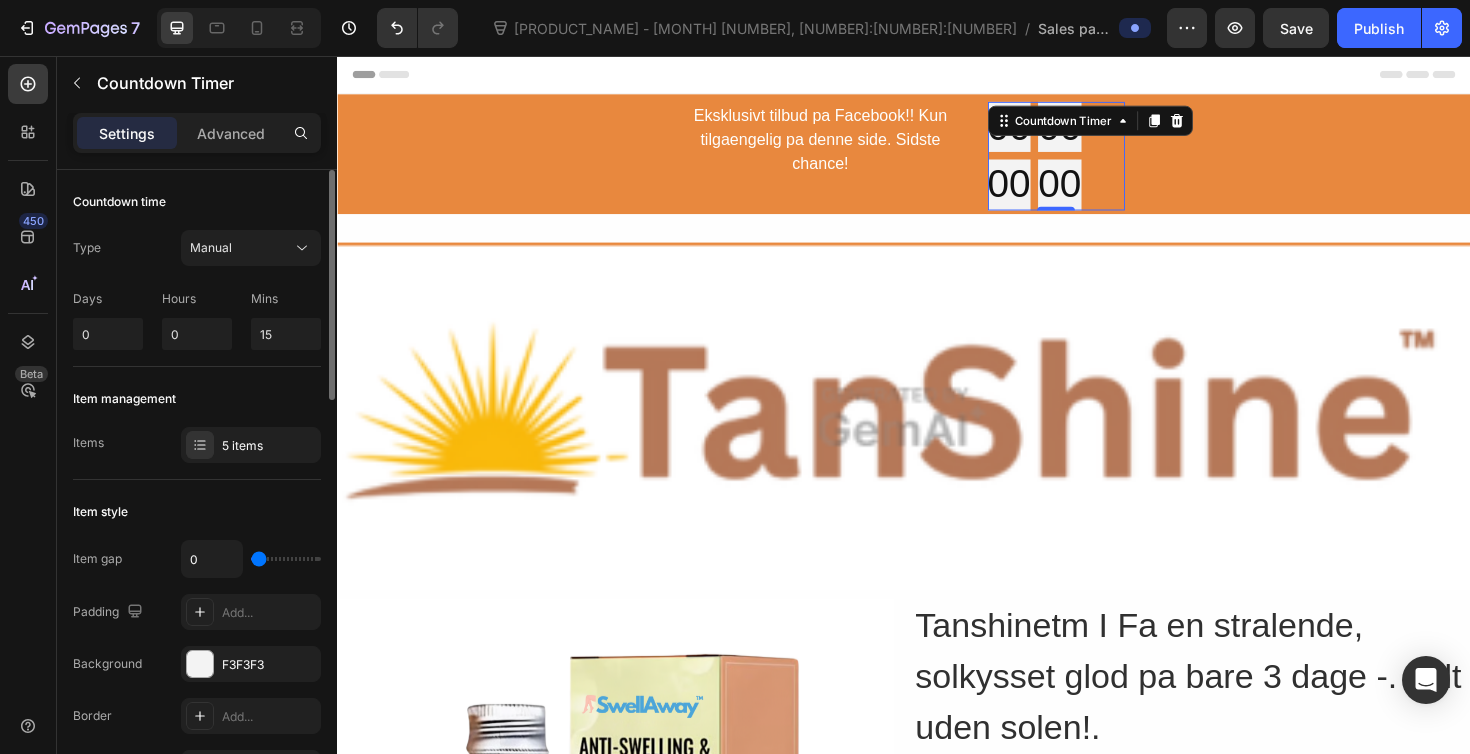 click on "Countdown time" at bounding box center (197, 202) 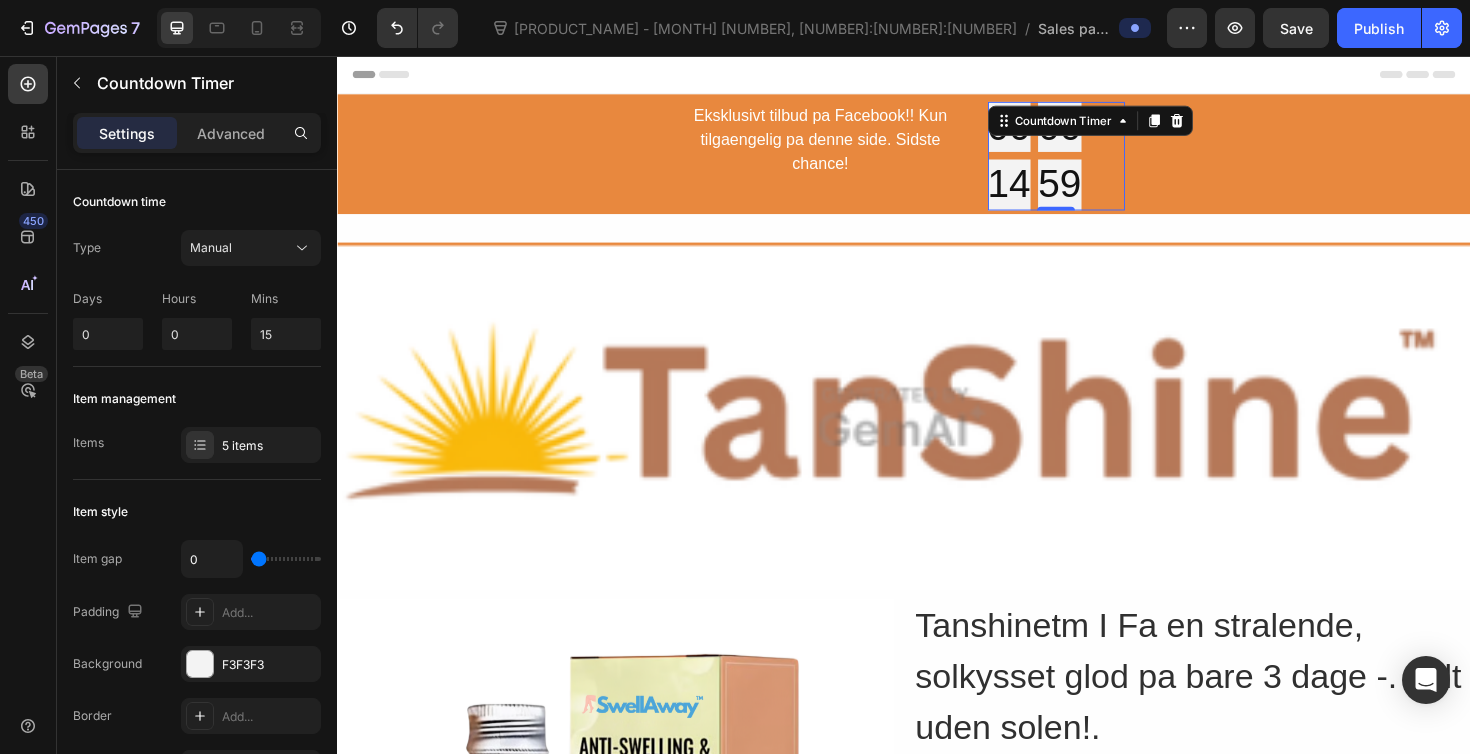 click on "00 00 14 59" at bounding box center [1098, 162] 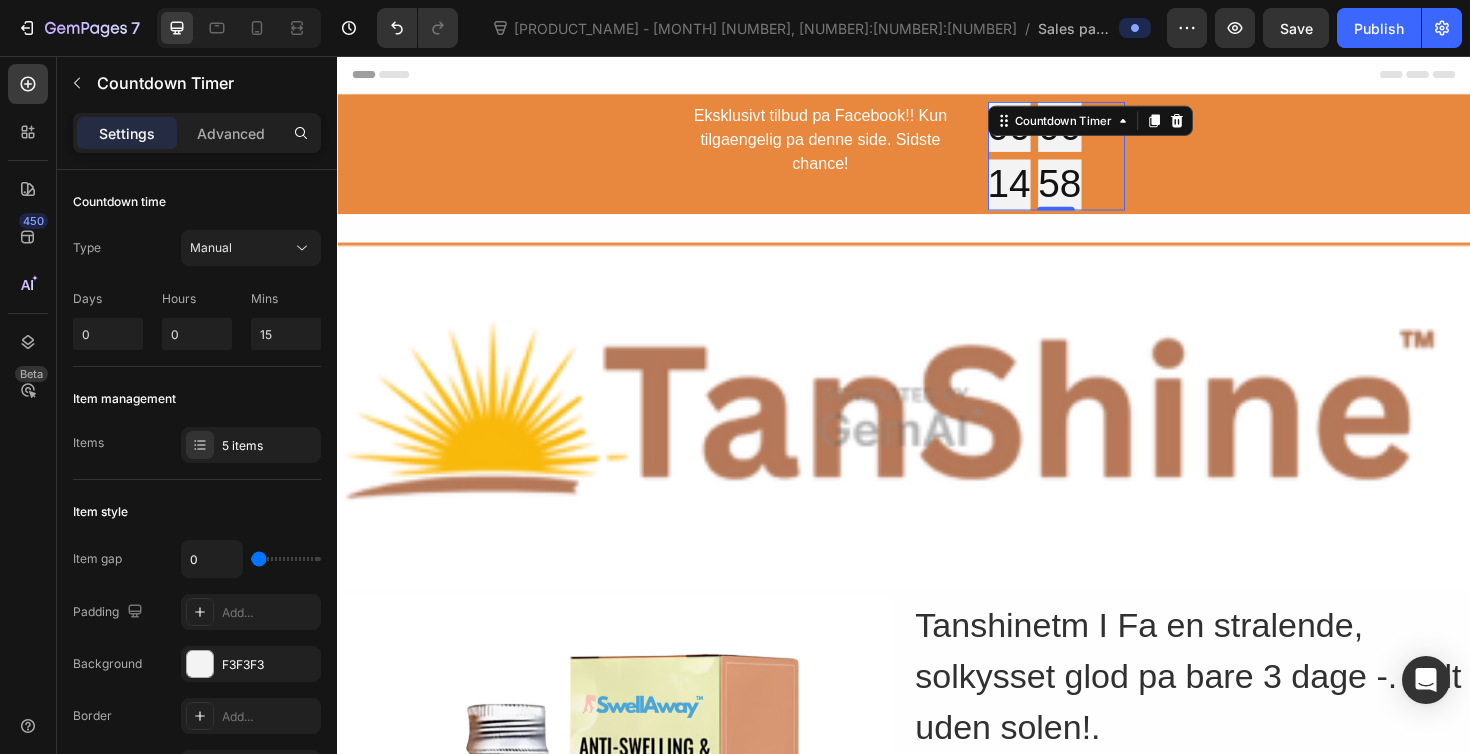 click on "00" at bounding box center (1049, 131) 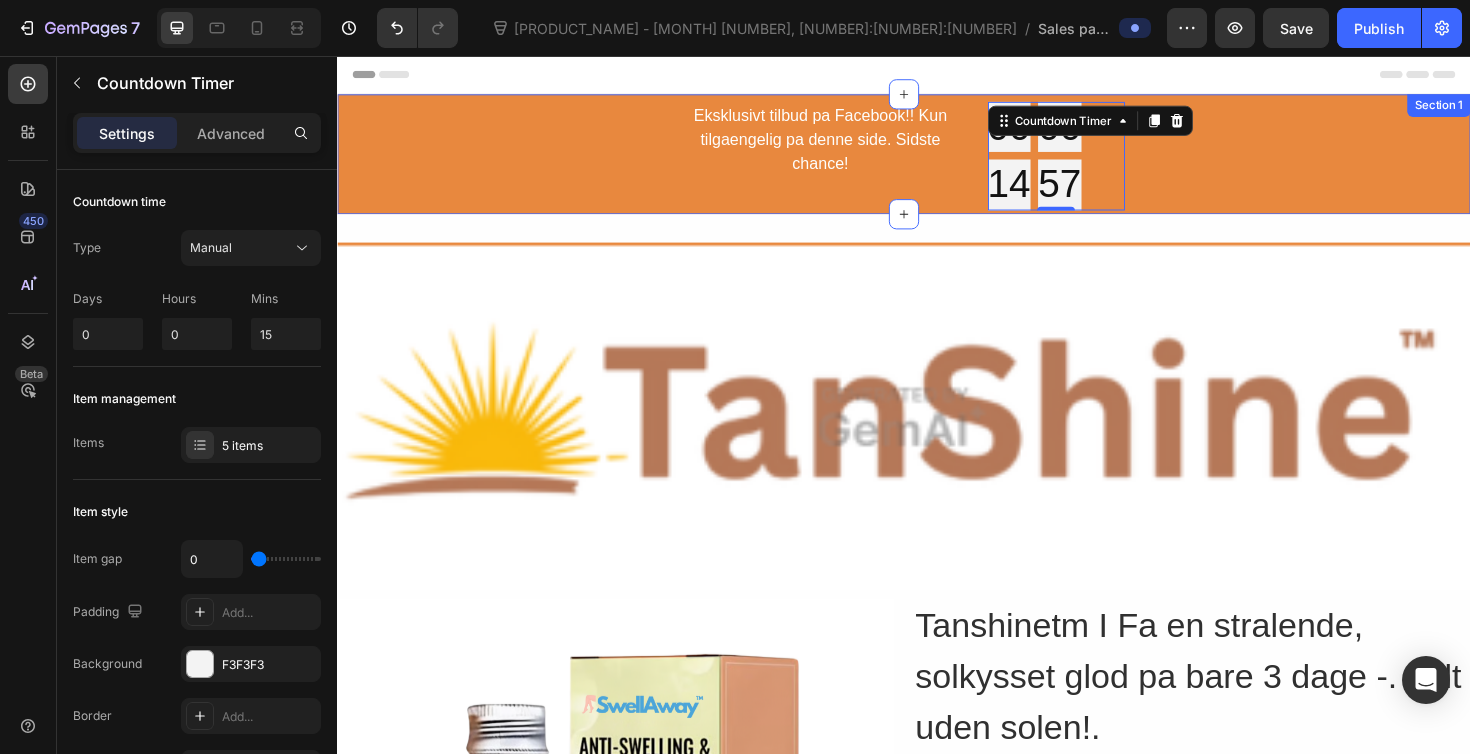 click on "Eksklusivt tilbud pa Facebook!! Kun tilgaengelig pa denne side. Sidste chance! Text Block Row 00 00 14 57 Countdown Timer   0 Row" at bounding box center (937, 162) 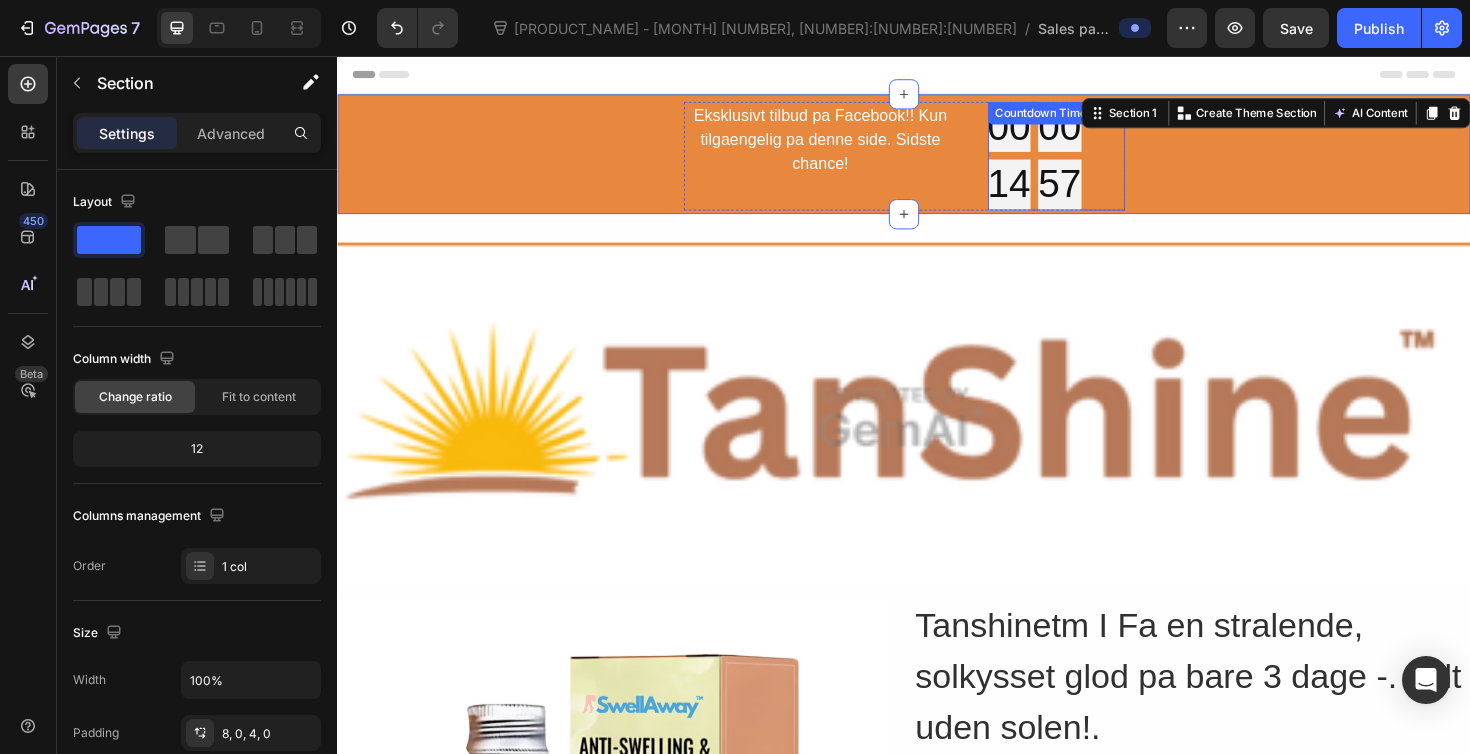 click on "00 00 14 57 Countdown Timer" at bounding box center [1098, 162] 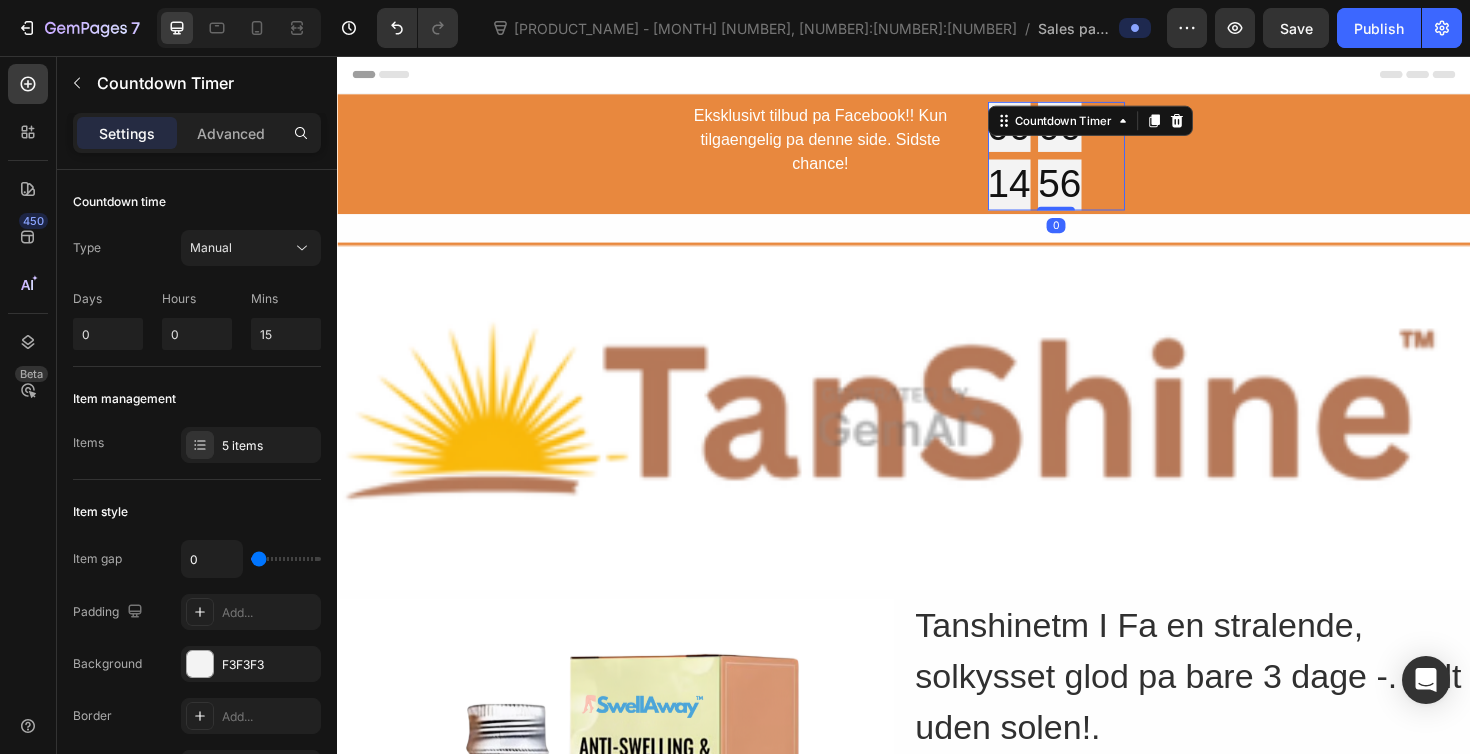click on "Countdown Timer" at bounding box center (1134, 125) 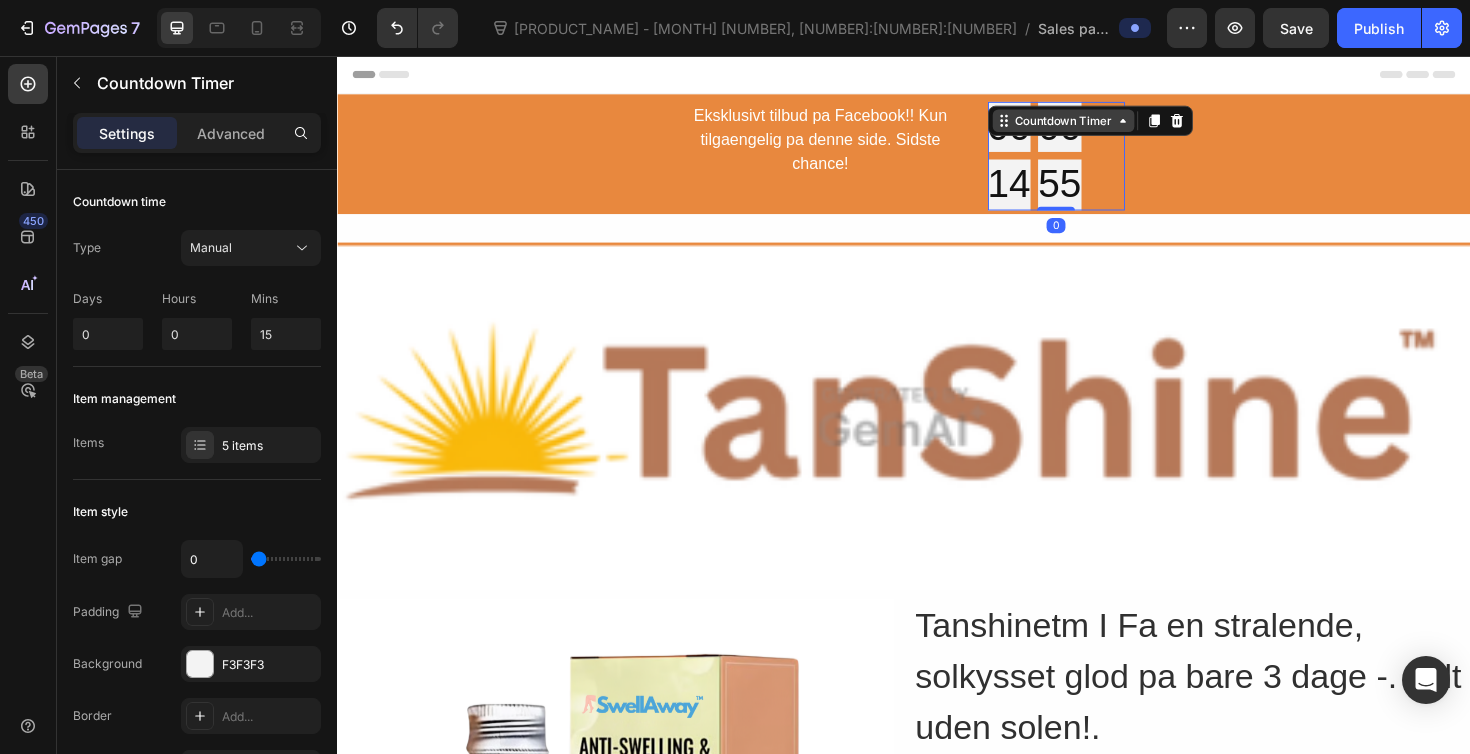 click on "Countdown Timer" at bounding box center [1106, 125] 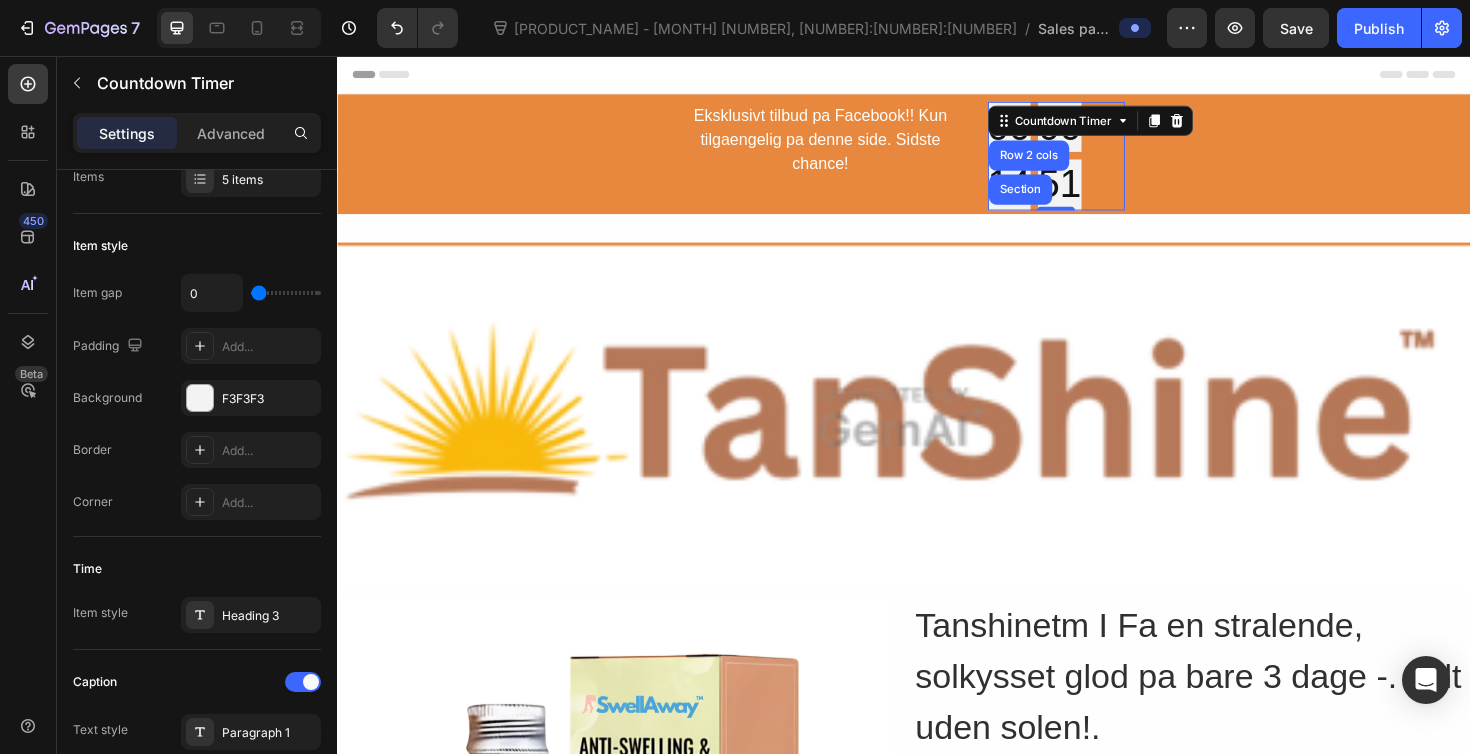 scroll, scrollTop: 0, scrollLeft: 0, axis: both 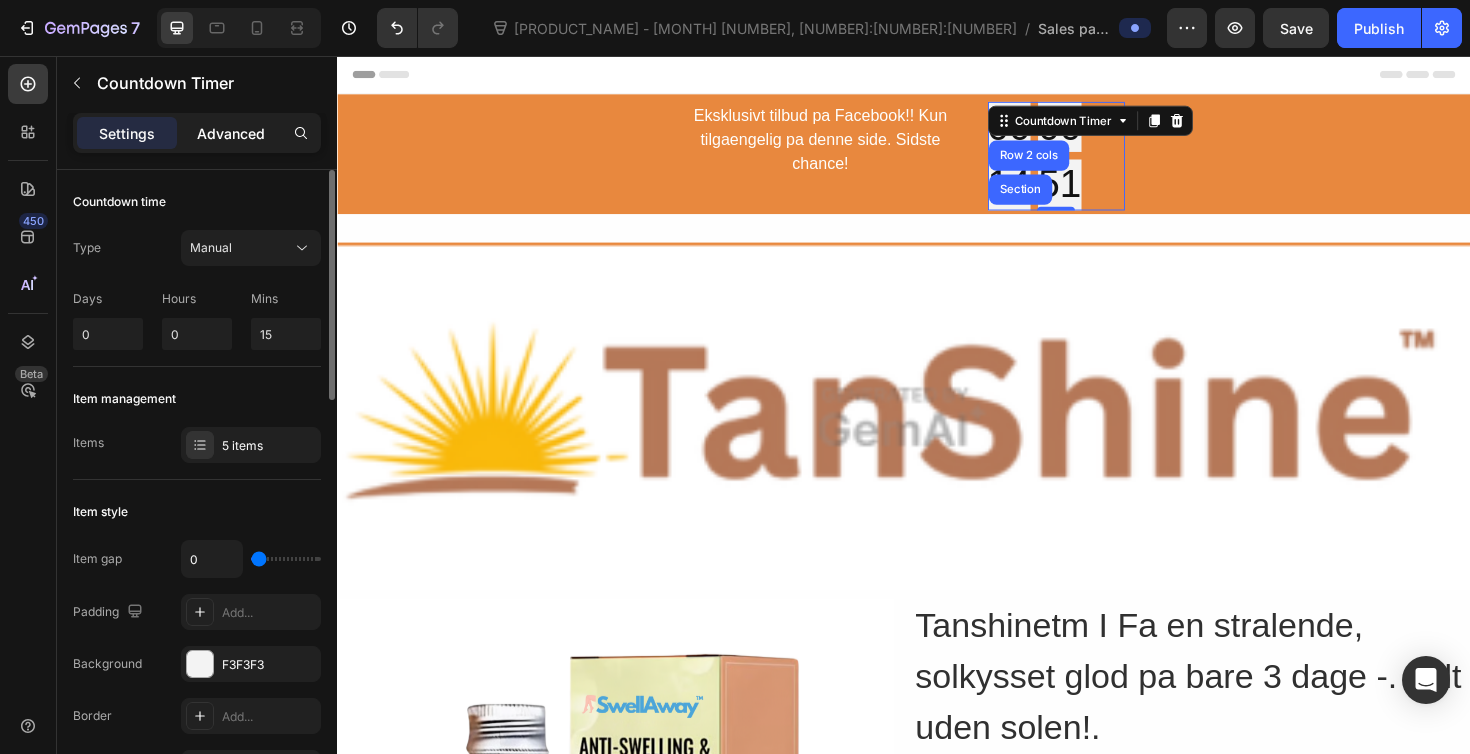 click on "Advanced" at bounding box center (231, 133) 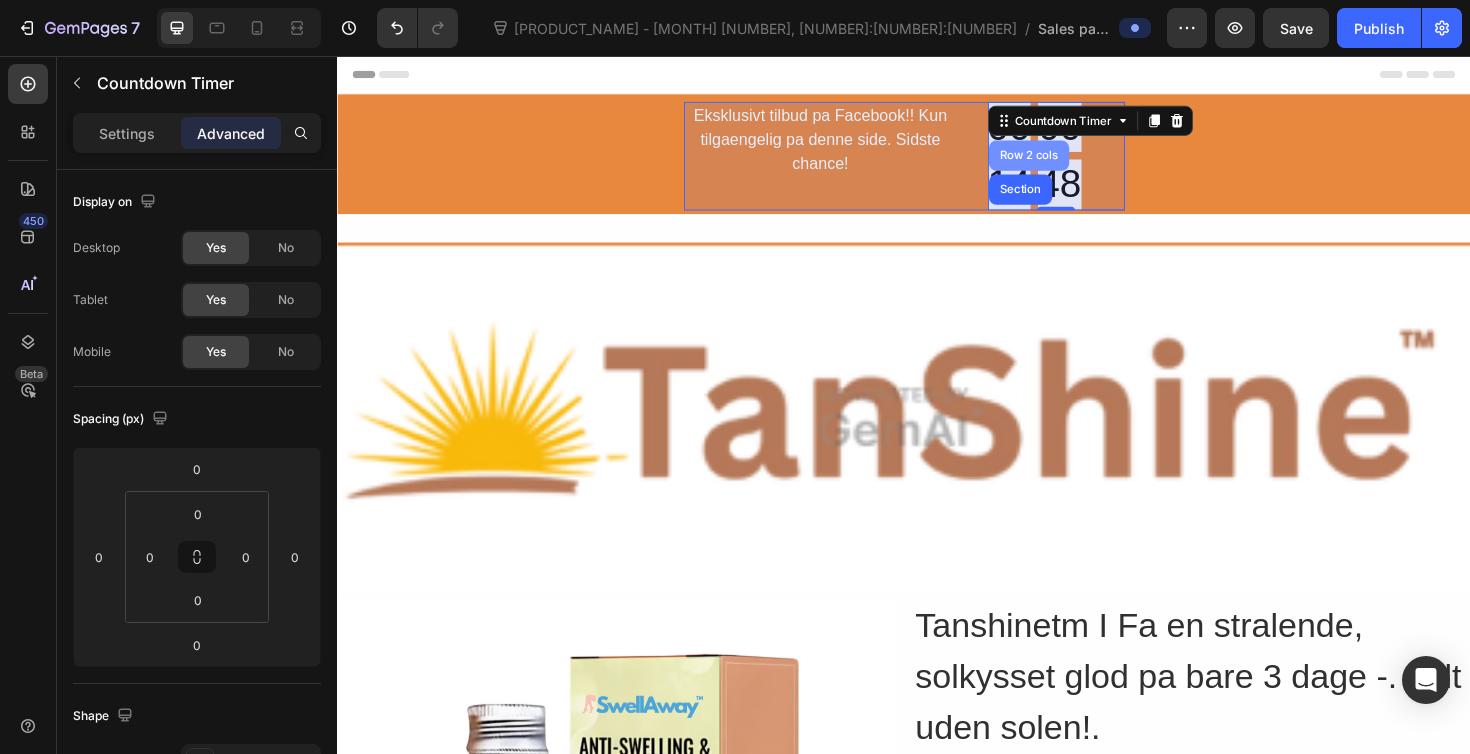 click on "Row 2 cols" at bounding box center [1069, 162] 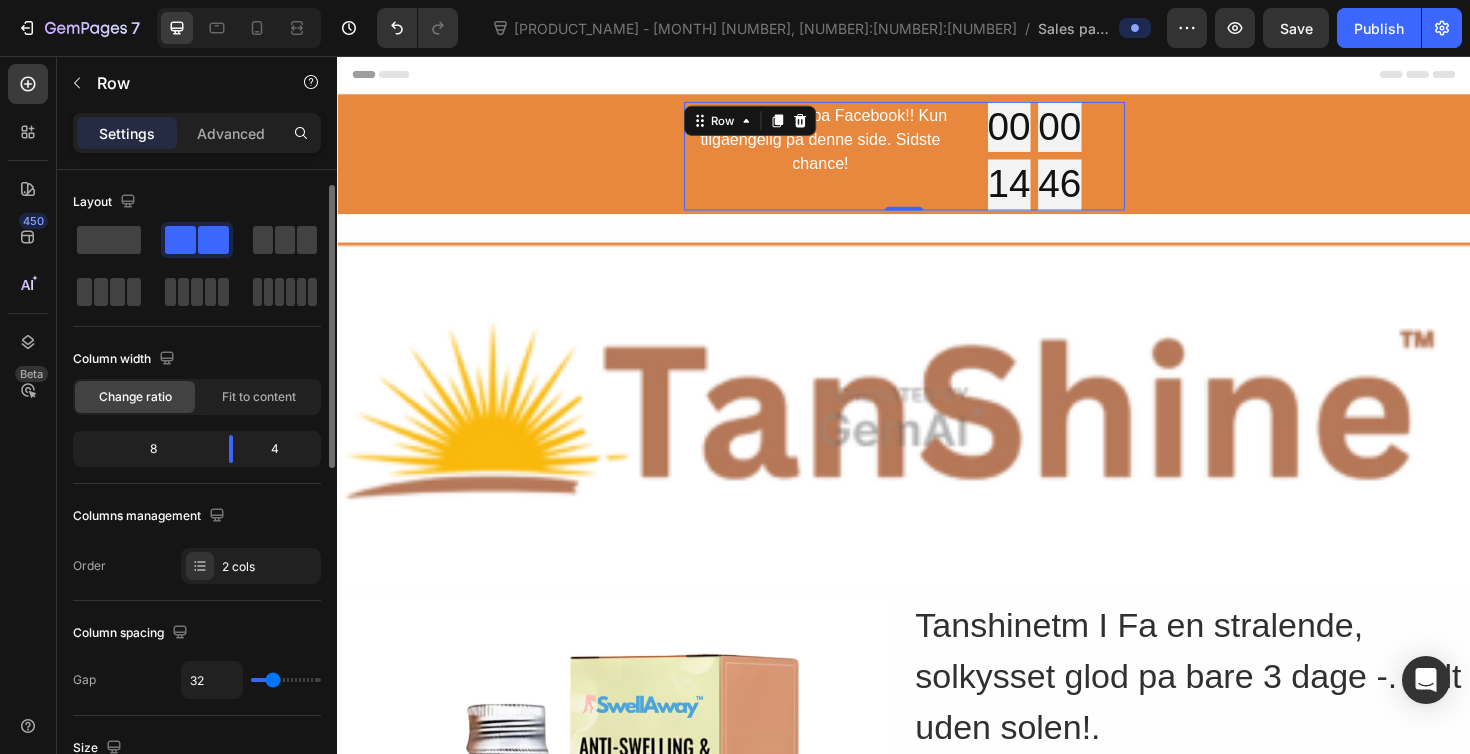 scroll, scrollTop: 22, scrollLeft: 0, axis: vertical 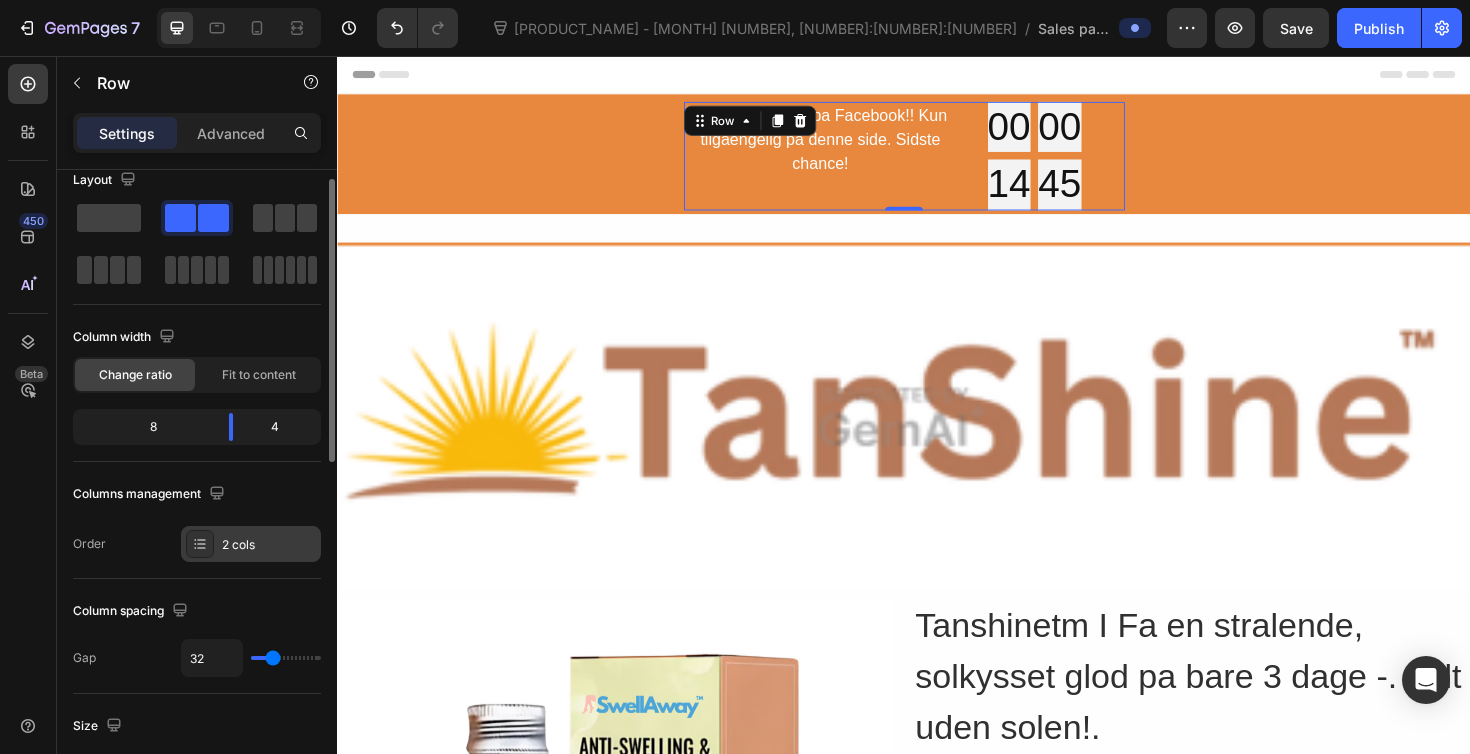 click on "2 cols" at bounding box center (269, 545) 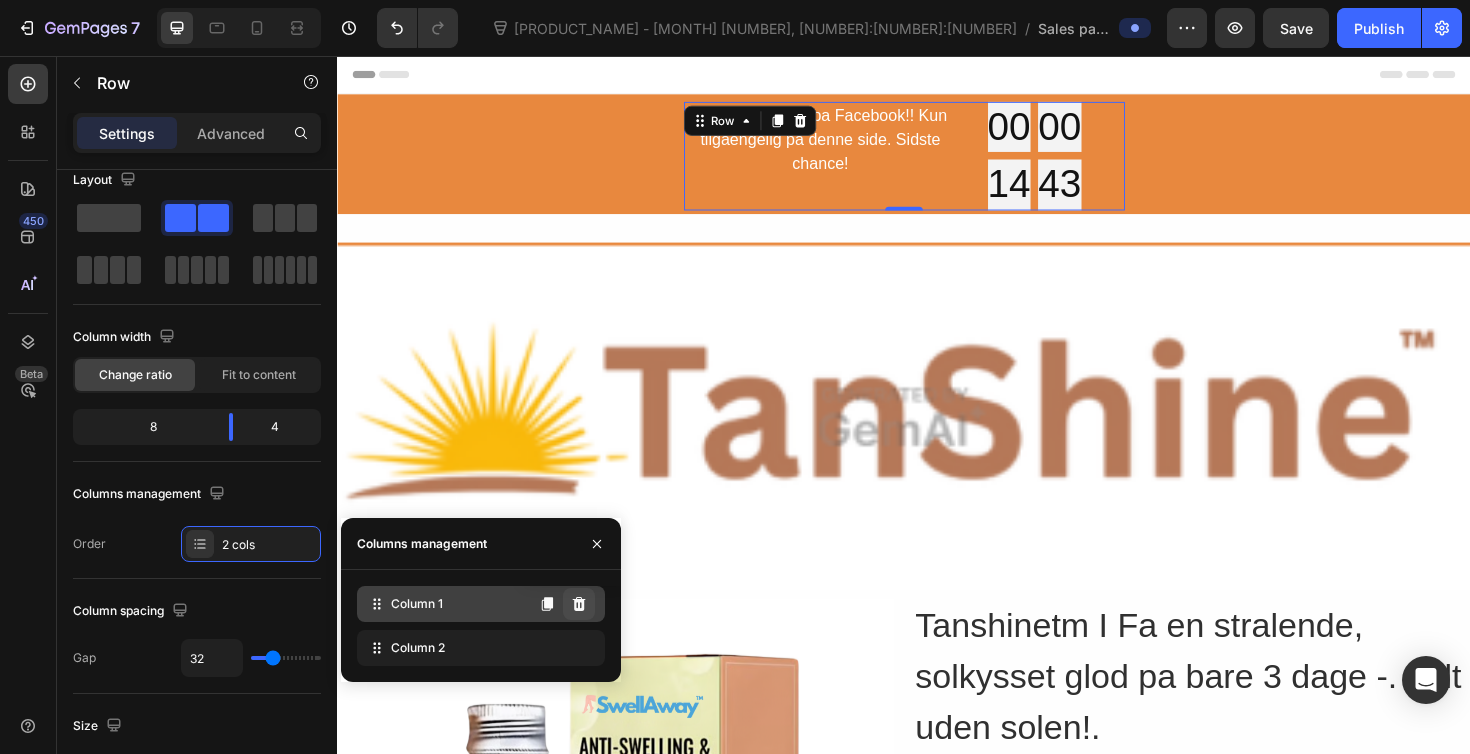 click 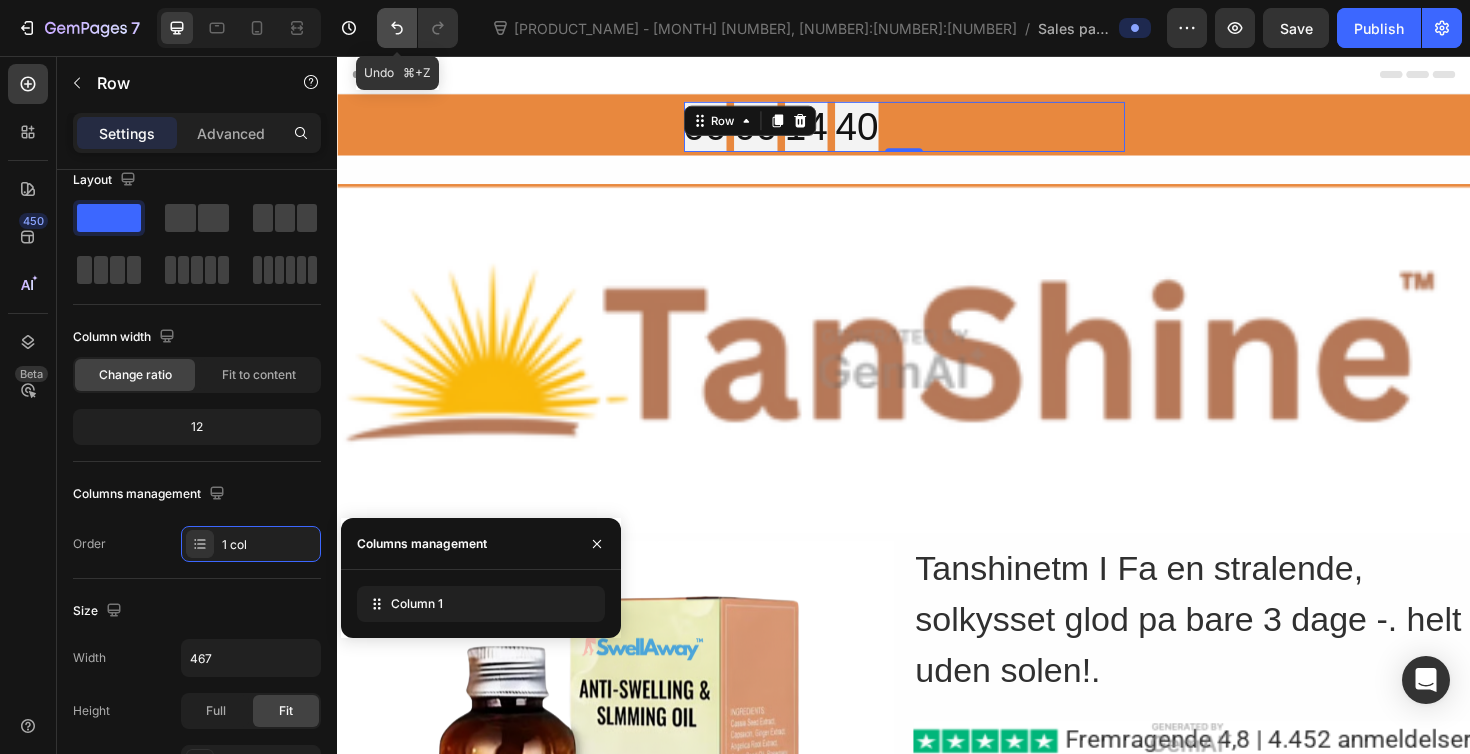 click 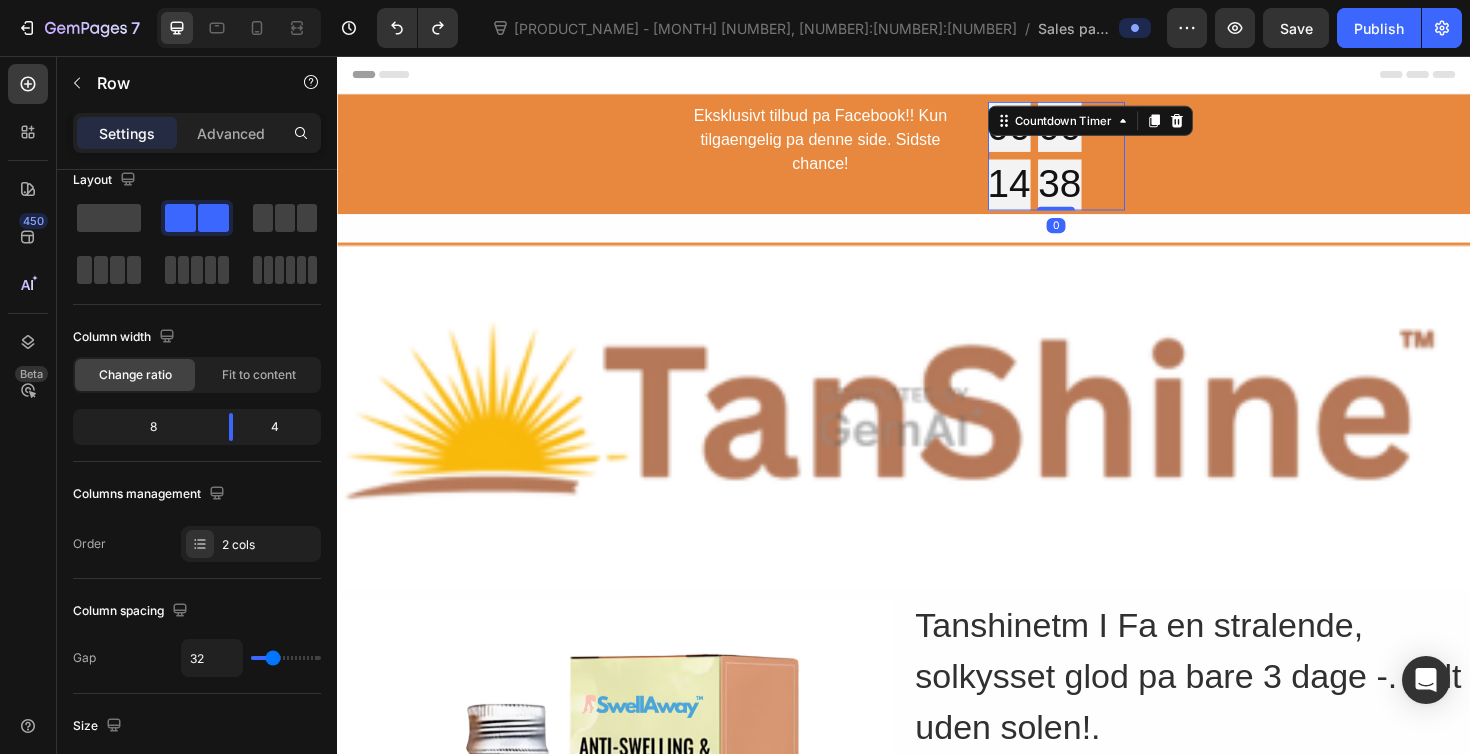 click on "14" at bounding box center (1049, 192) 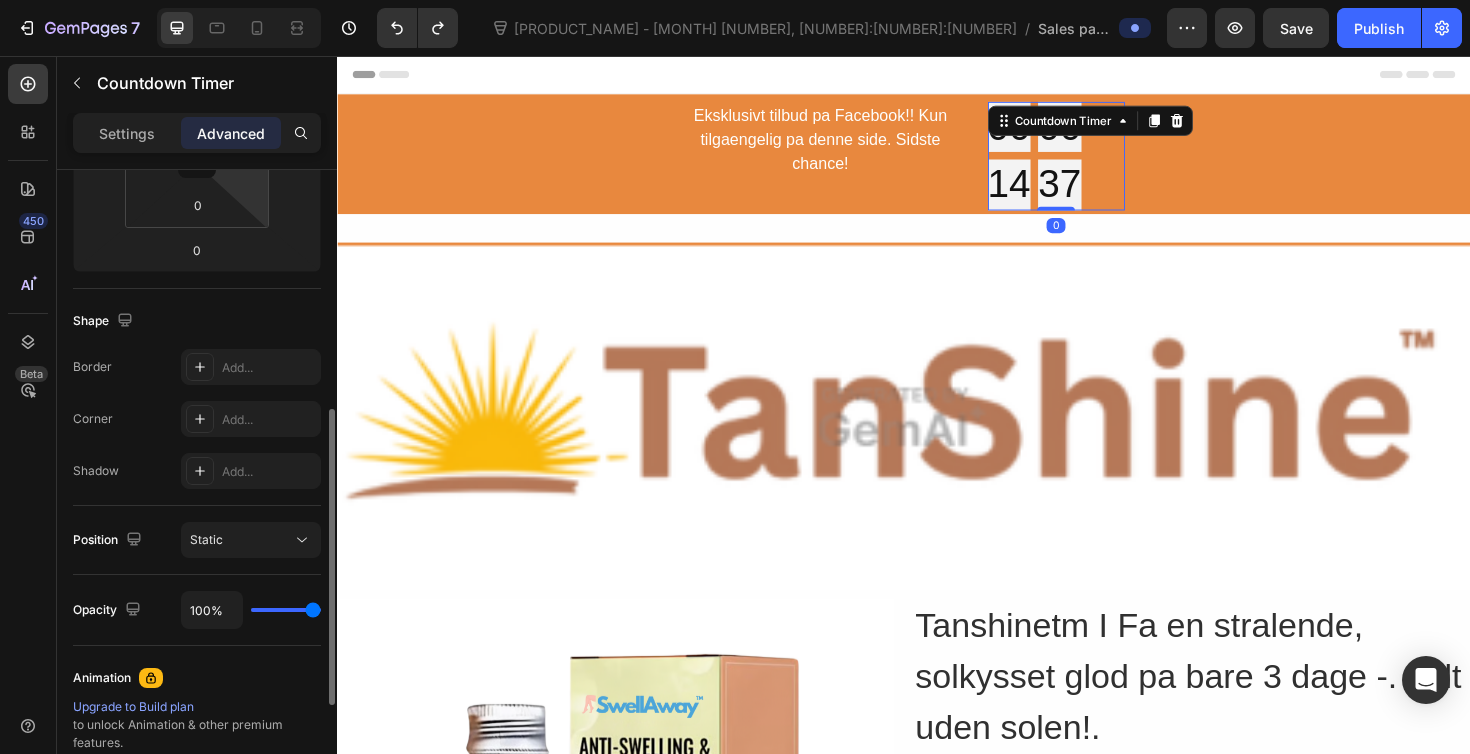 scroll, scrollTop: 538, scrollLeft: 0, axis: vertical 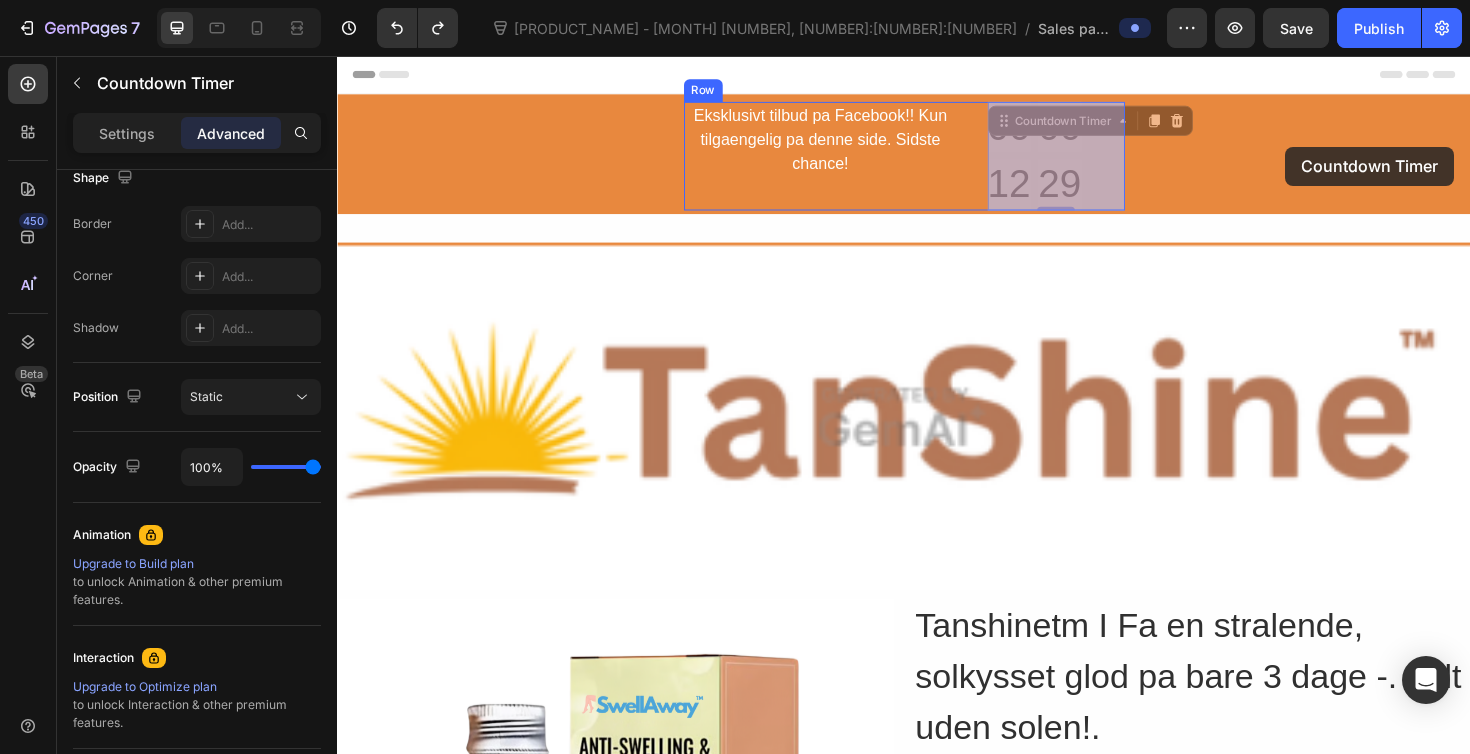 drag, startPoint x: 1080, startPoint y: 178, endPoint x: 1341, endPoint y: 152, distance: 262.2918 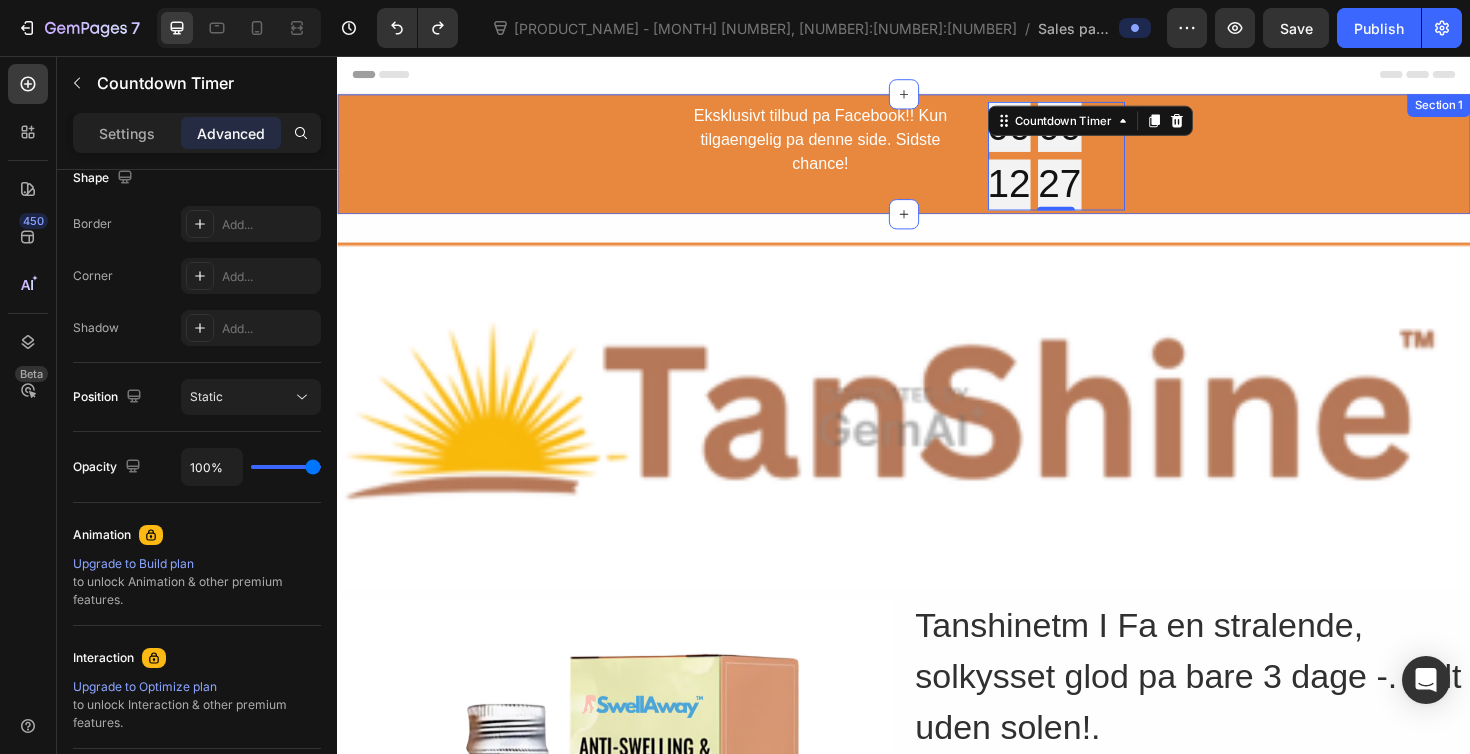 click on "Eksklusivt tilbud pa Facebook!! Kun tilgaengelig pa denne side. Sidste chance! Text Block Row 00 00 12 27 Countdown Timer   0 Row" at bounding box center (937, 162) 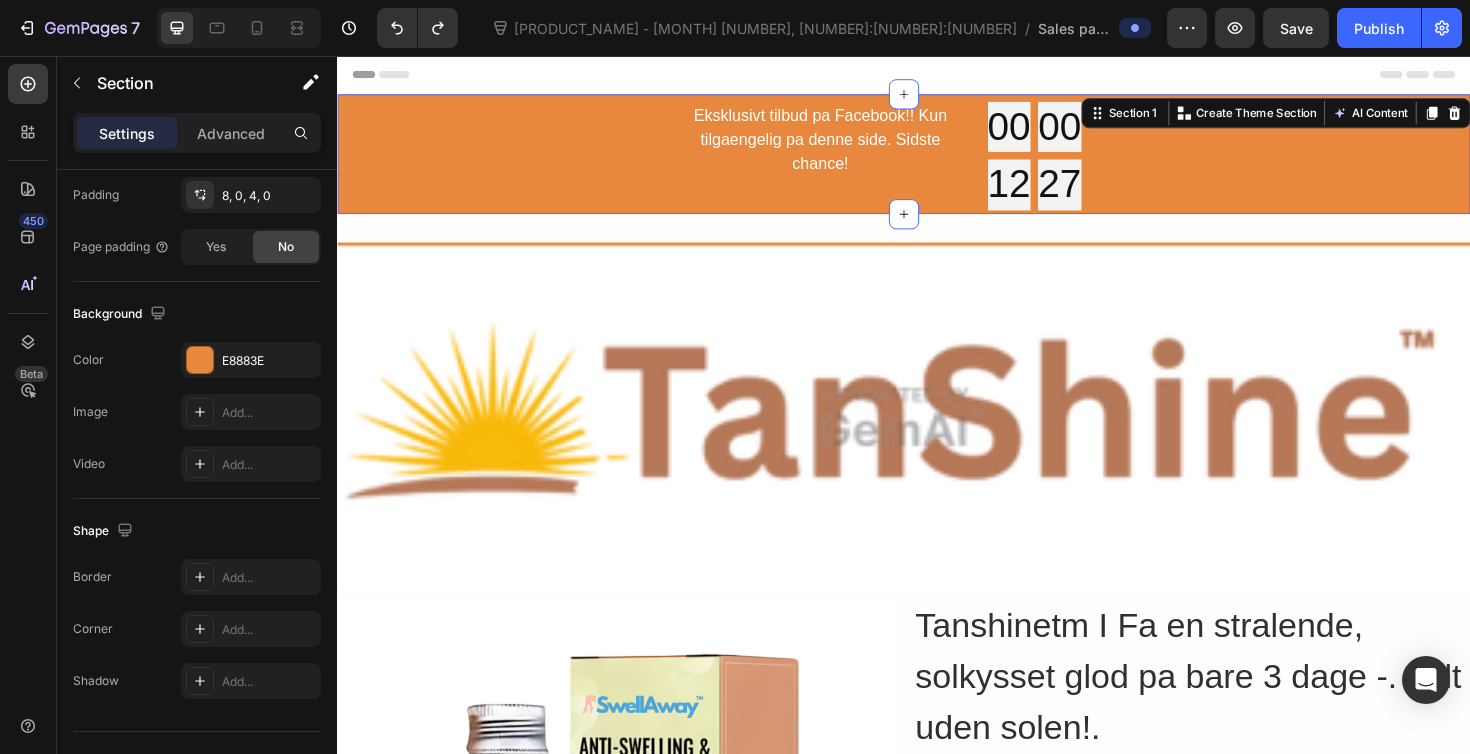 scroll, scrollTop: 0, scrollLeft: 0, axis: both 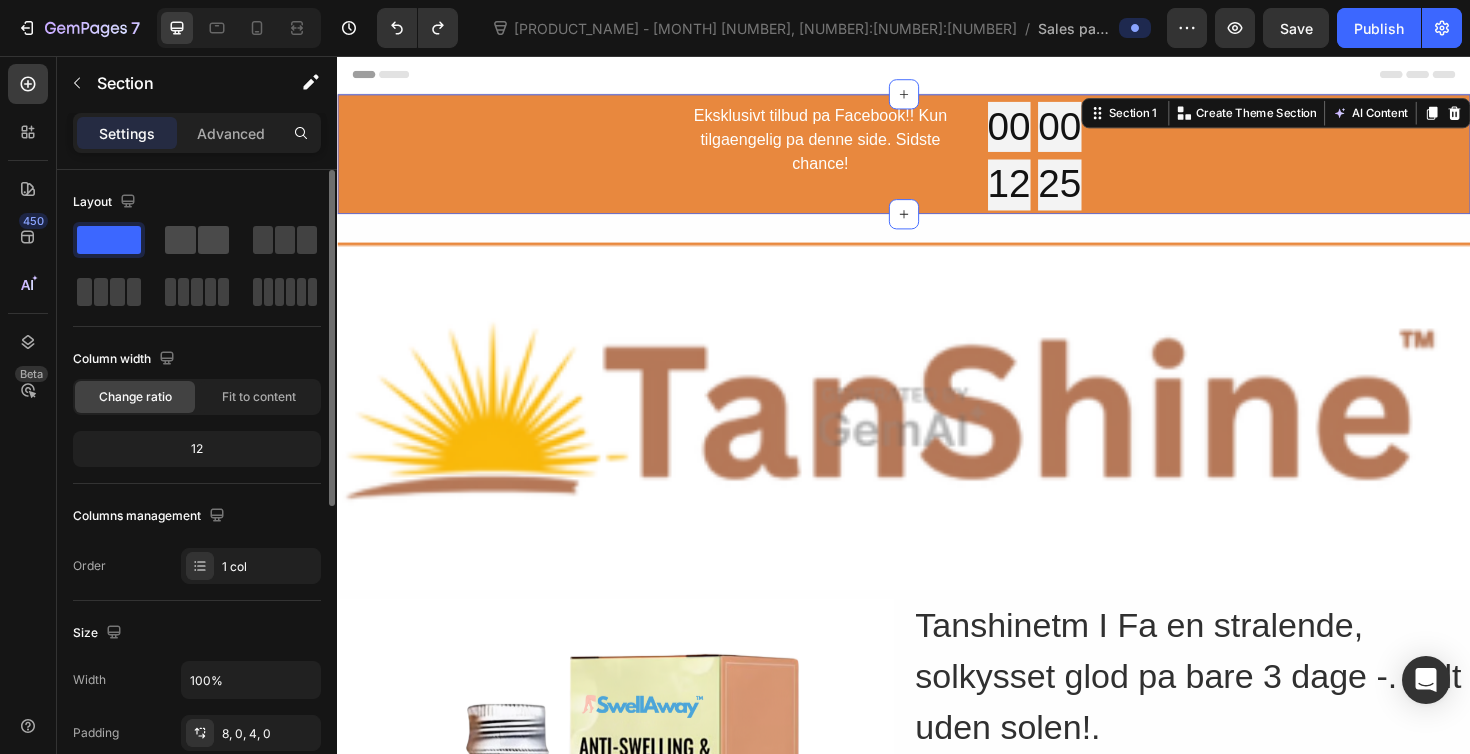 click 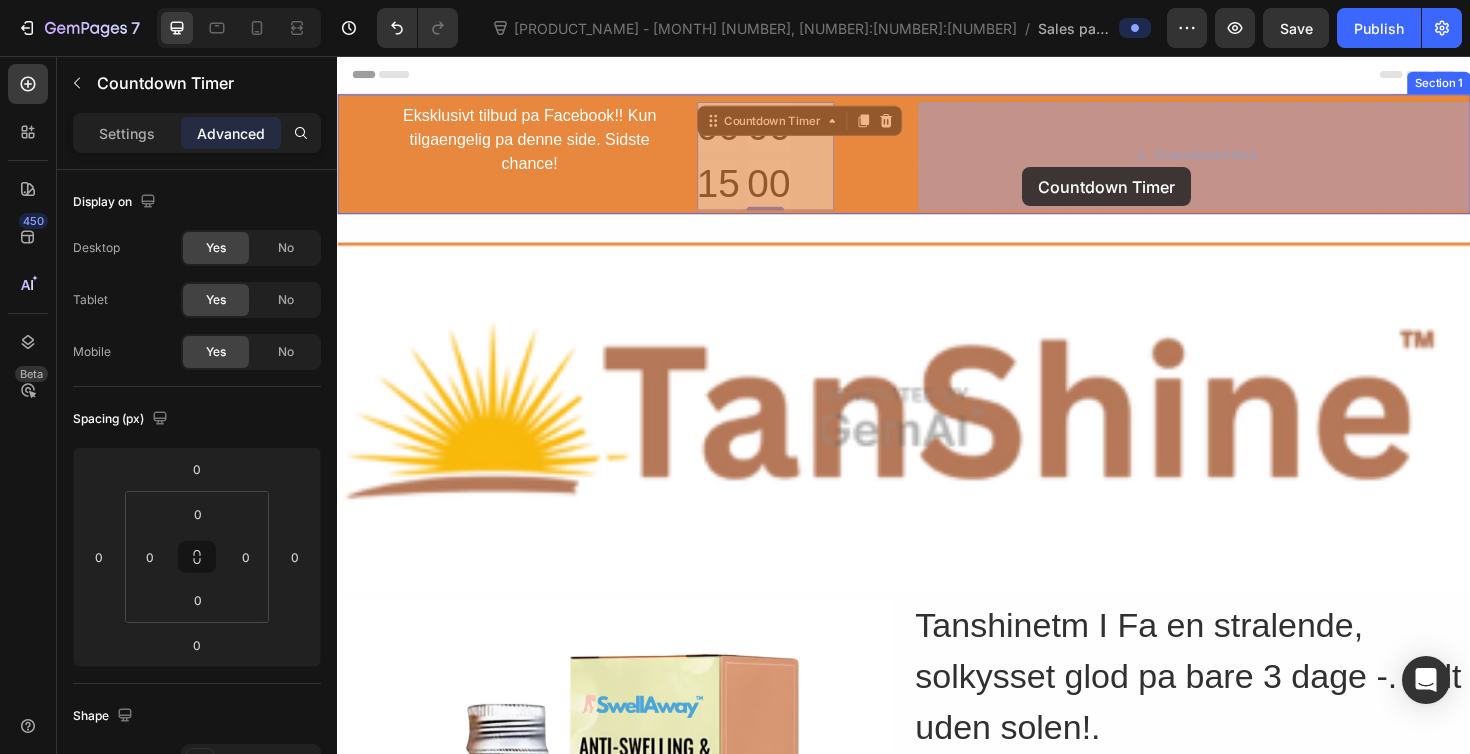 drag, startPoint x: 756, startPoint y: 172, endPoint x: 1092, endPoint y: 166, distance: 336.05356 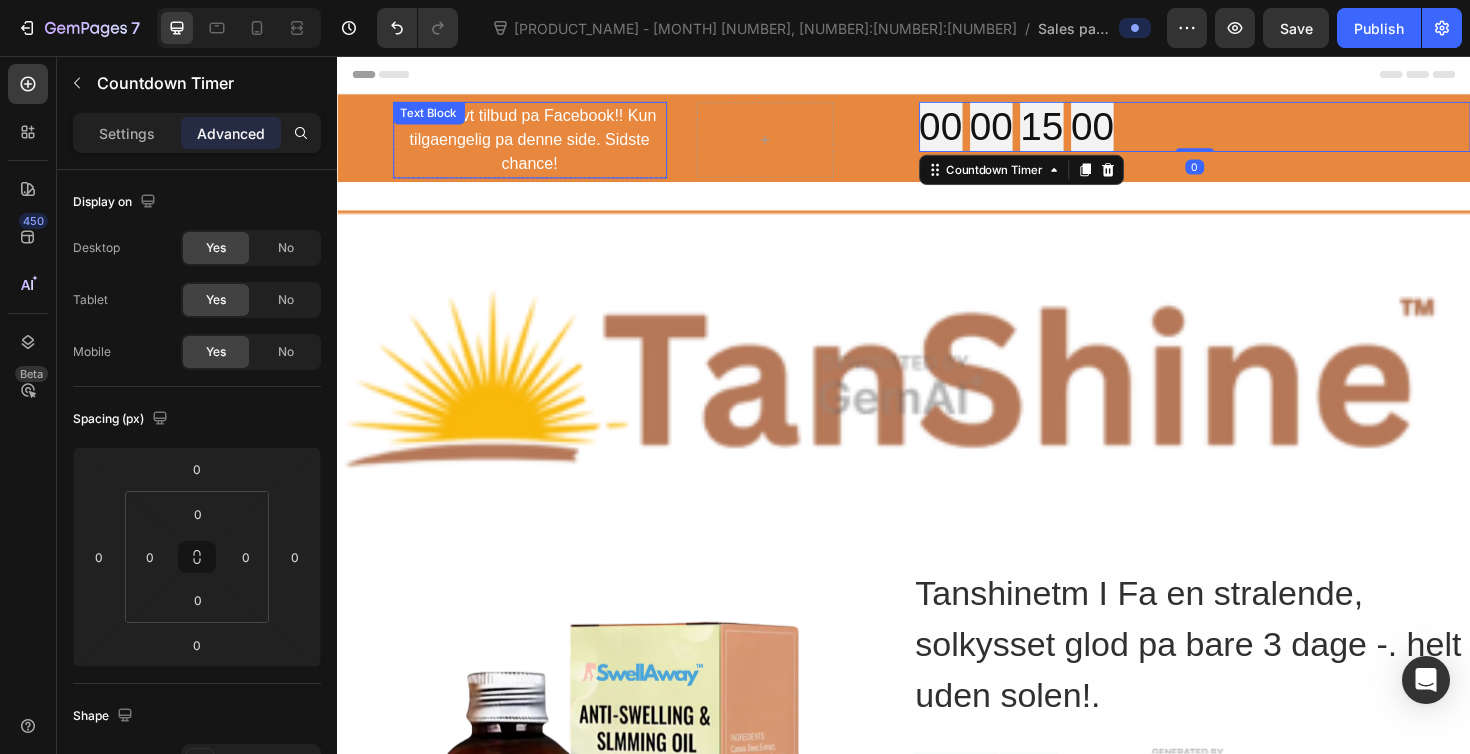 click on "Eksklusivt tilbud pa Facebook!! Kun tilgaengelig pa denne side. Sidste chance!" at bounding box center [541, 145] 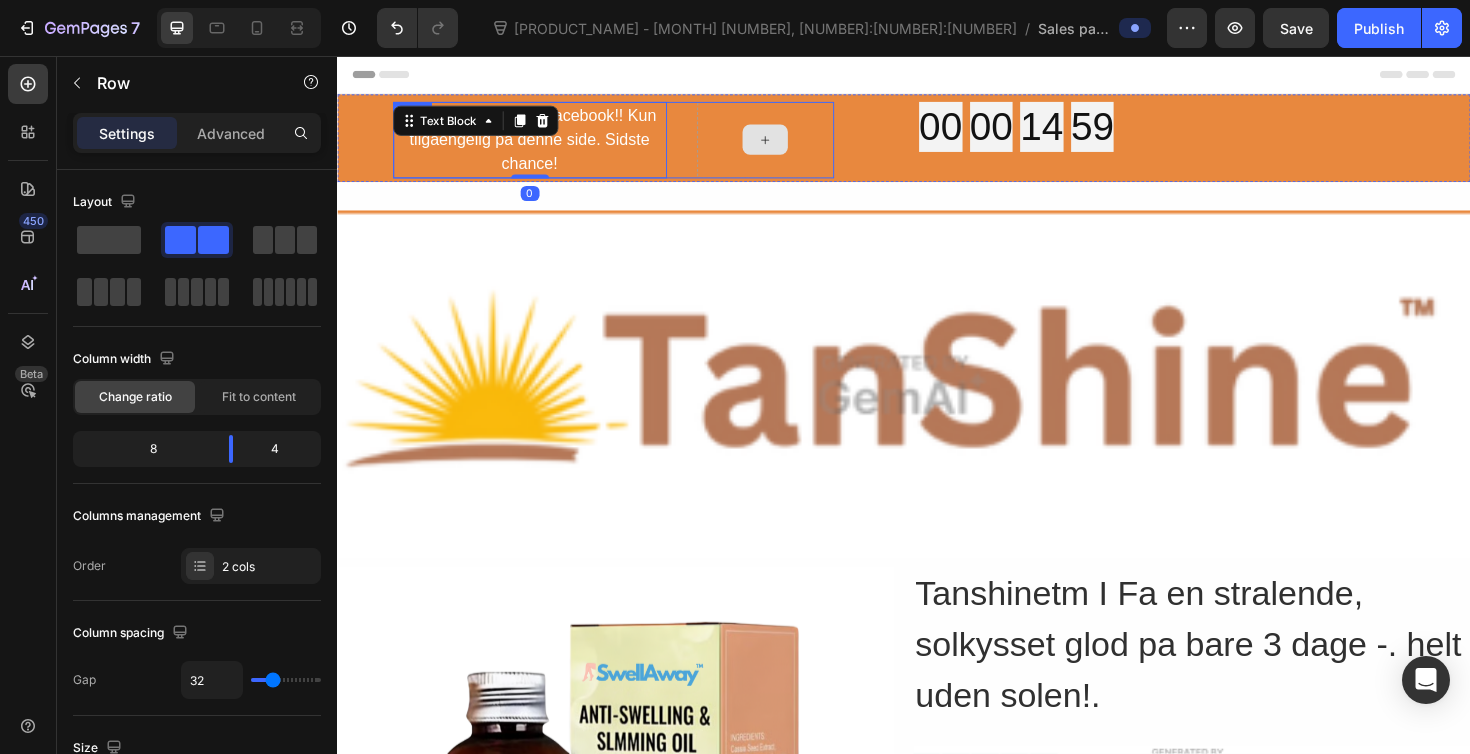 click at bounding box center (790, 145) 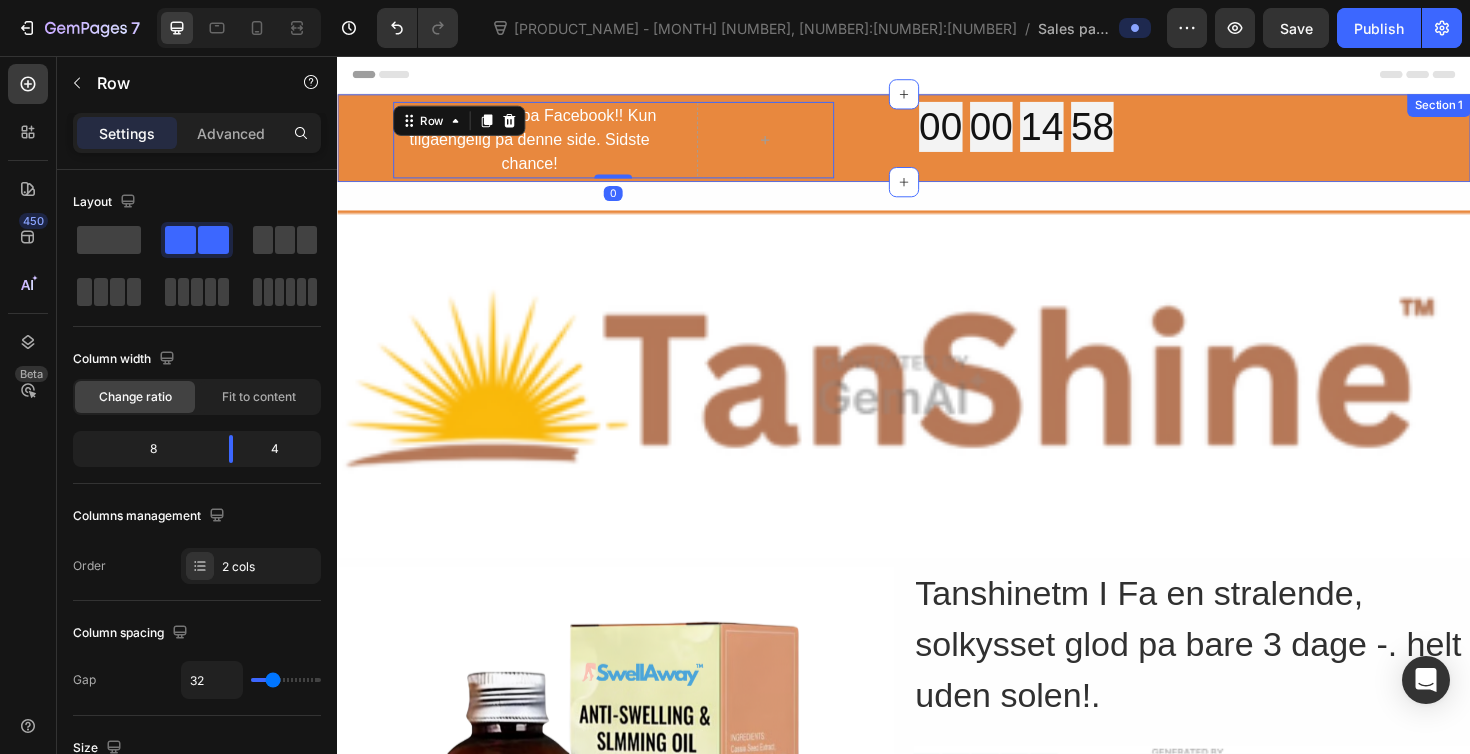 click on "Eksklusivt tilbud pa Facebook!! Kun tilgaengelig pa denne side. Sidste chance! Text Block Row
Row   0" at bounding box center (629, 145) 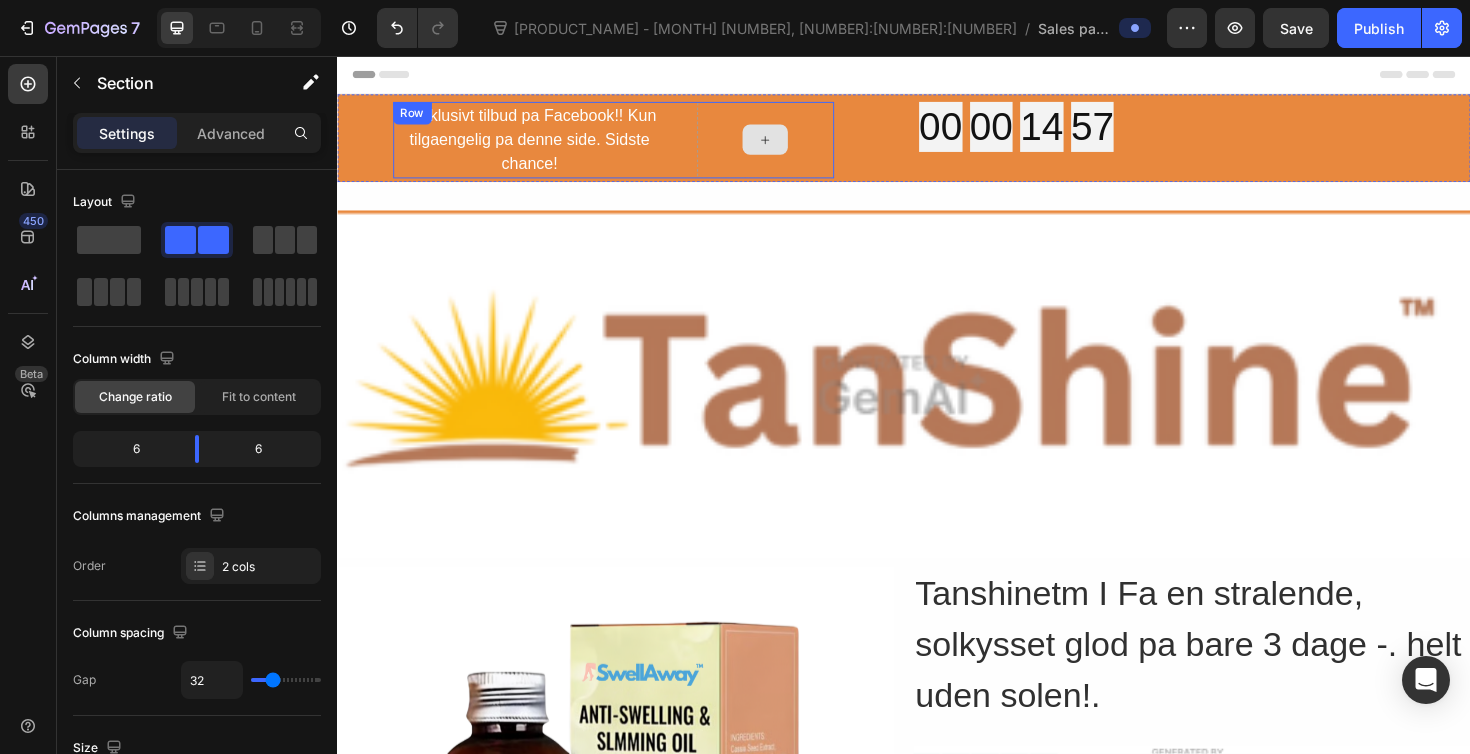 click at bounding box center [790, 145] 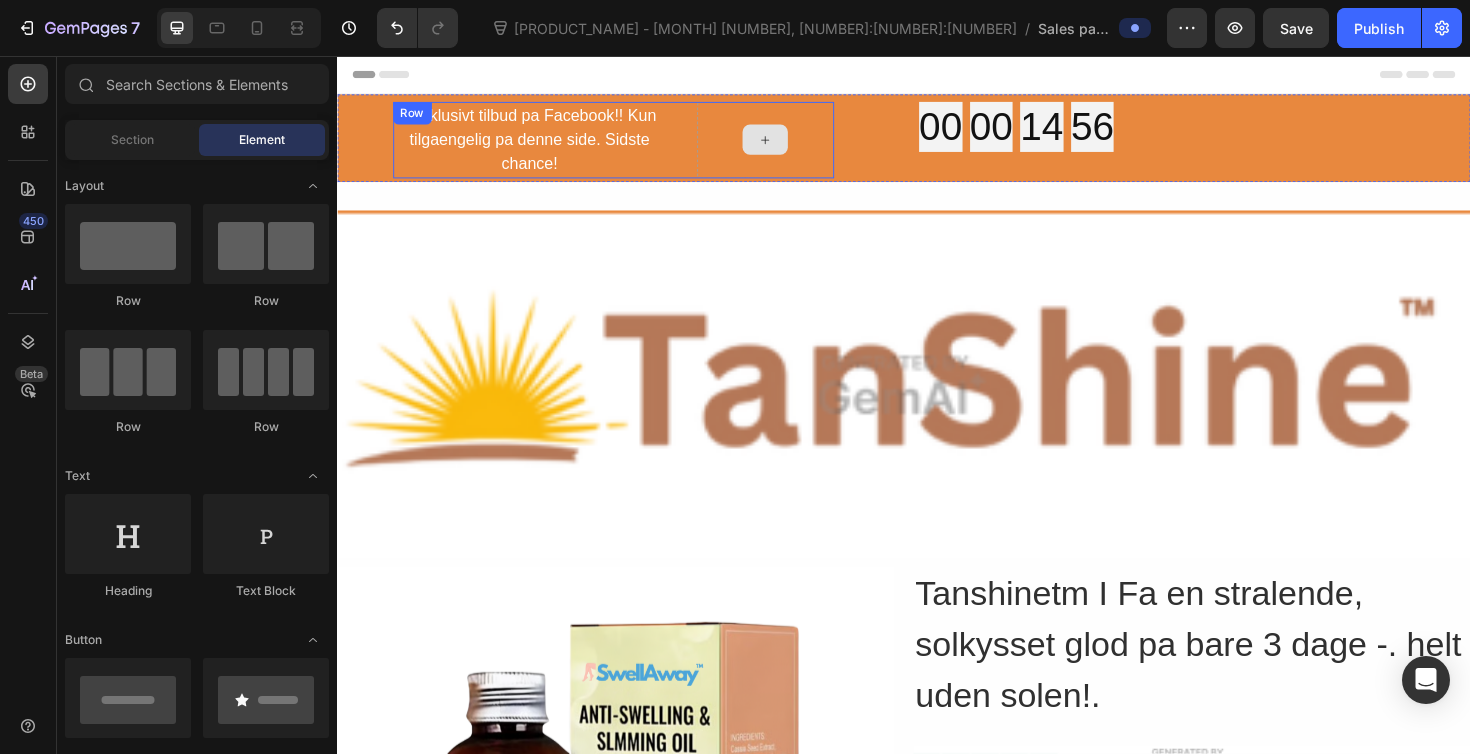click at bounding box center [790, 145] 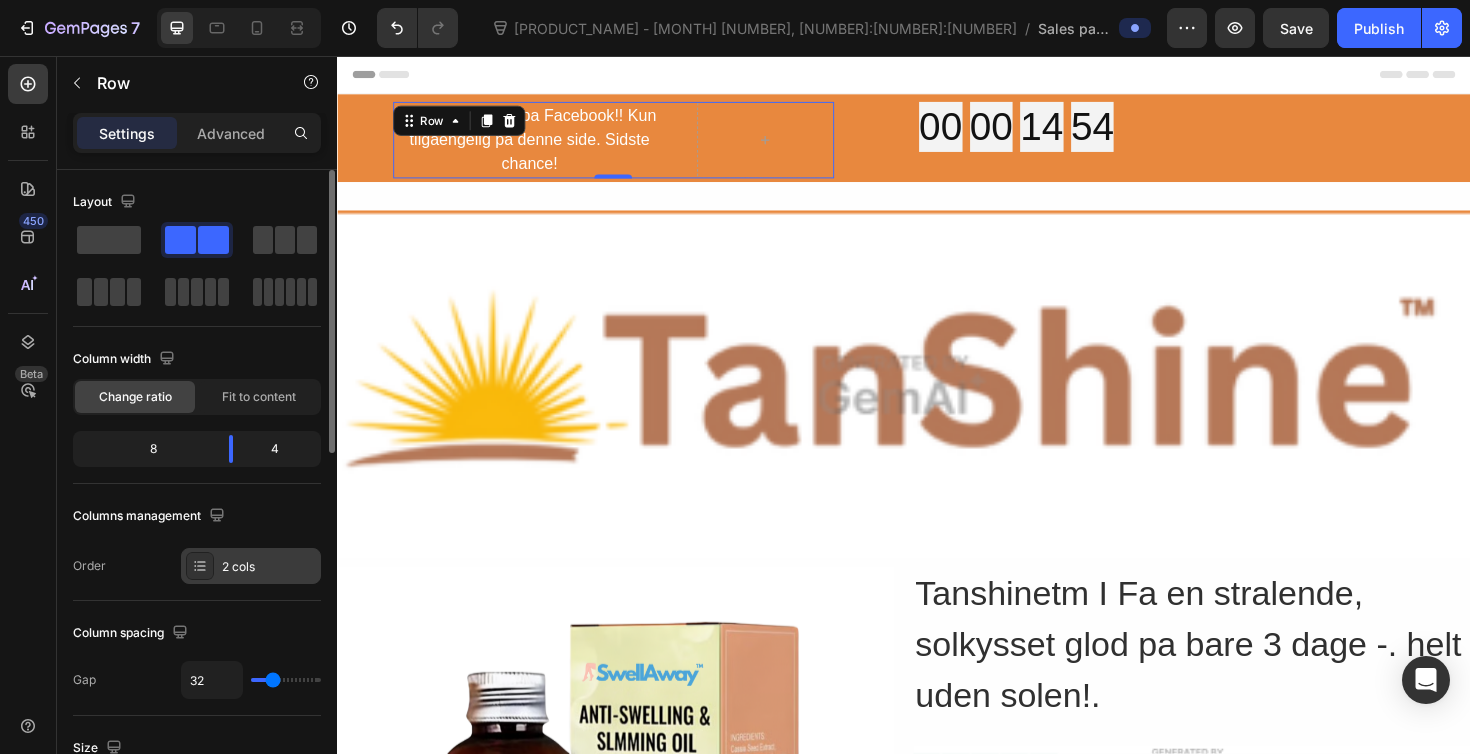 click on "2 cols" at bounding box center (269, 567) 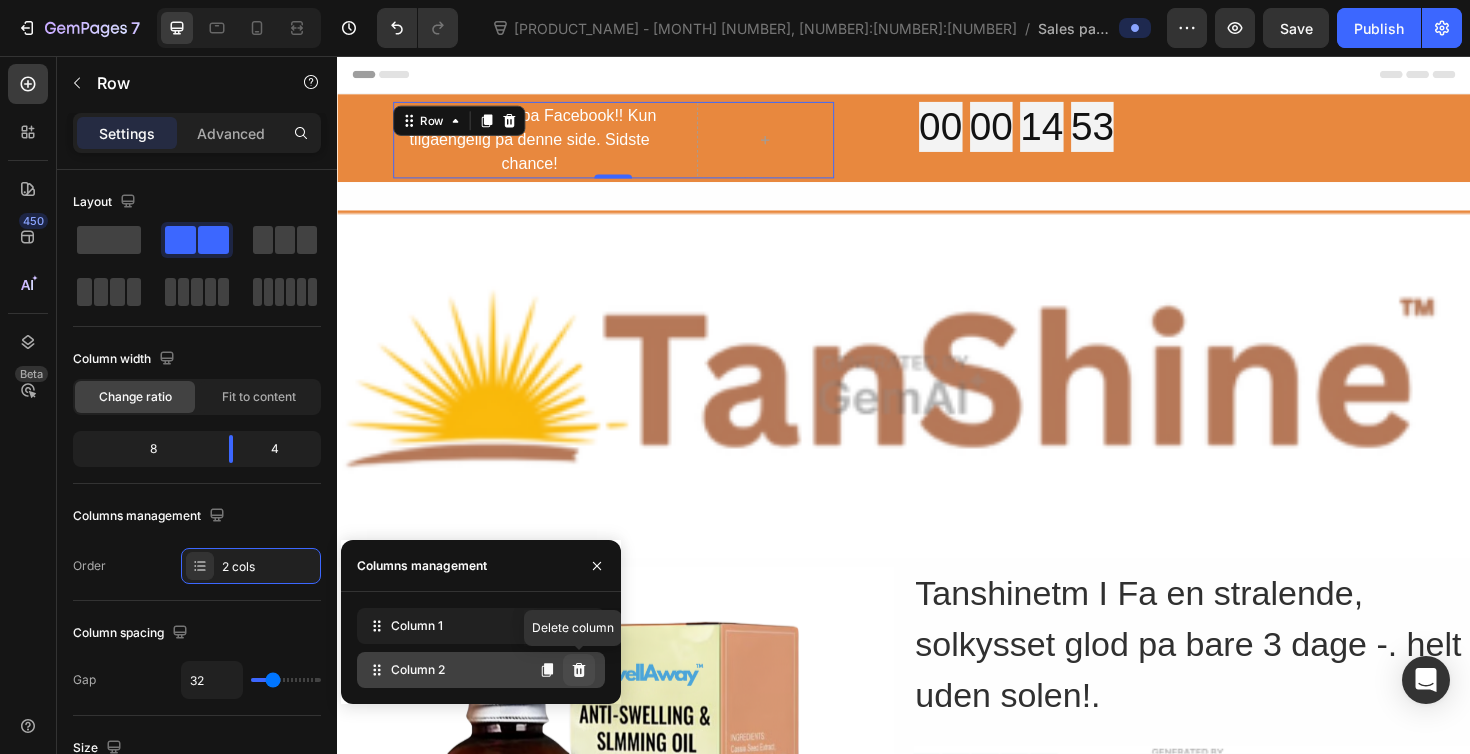 click 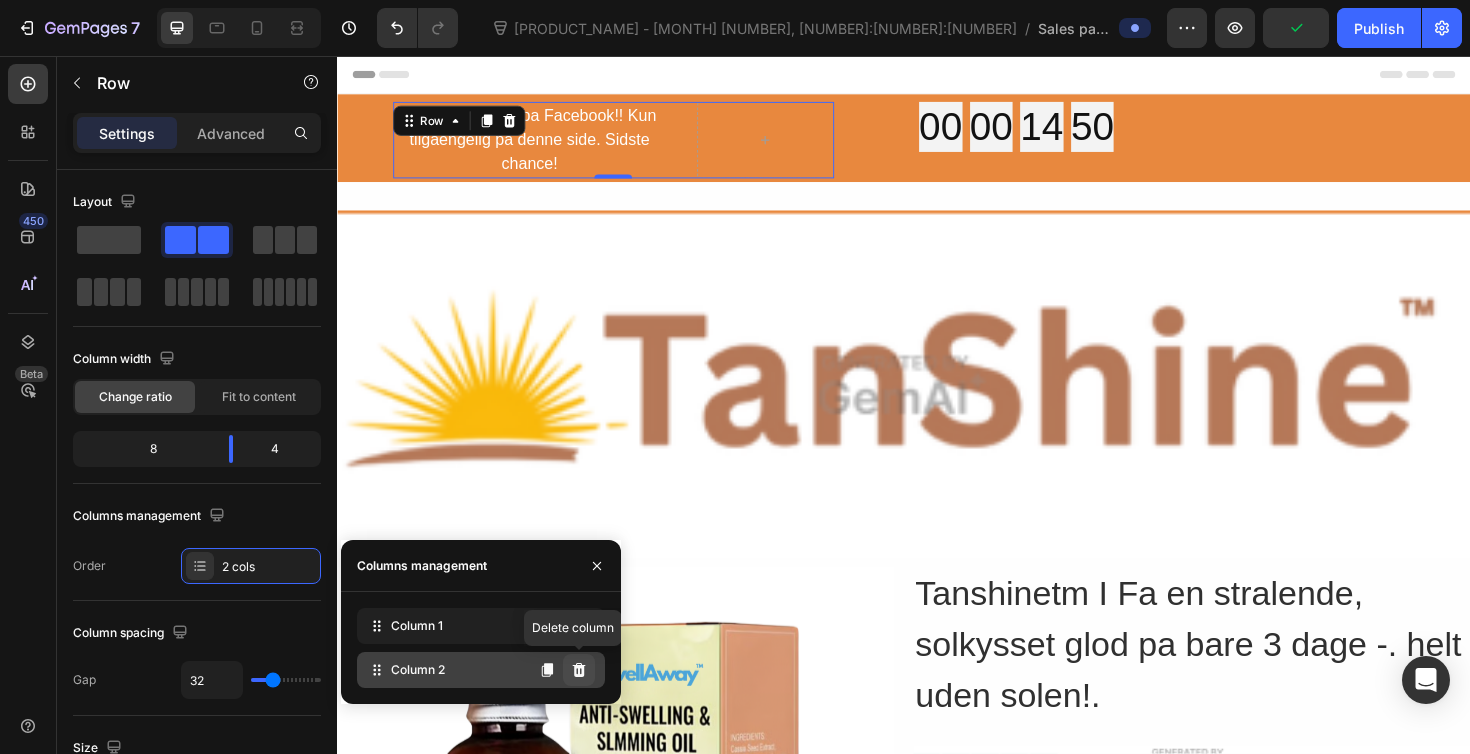 click 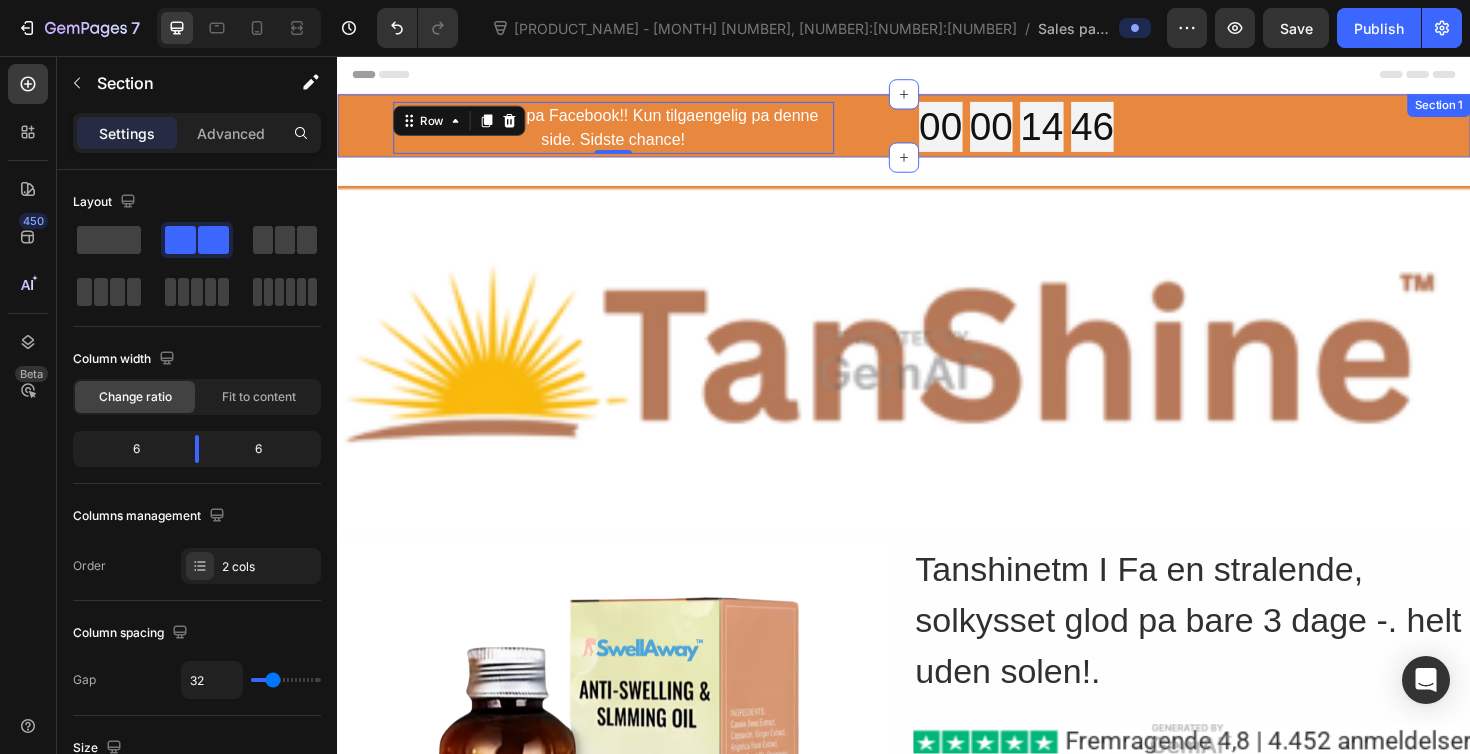 click on "Eksklusivt tilbud pa Facebook!! Kun tilgaengelig pa denne side. Sidste chance! Text Block Row Row   0" at bounding box center [629, 132] 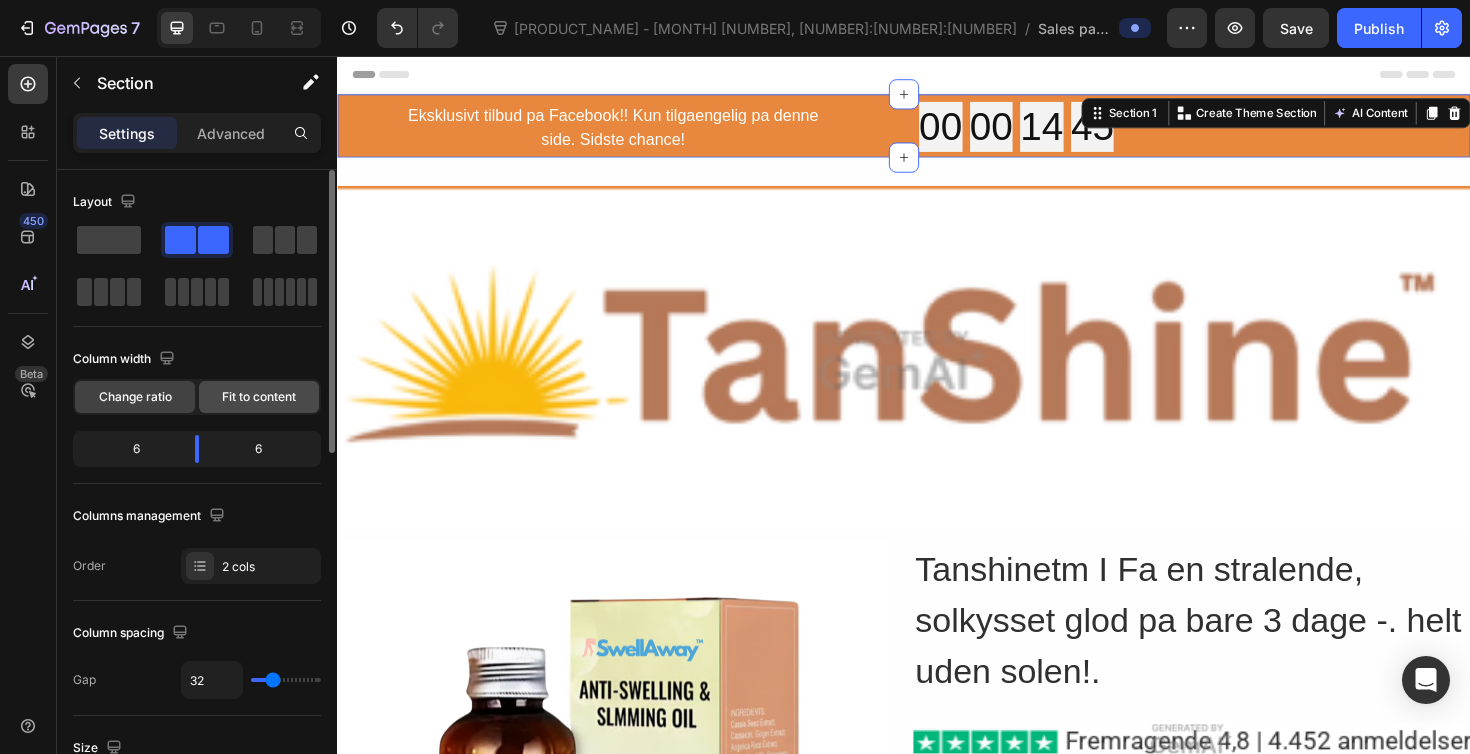 click on "Fit to content" 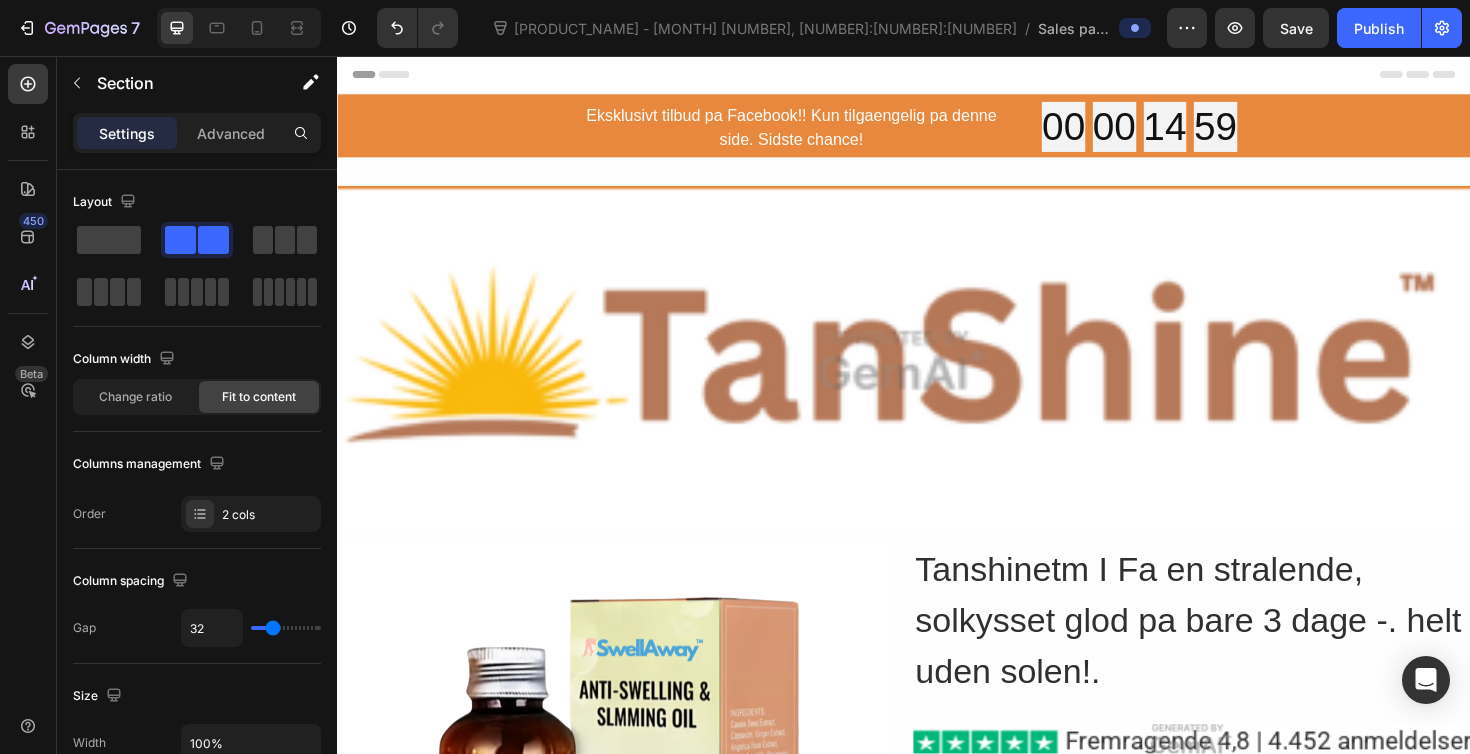 click on "Header" at bounding box center (937, 76) 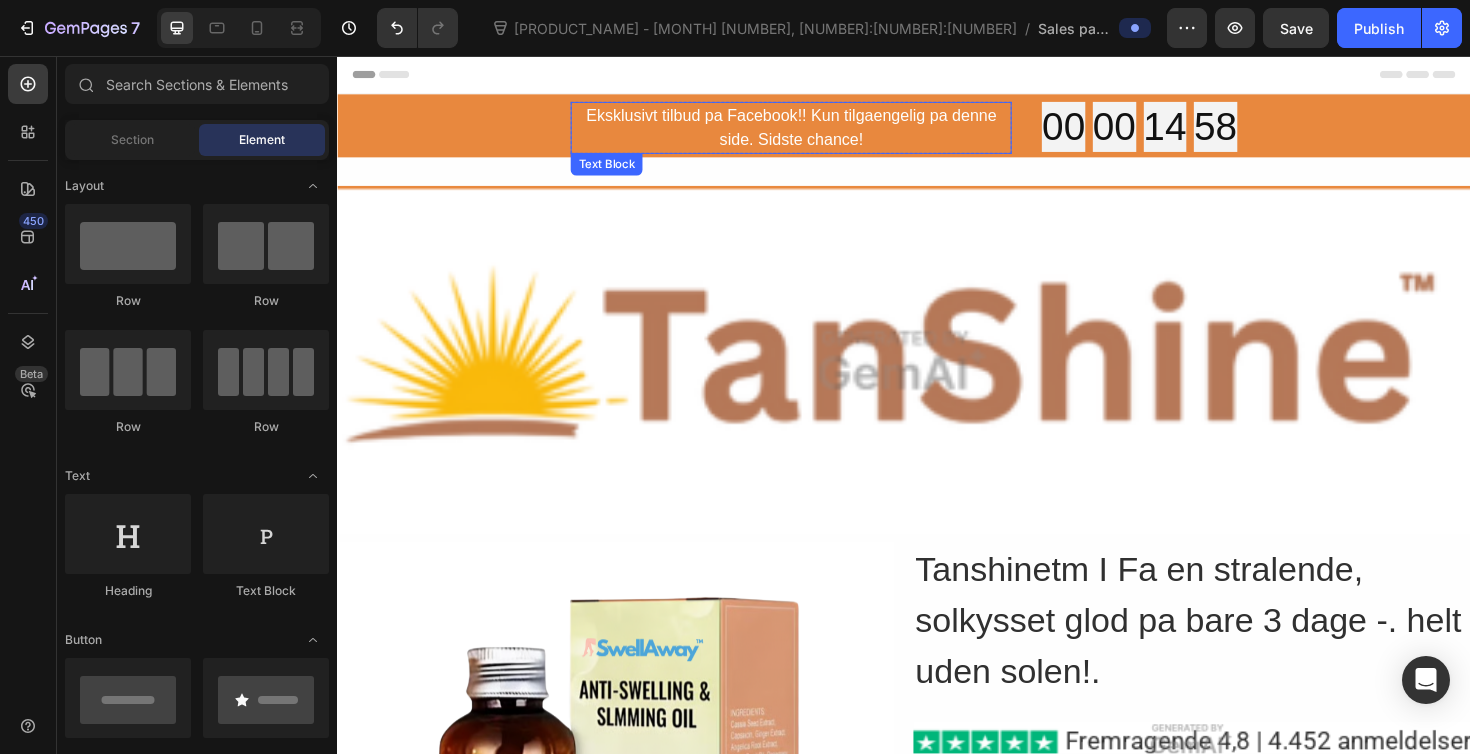 click on "Eksklusivt tilbud pa Facebook!! Kun tilgaengelig pa denne side. Sidste chance!" at bounding box center (817, 132) 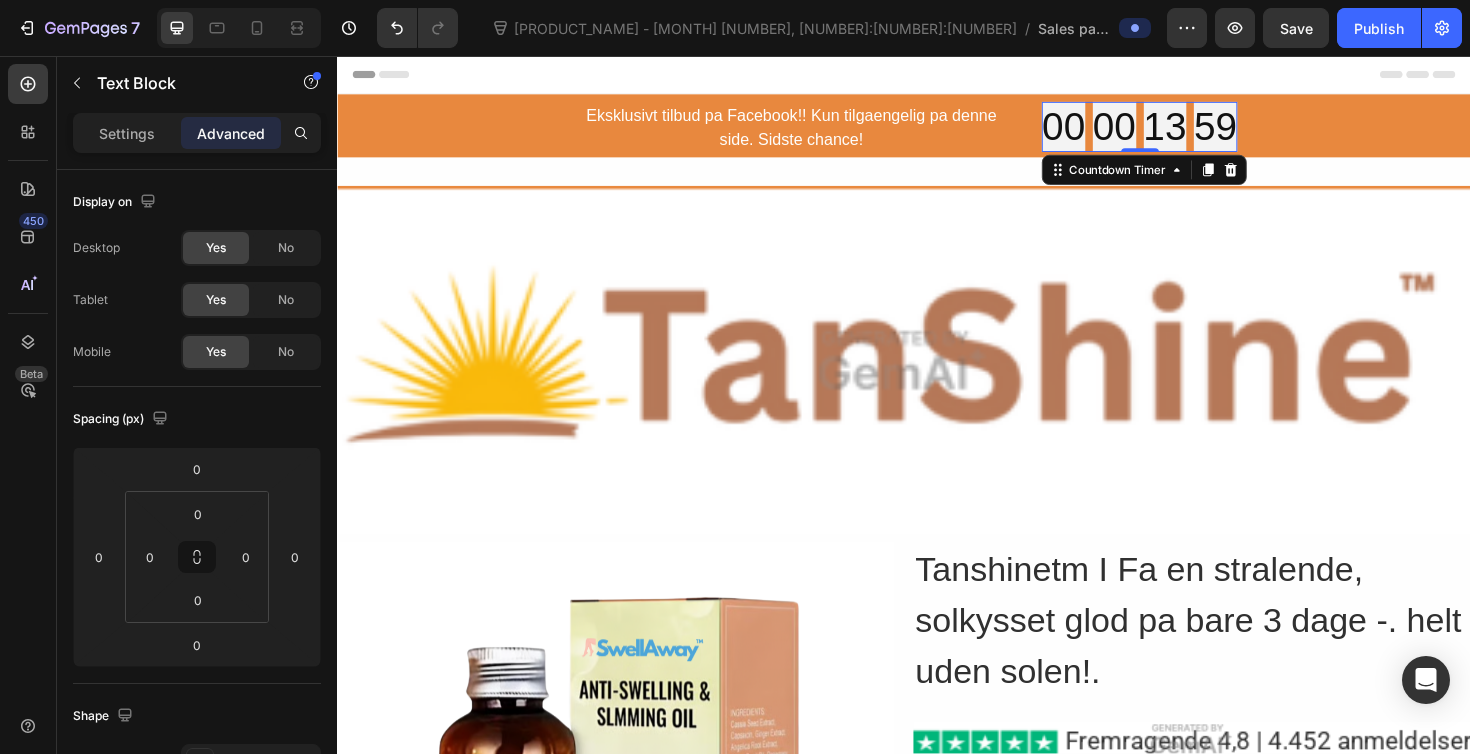 click on "00" at bounding box center [1160, 131] 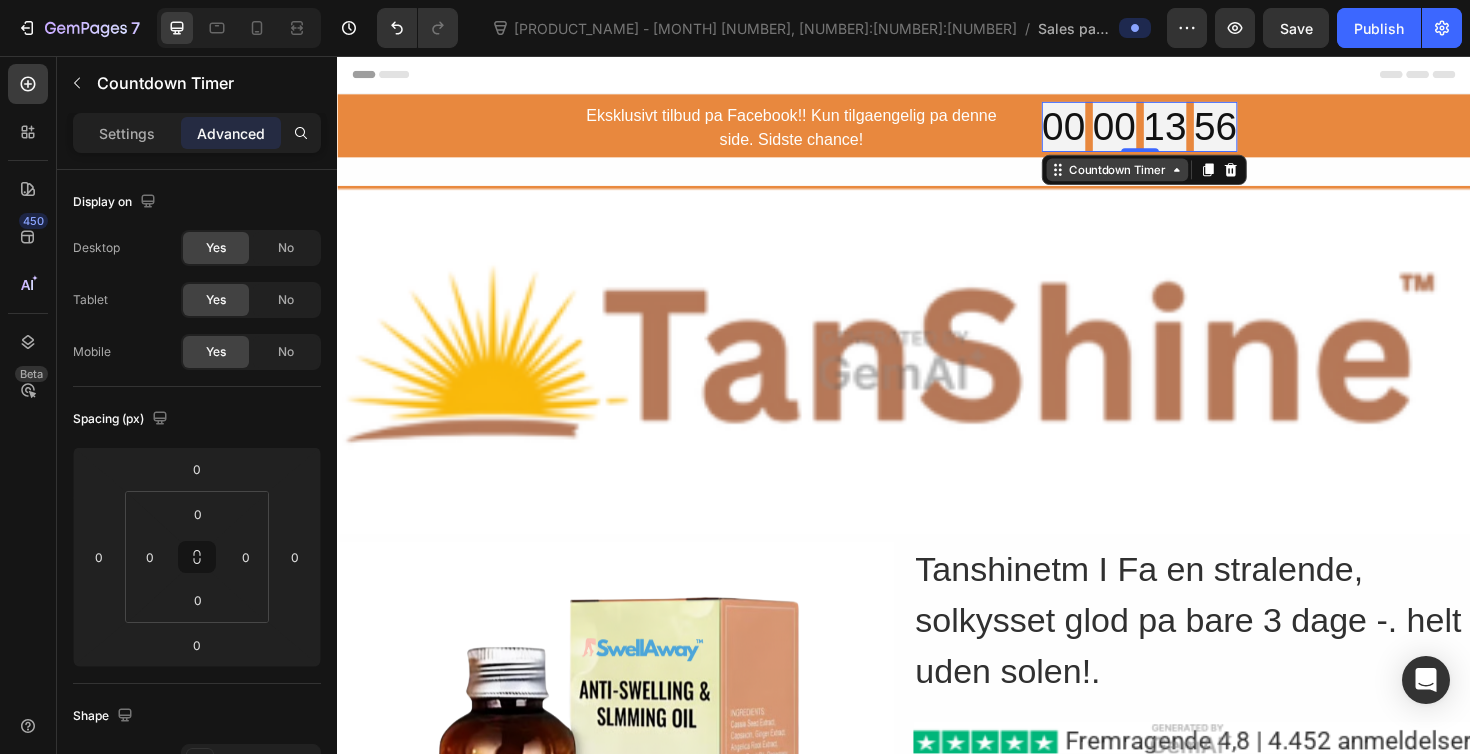 click on "Countdown Timer" at bounding box center [1163, 177] 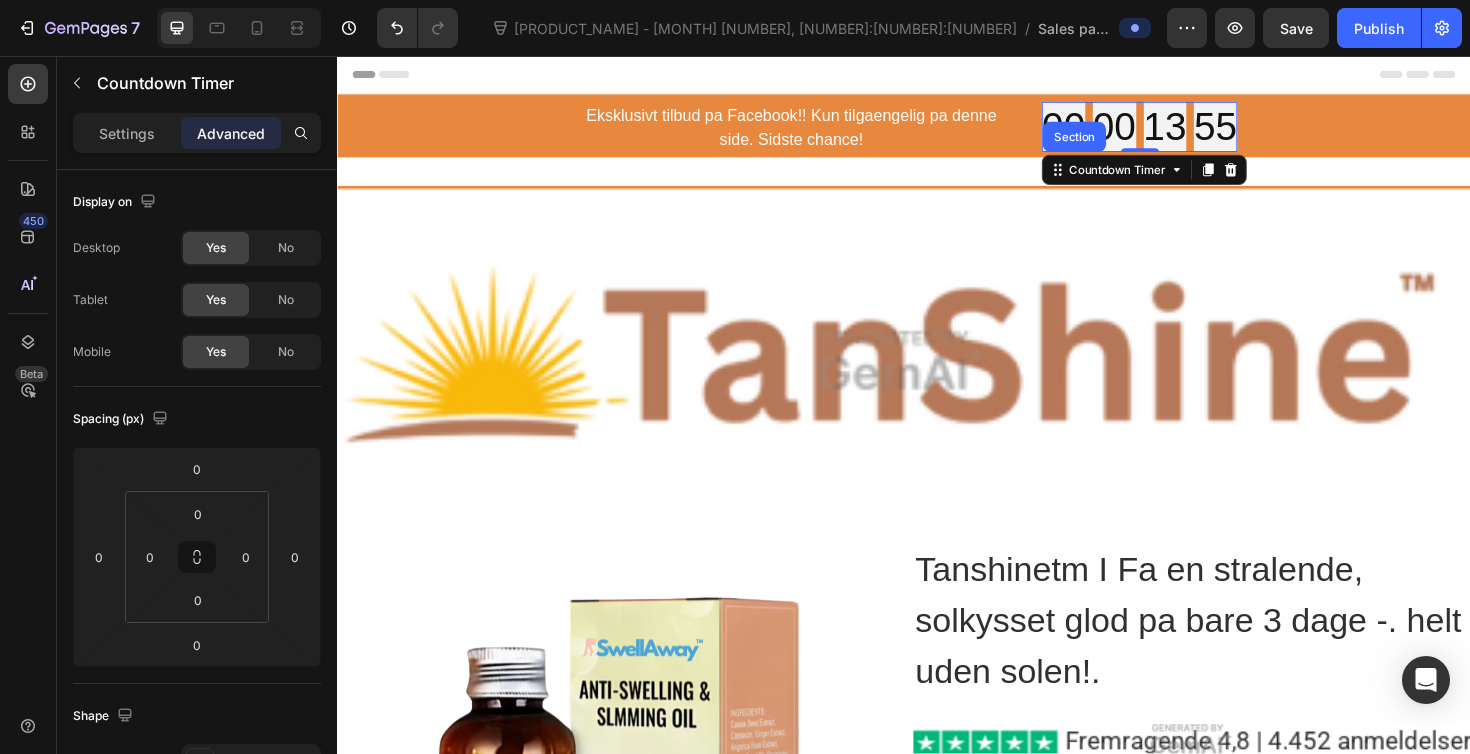 click on "13" at bounding box center (1214, 131) 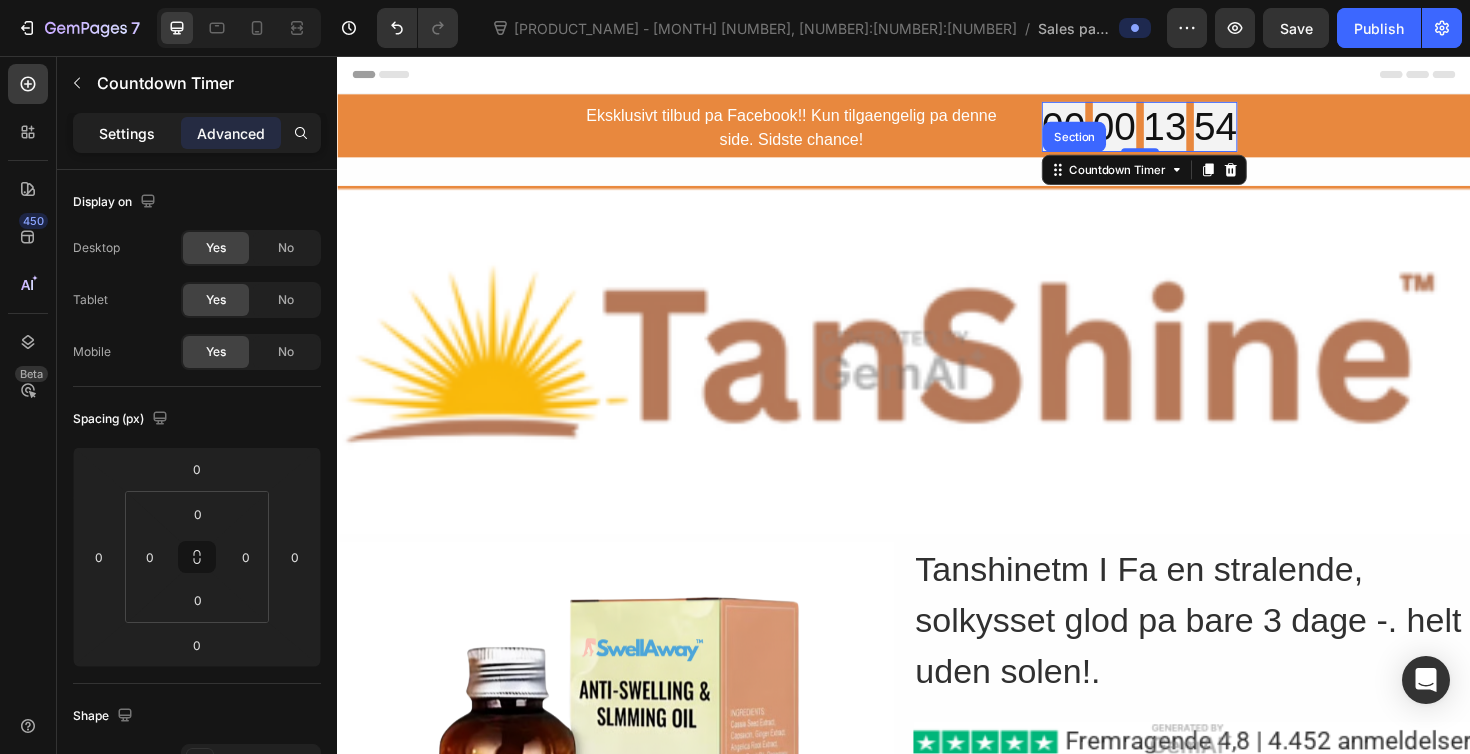 click on "Settings" at bounding box center (127, 133) 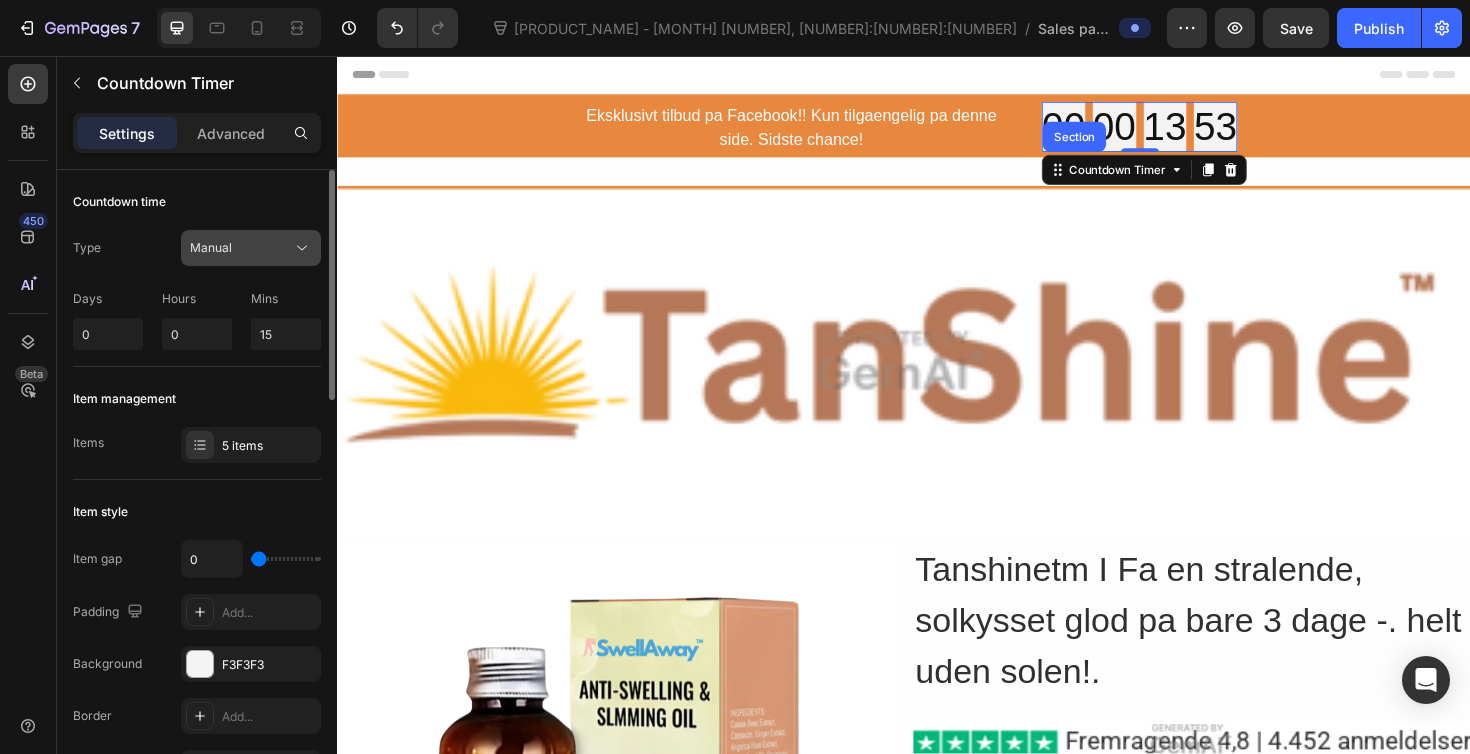 click on "Manual" at bounding box center (241, 248) 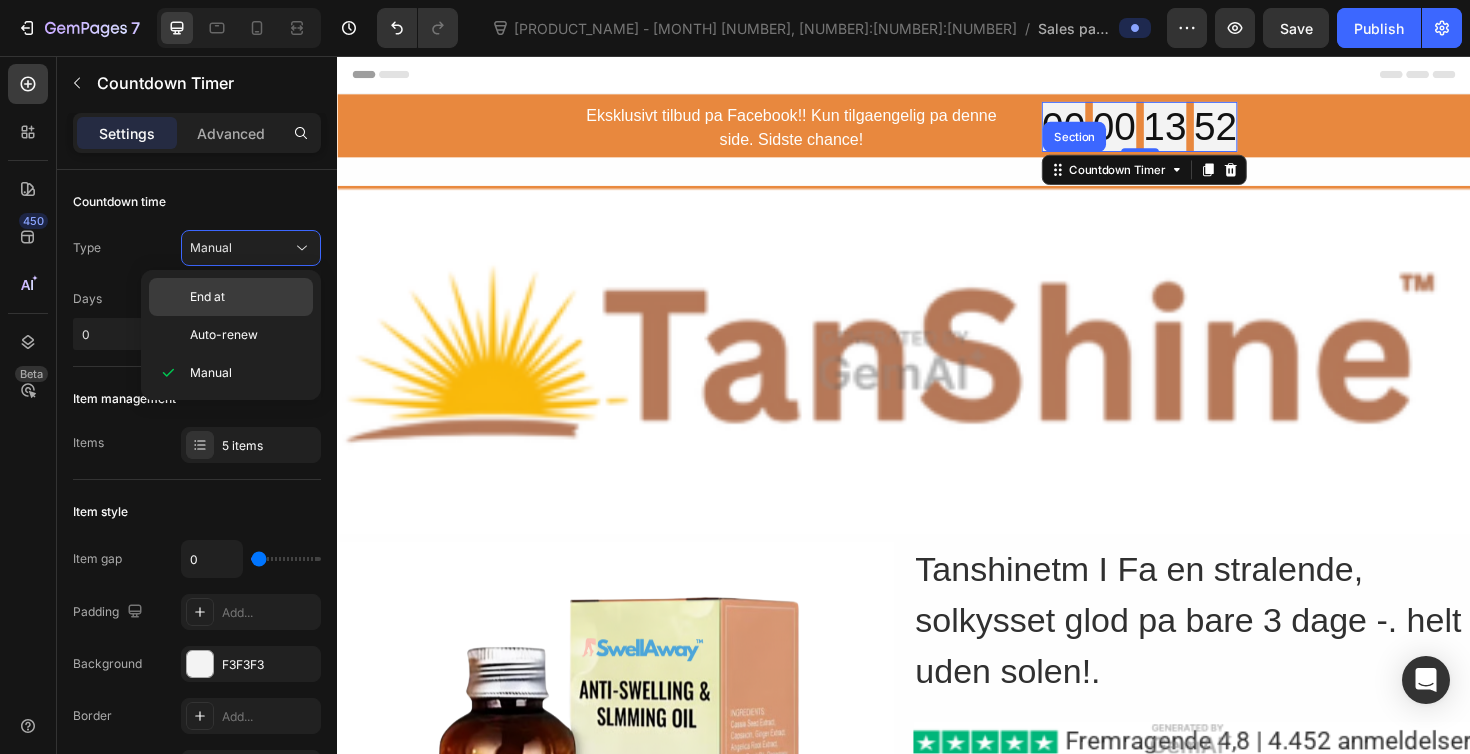 click on "End at" at bounding box center (247, 297) 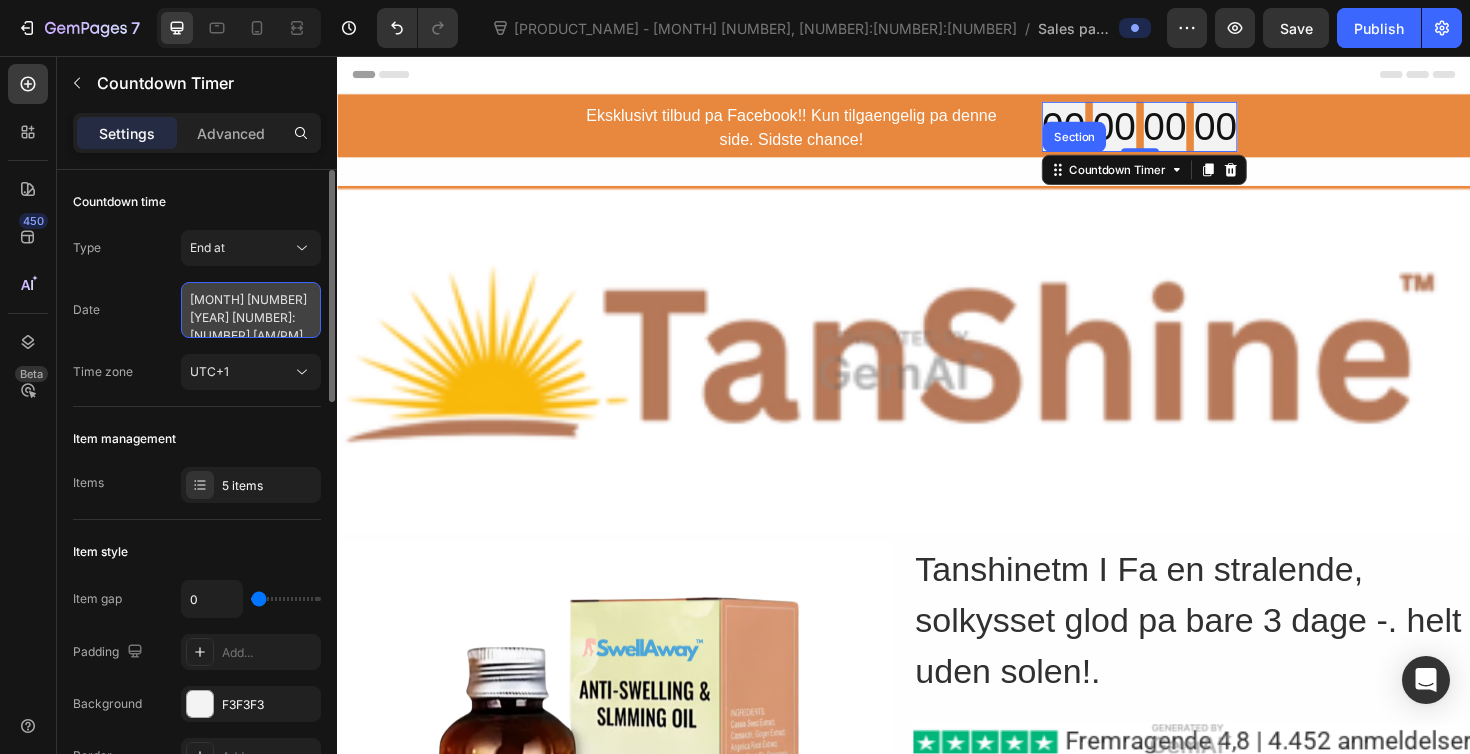 click on "[MONTH] [NUMBER] [YEAR] [NUMBER]:[NUMBER] [AM/PM]" at bounding box center (251, 310) 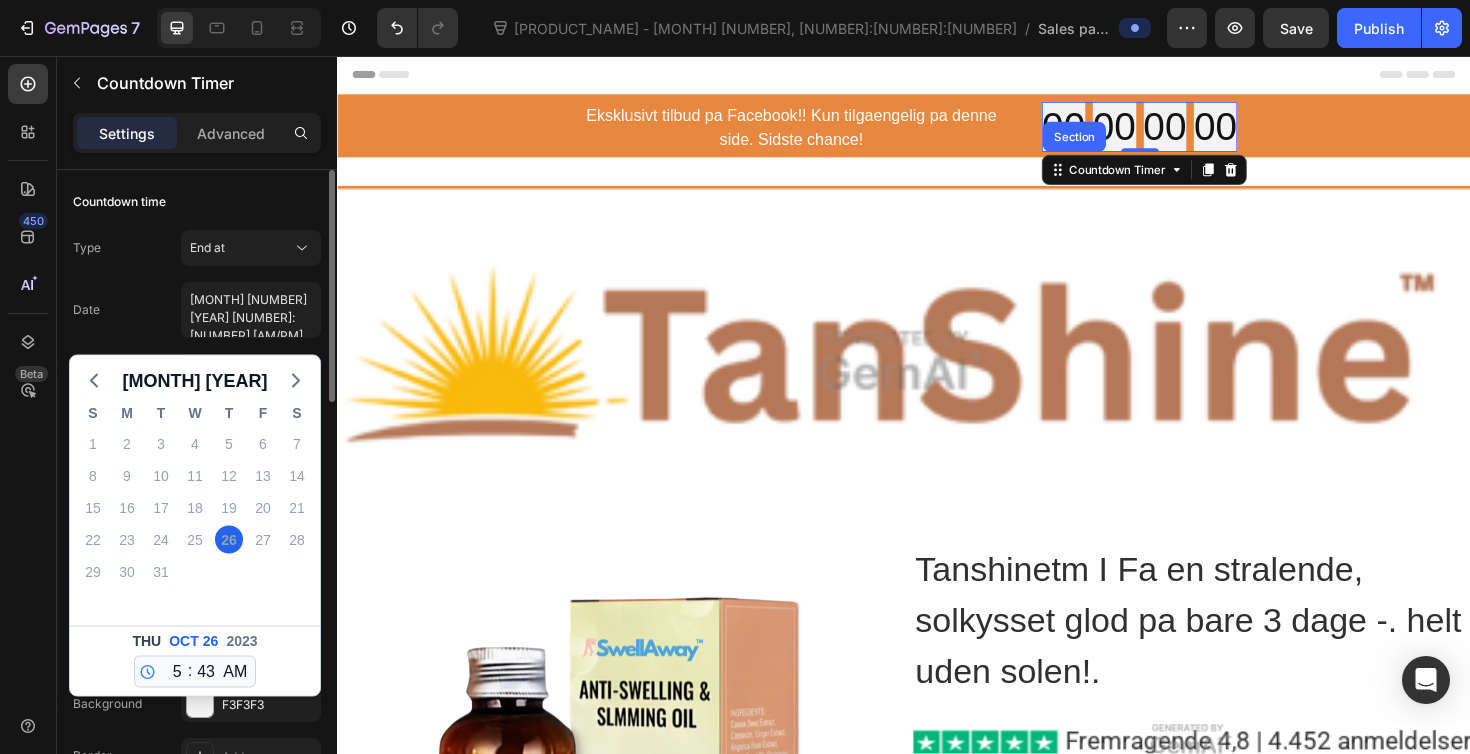 click on "Countdown time" at bounding box center [197, 202] 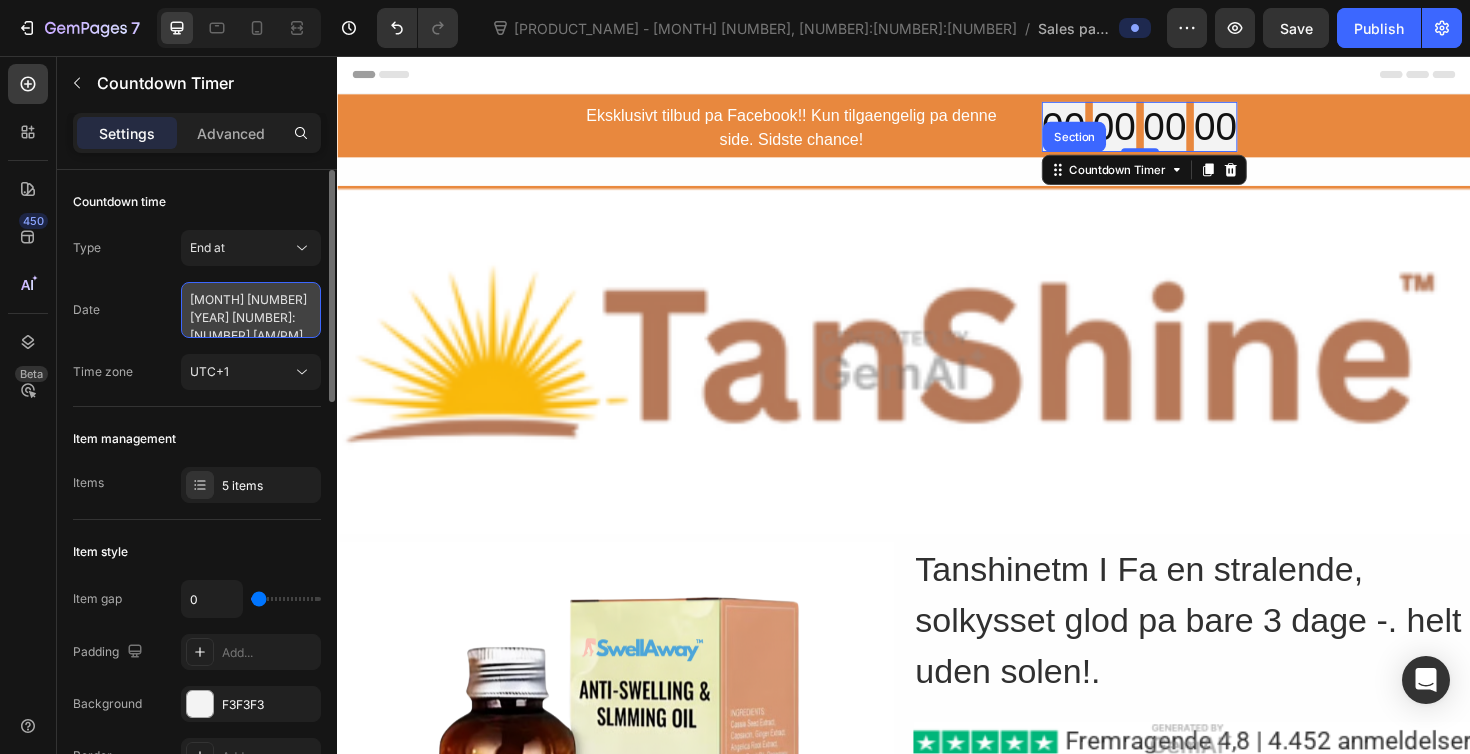click on "[MONTH] [NUMBER] [YEAR] [NUMBER]:[NUMBER] [AM/PM]" at bounding box center (251, 310) 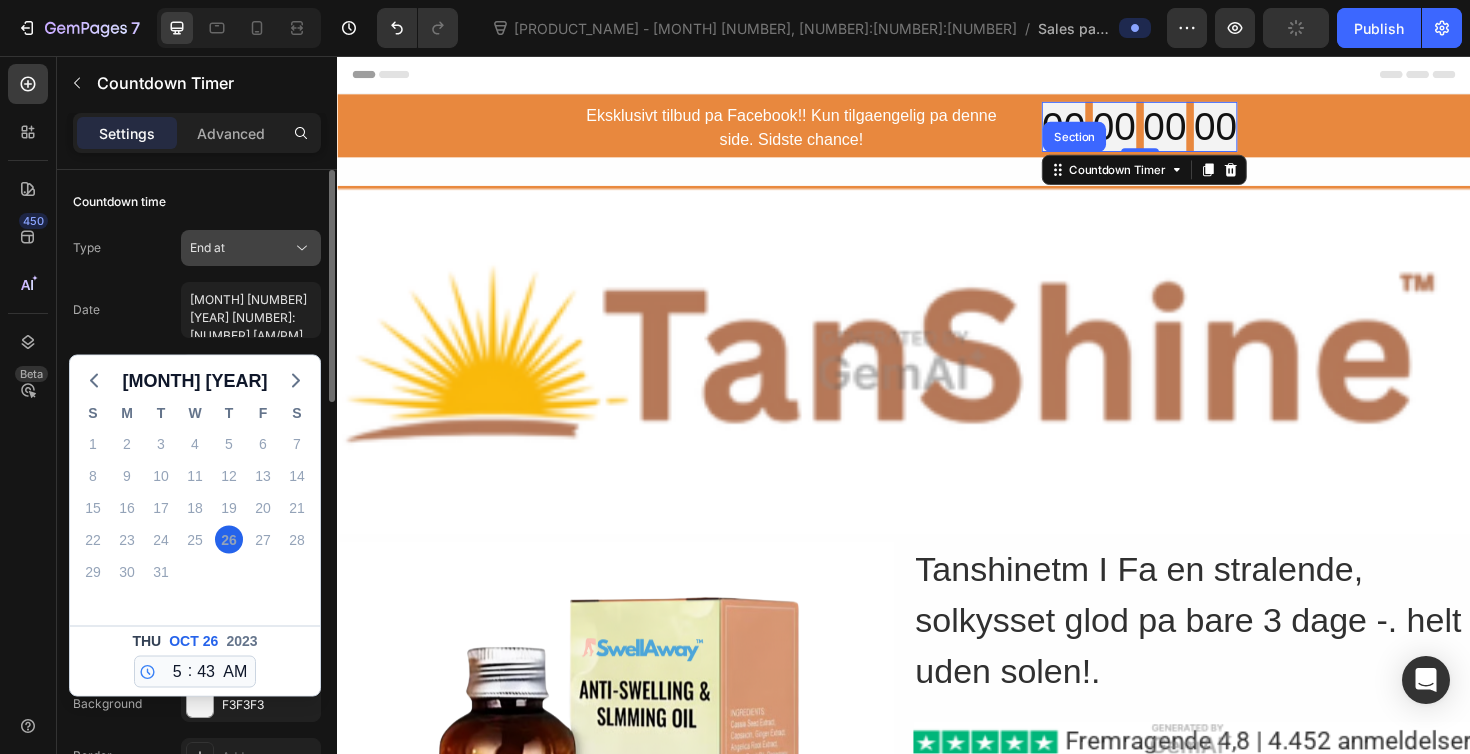 click on "End at" at bounding box center (241, 248) 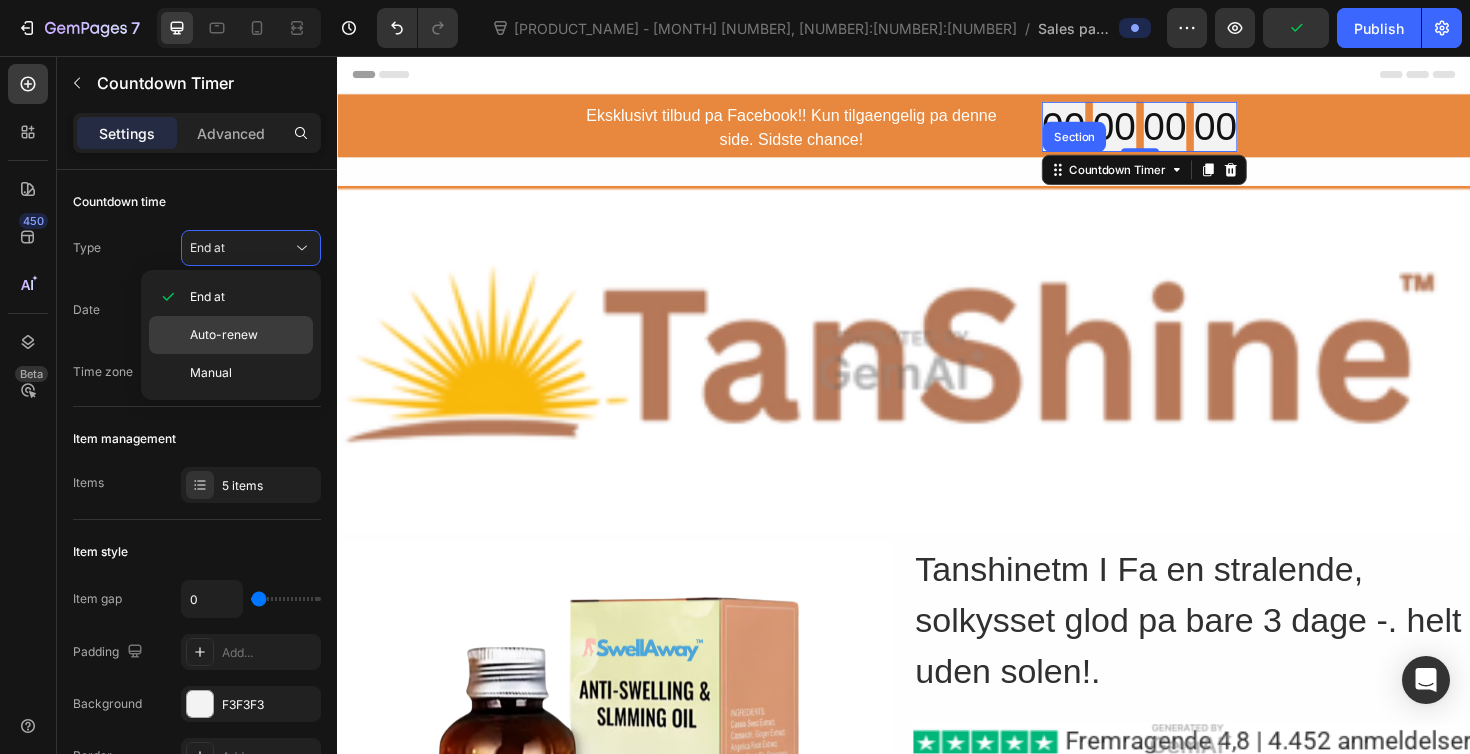 click on "Auto-renew" at bounding box center (247, 335) 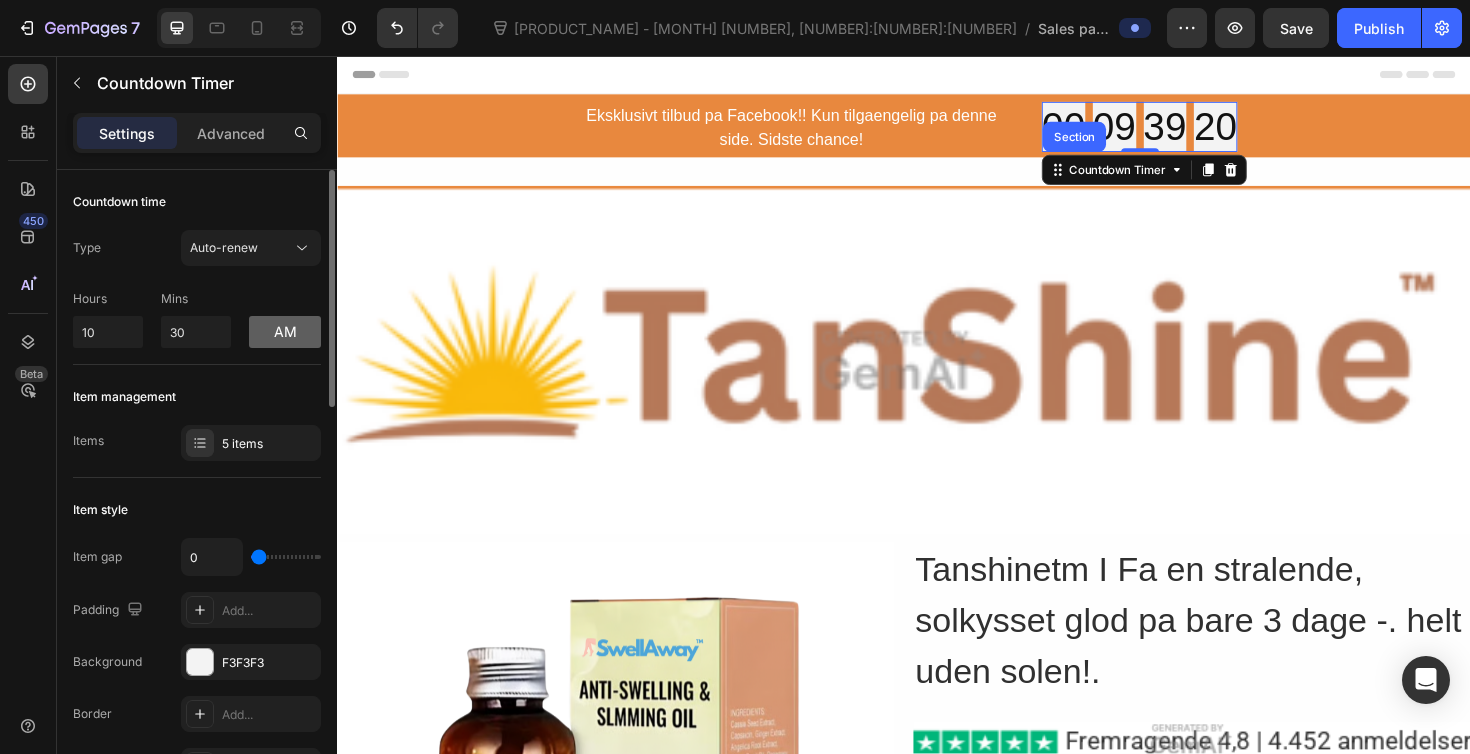 click on "am" at bounding box center (285, 332) 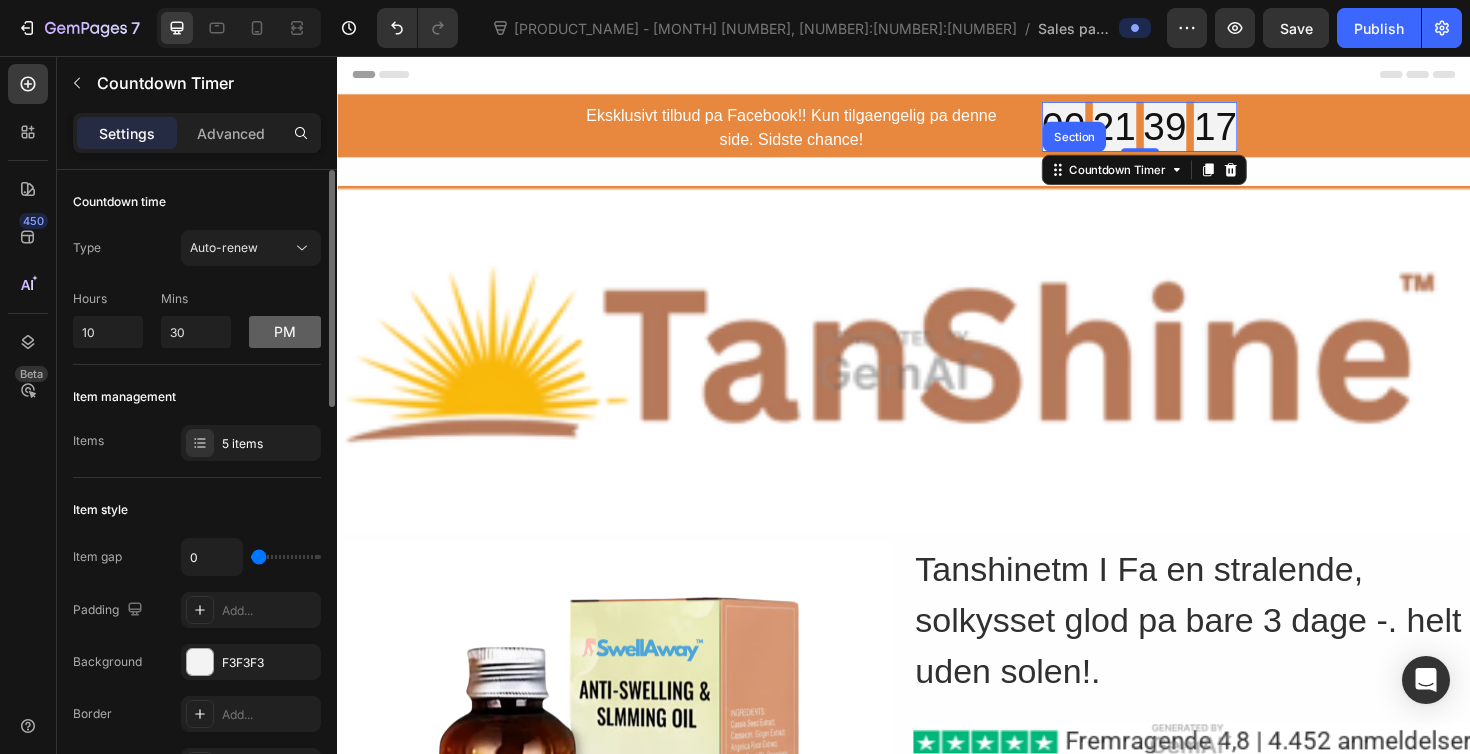 click on "pm" at bounding box center [285, 332] 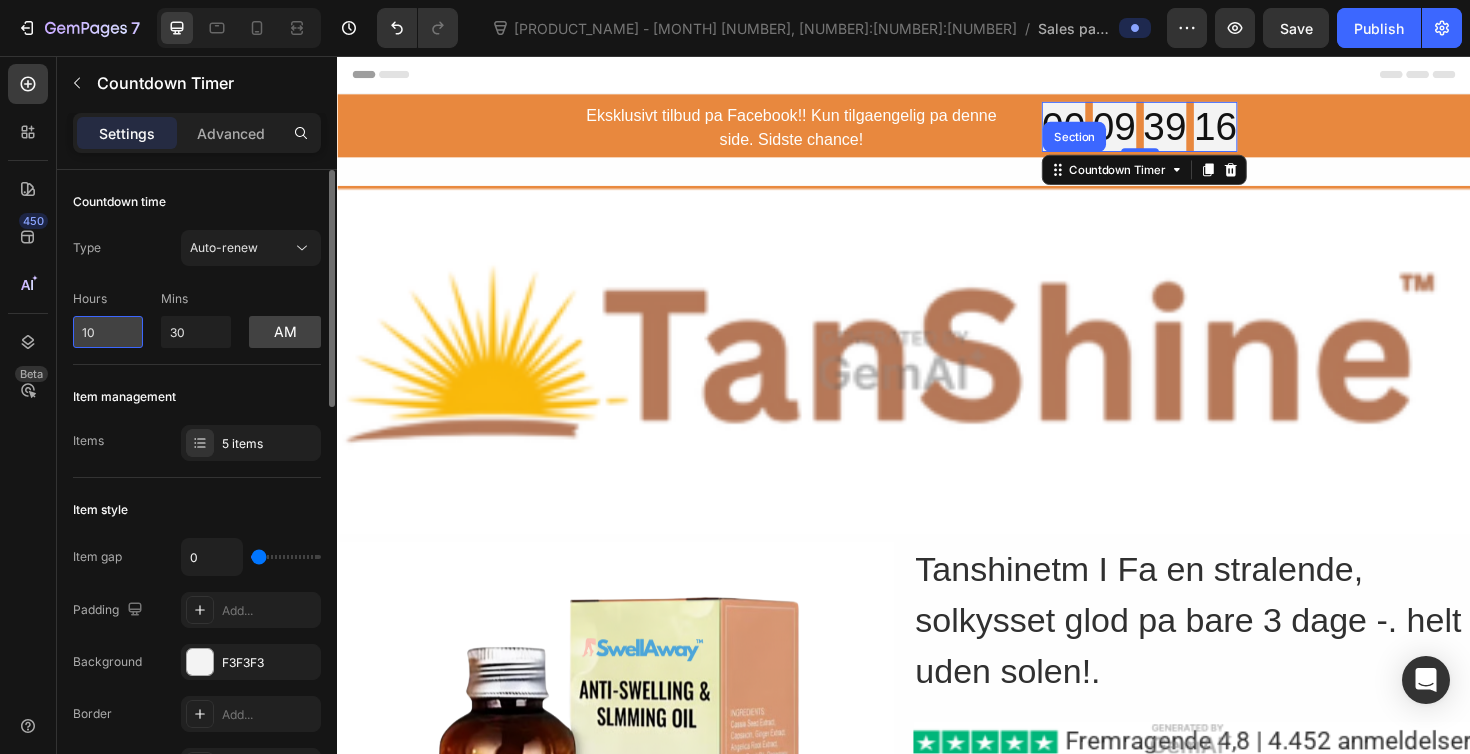 click on "10" at bounding box center [108, 332] 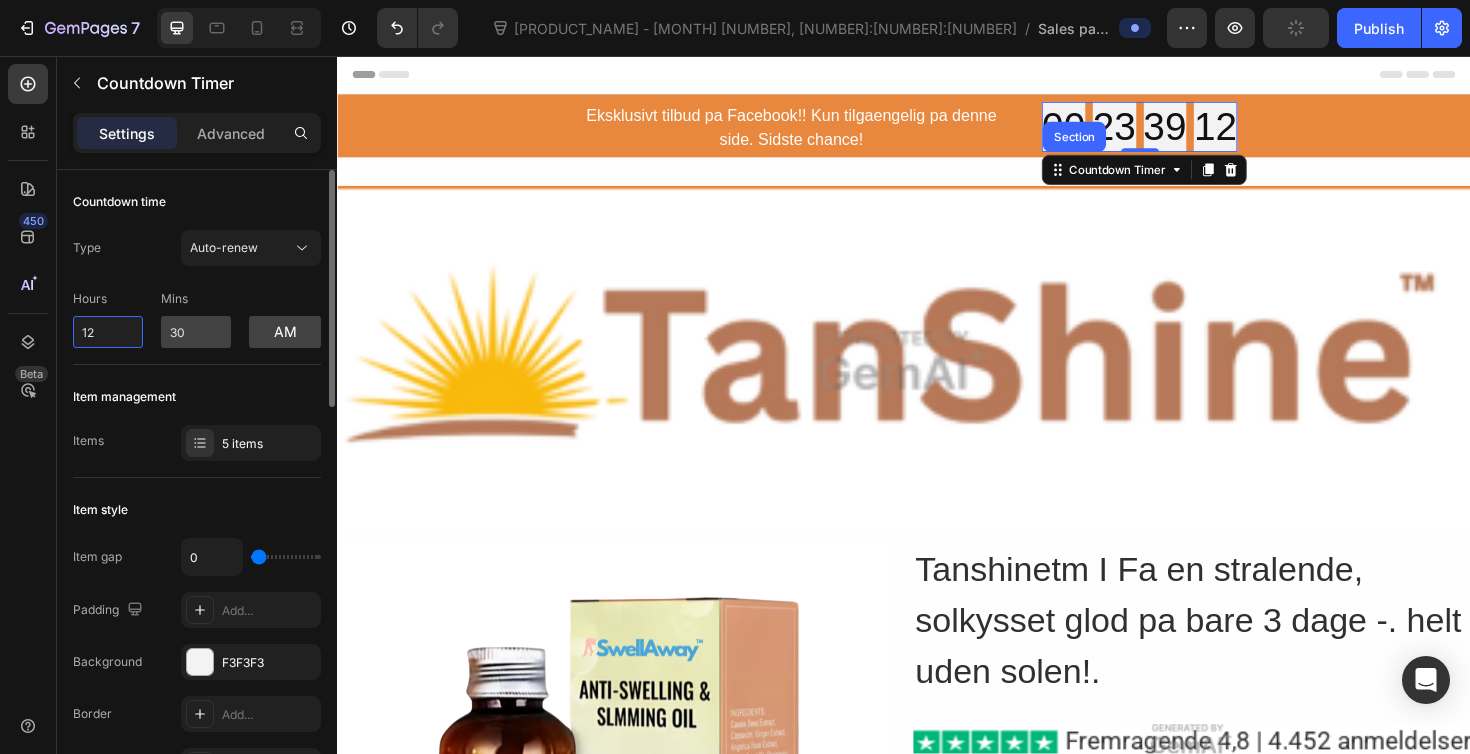 type on "12" 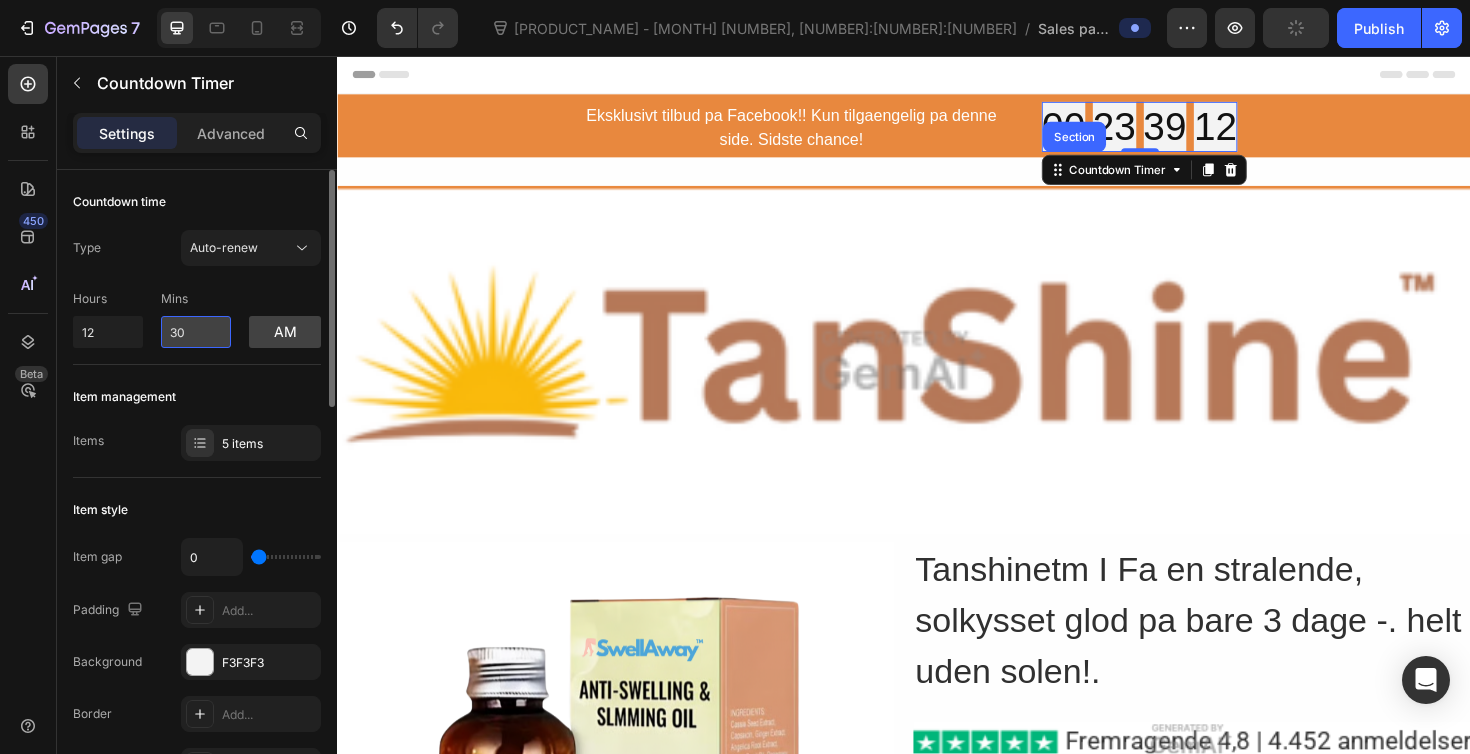 click on "30" at bounding box center (196, 332) 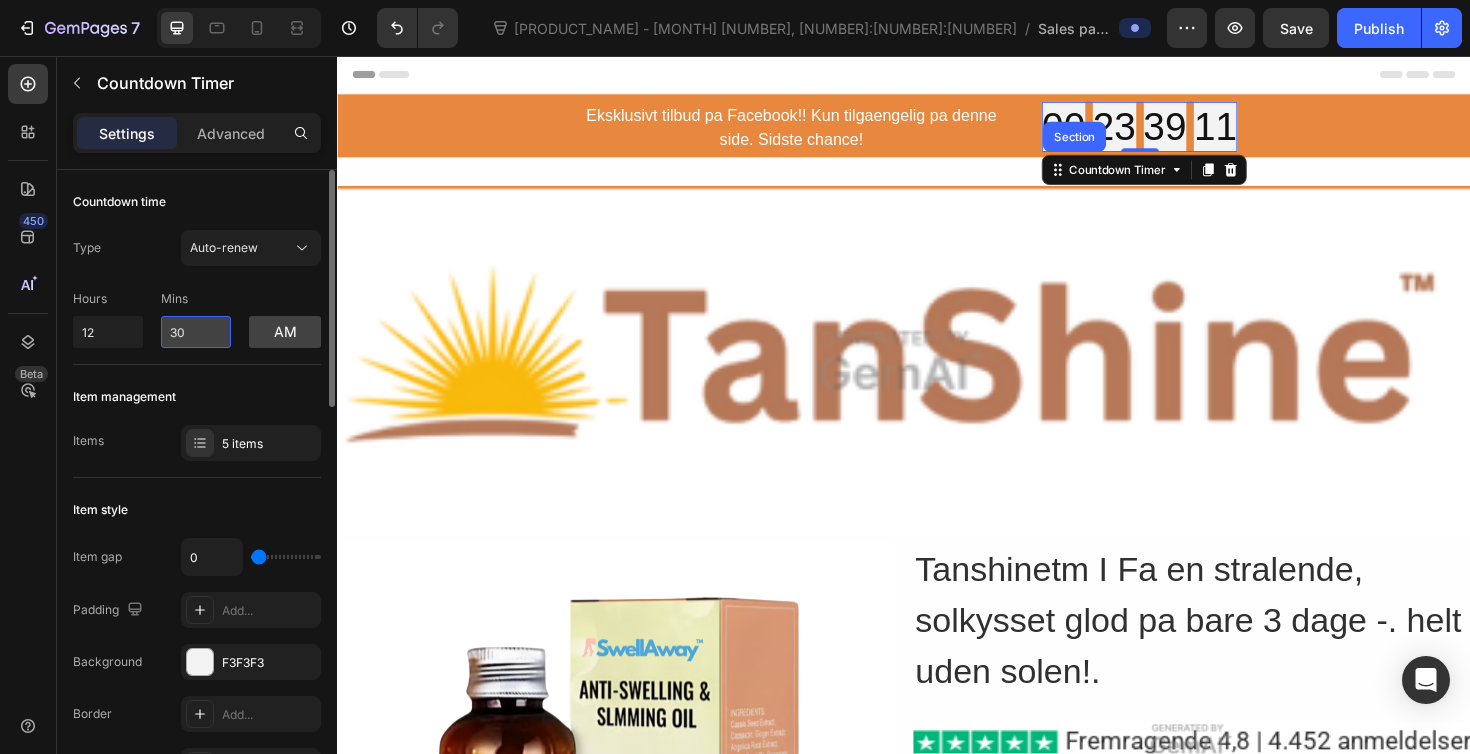 type on "3" 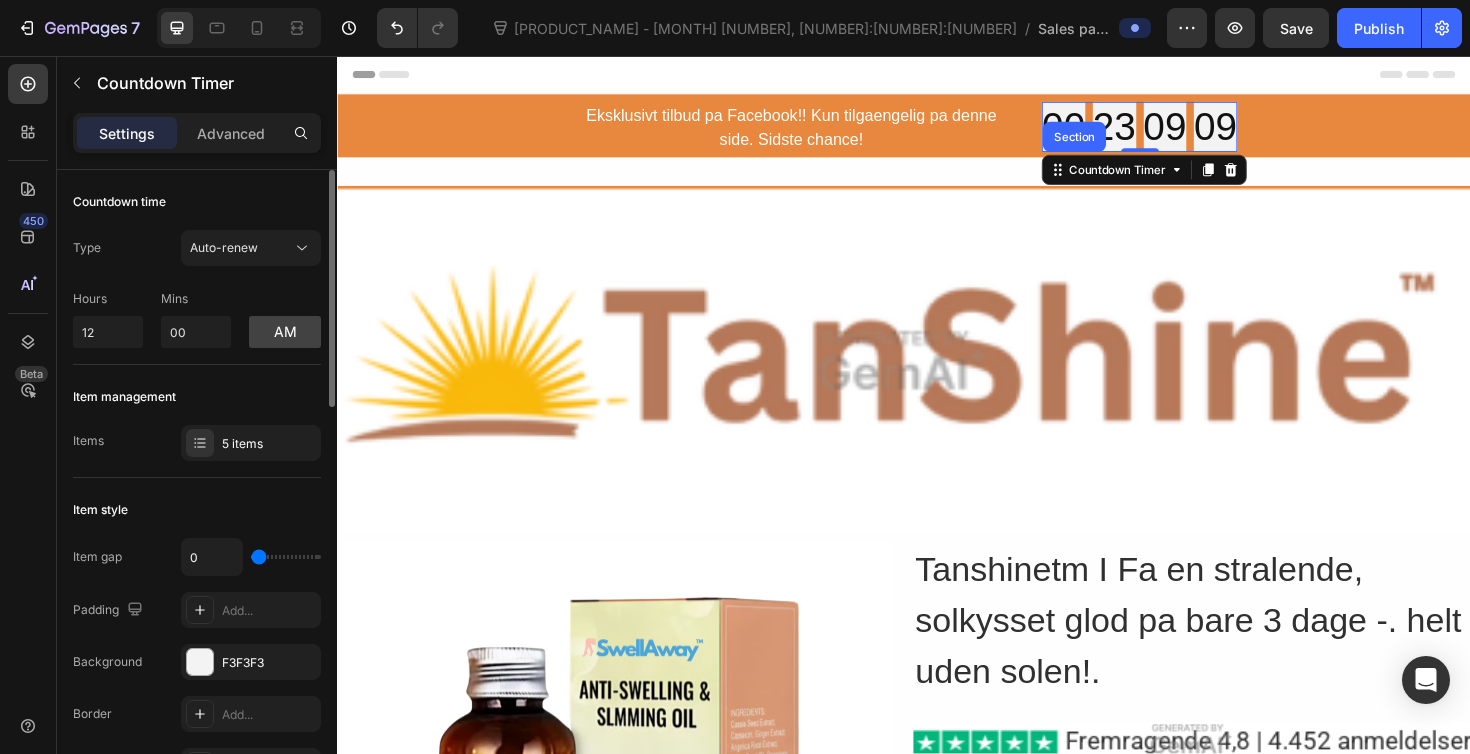 type on "0" 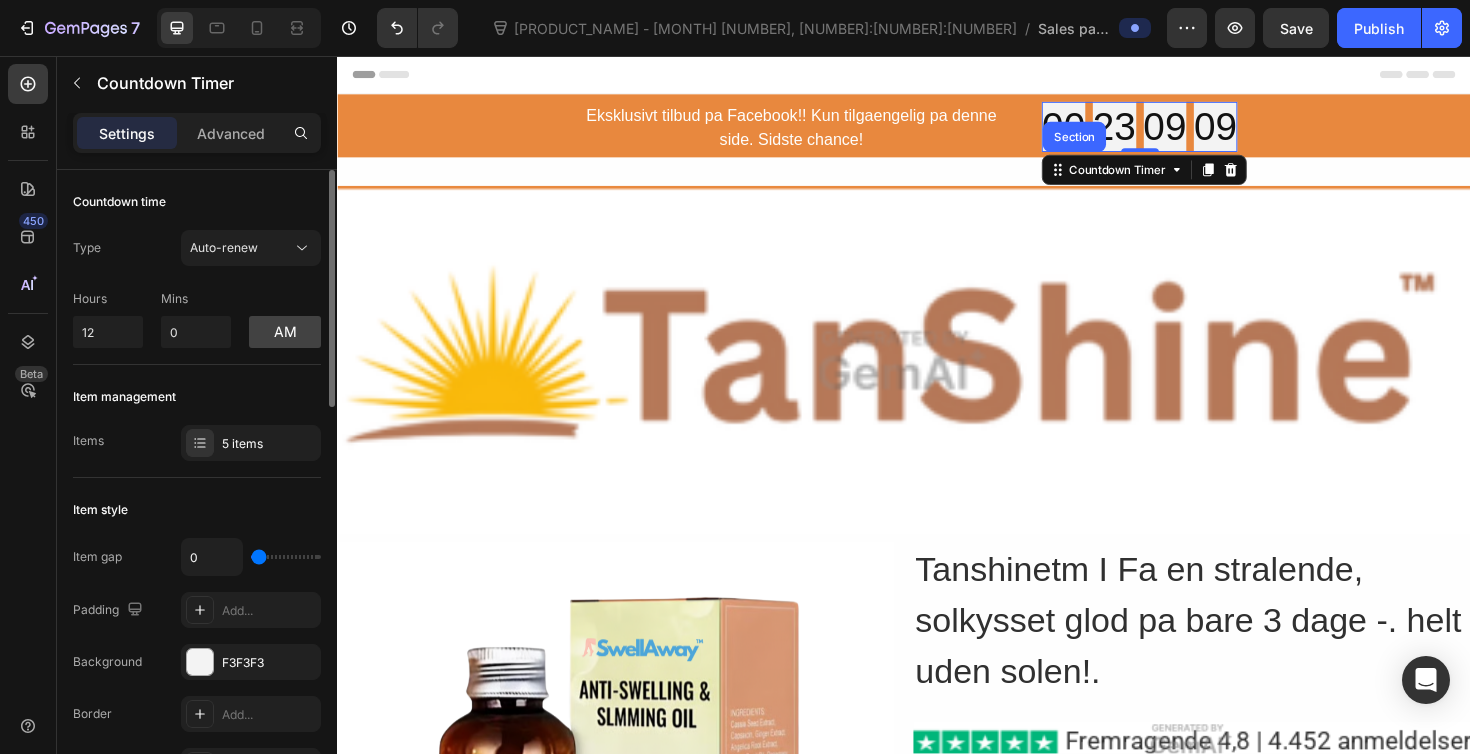 click on "Countdown time Type Auto-renew Hours 12 Mins 0 am" 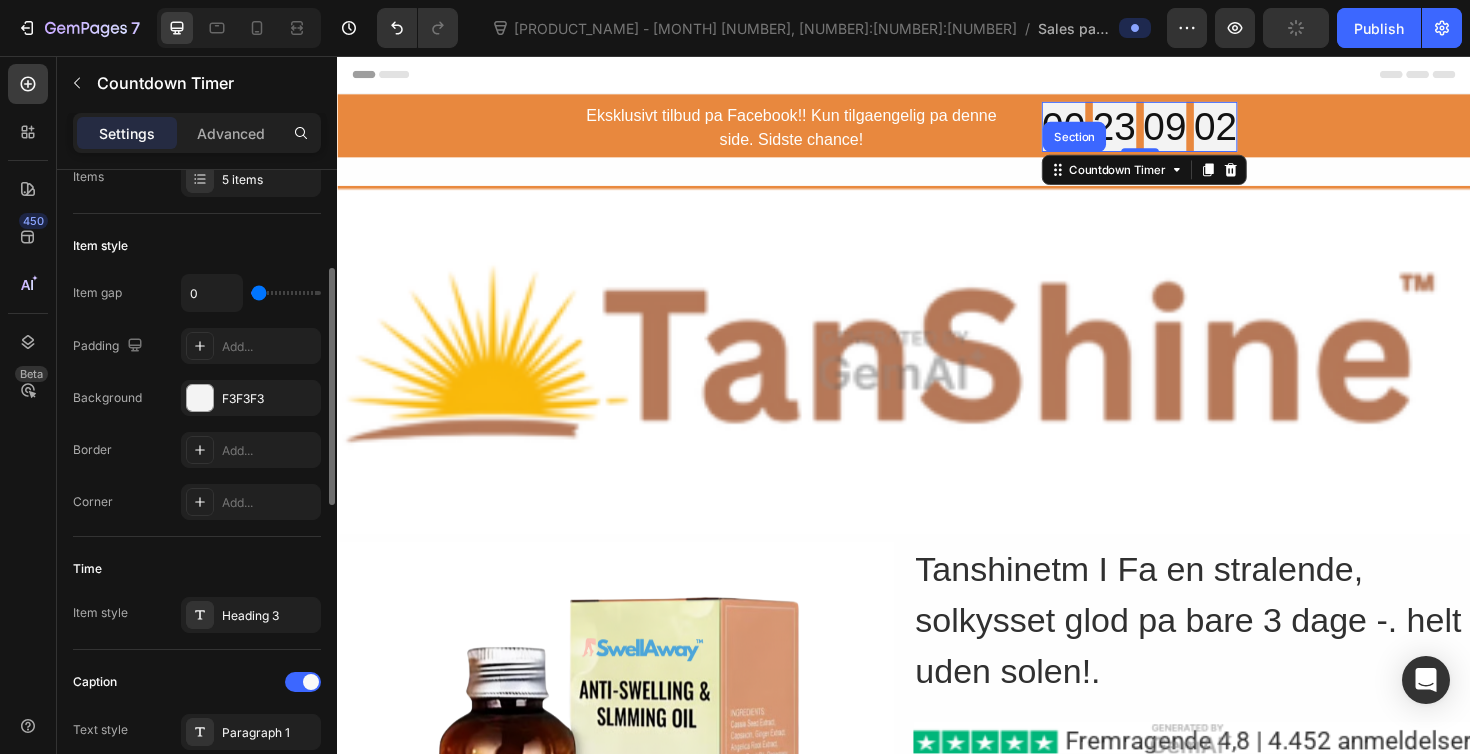 scroll, scrollTop: 0, scrollLeft: 0, axis: both 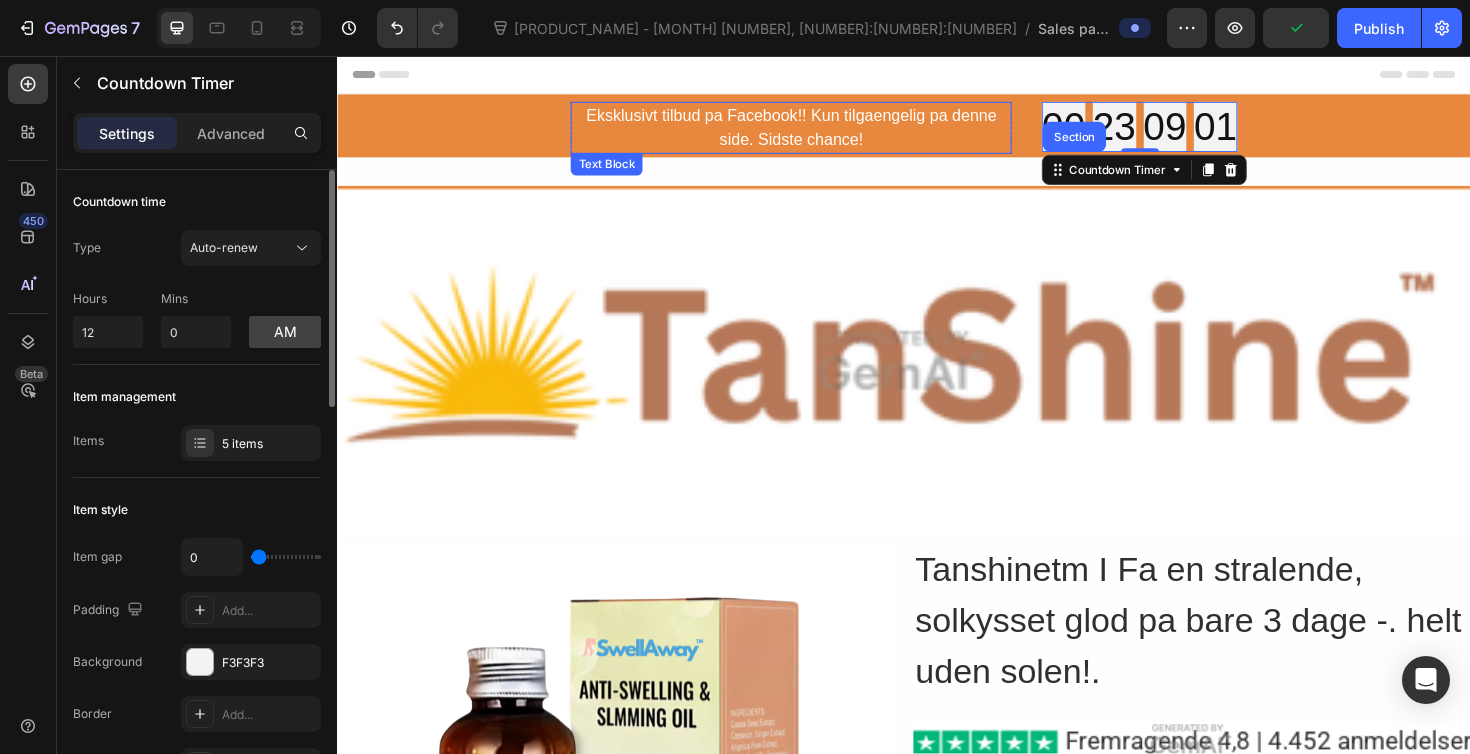 click on "Eksklusivt tilbud pa Facebook!! Kun tilgaengelig pa denne side. Sidste chance!" at bounding box center (817, 132) 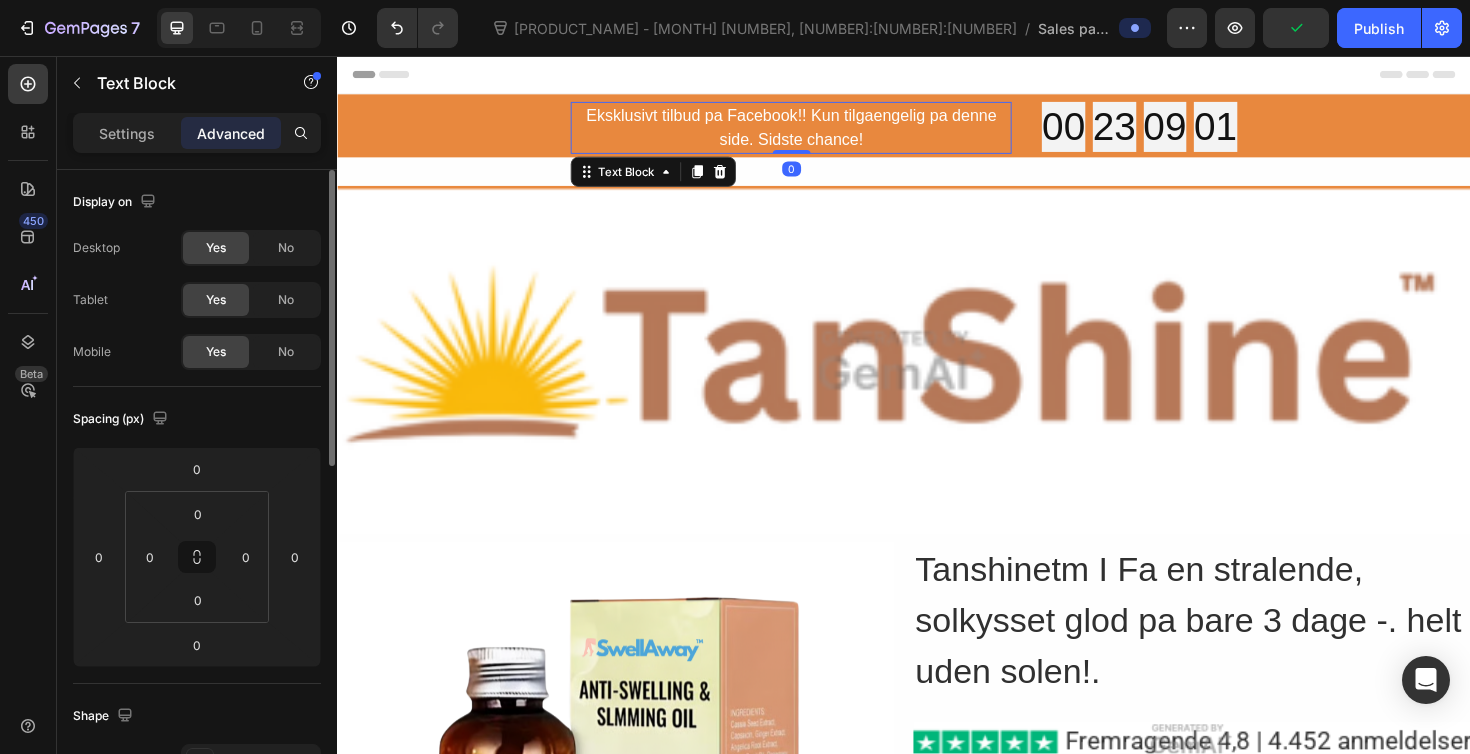 click on "Eksklusivt tilbud pa Facebook!! Kun tilgaengelig pa denne side. Sidste chance!" at bounding box center [817, 132] 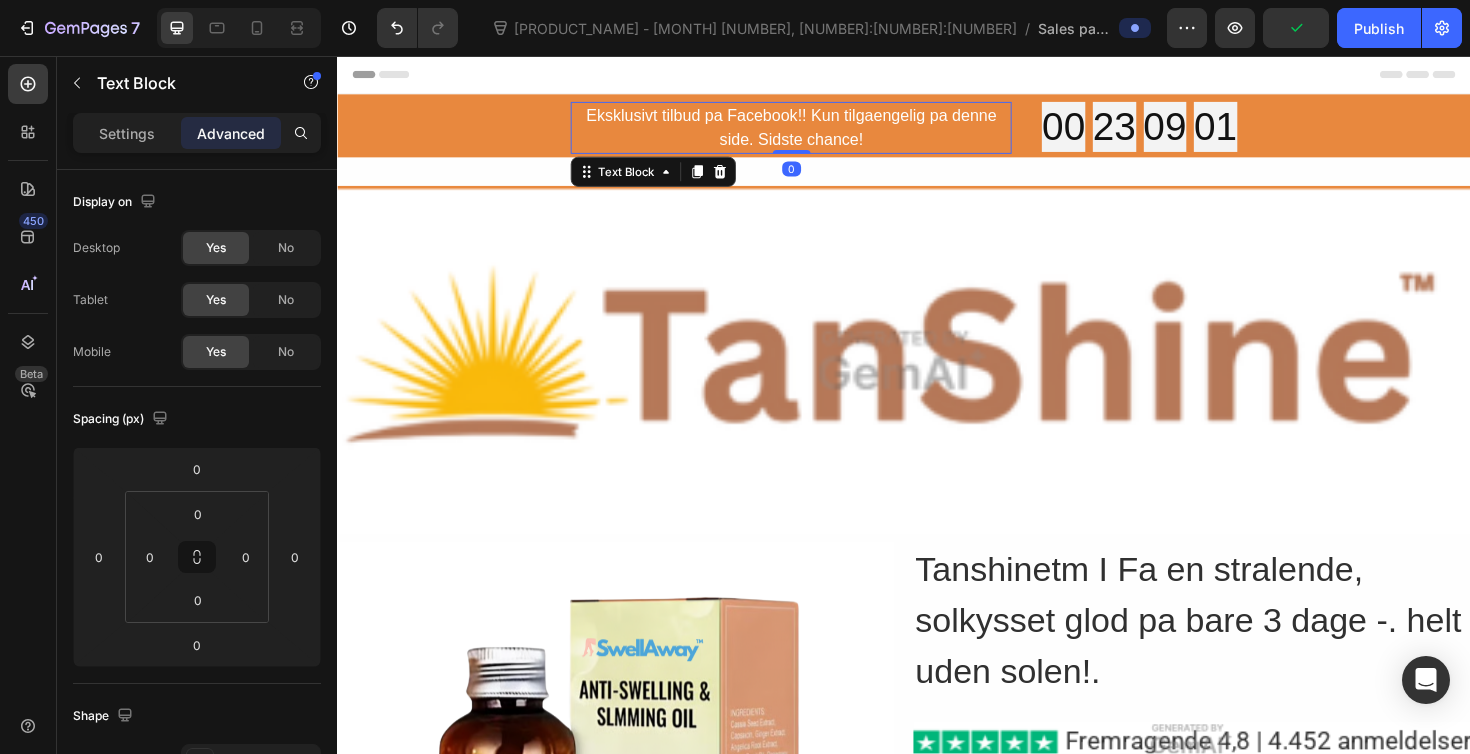 click on "Eksklusivt tilbud pa Facebook!! Kun tilgaengelig pa denne side. Sidste chance!" at bounding box center [817, 132] 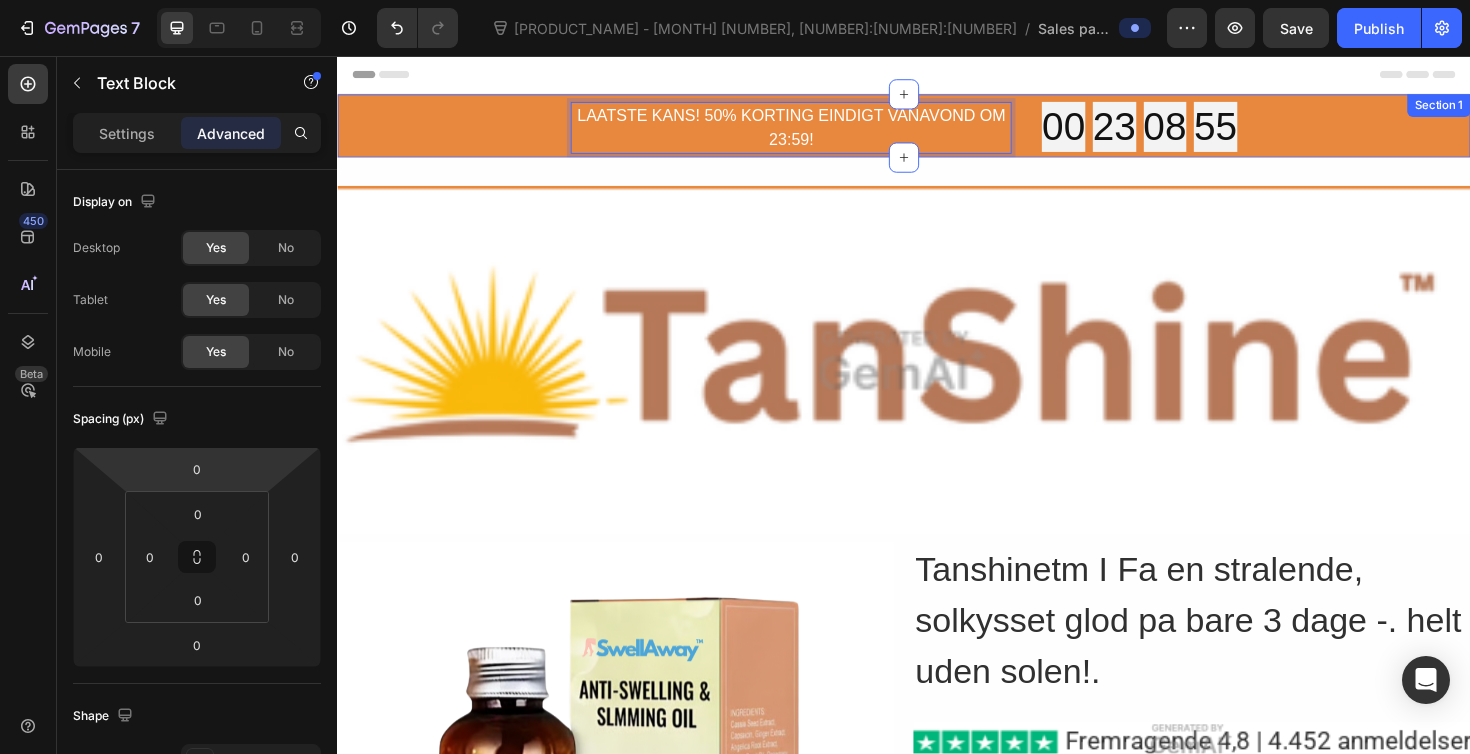 click on "LAATSTE KANS! 50% KORTING EINDIGT VANAVOND OM 23:59! Text Block   0 Row Row 00 23 08 55 Countdown Timer Section 1" at bounding box center (937, 130) 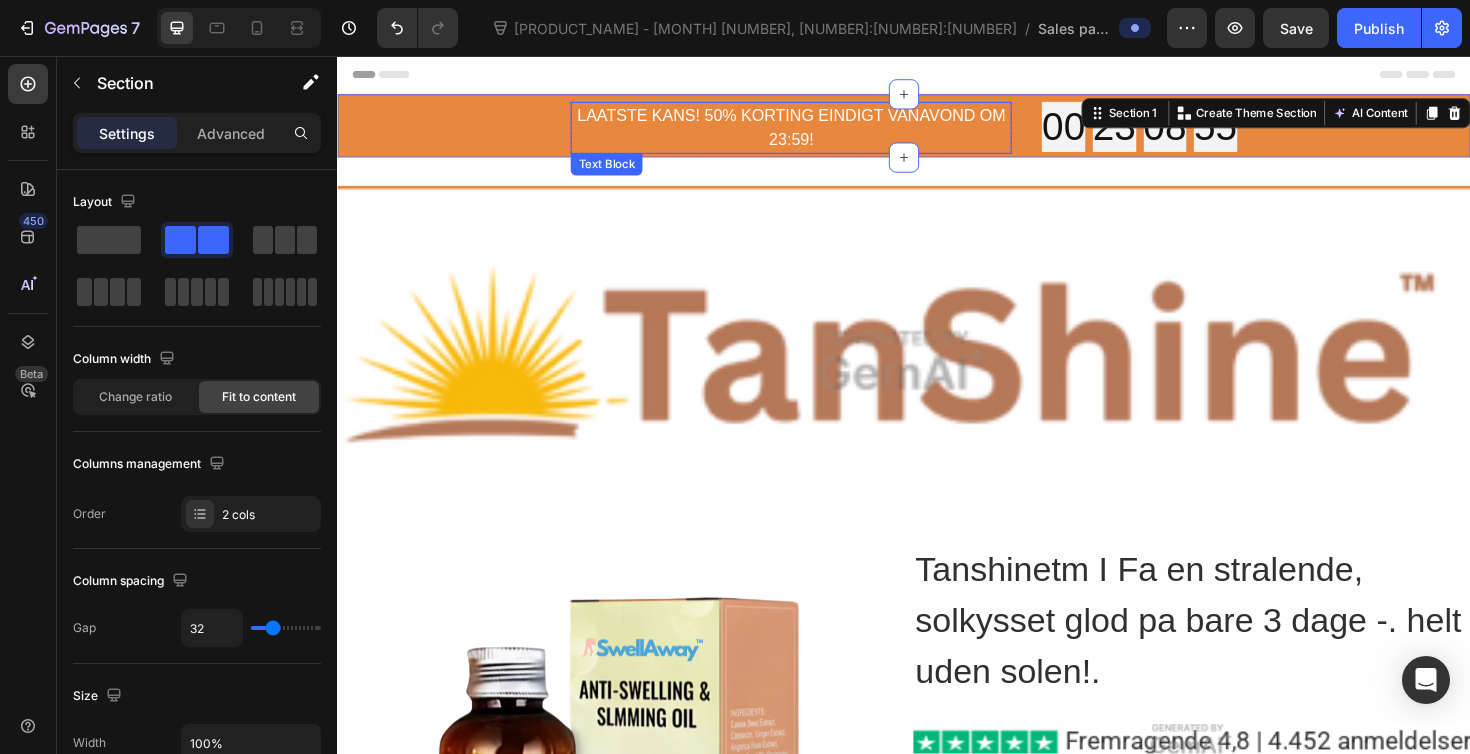 click on "LAATSTE KANS! 50% KORTING EINDIGT VANAVOND OM 23:59!" at bounding box center [817, 132] 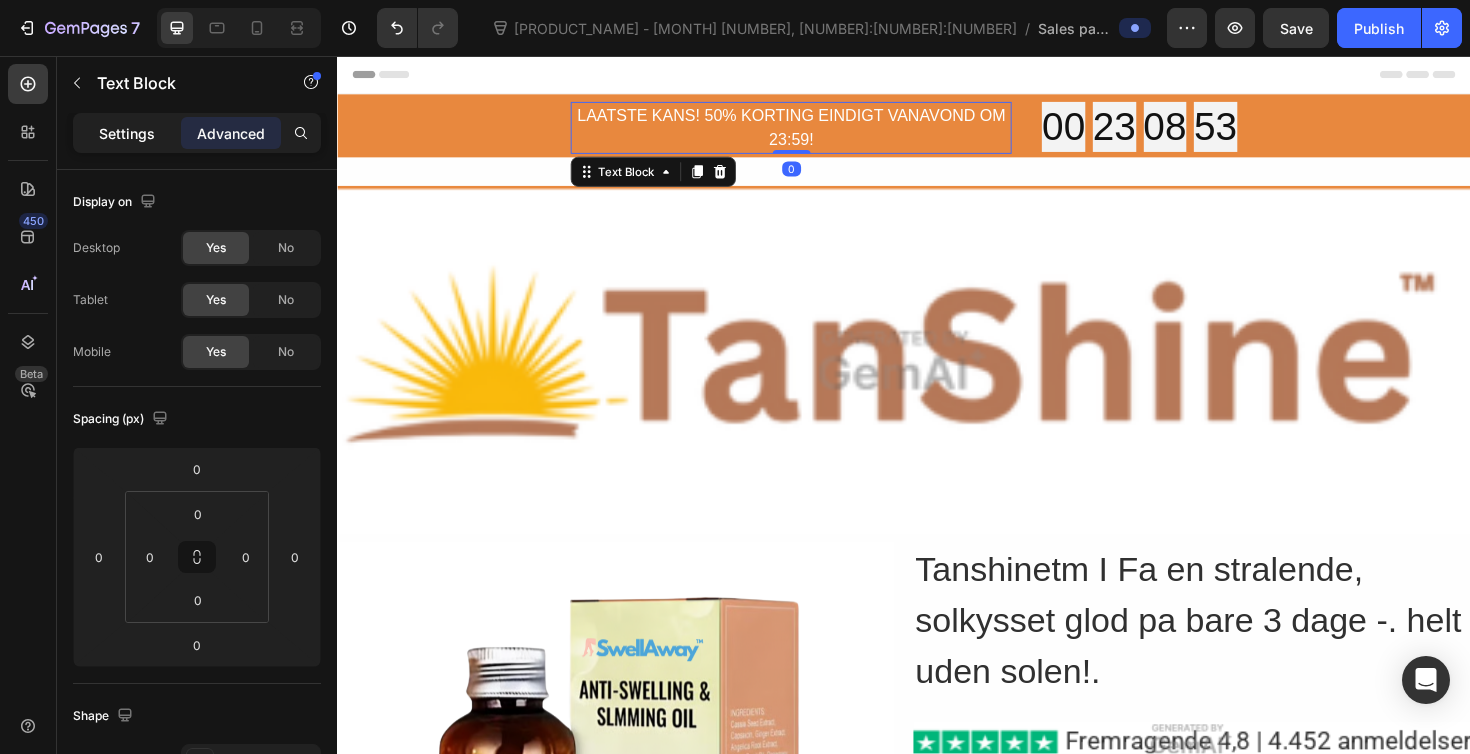 click on "Settings" 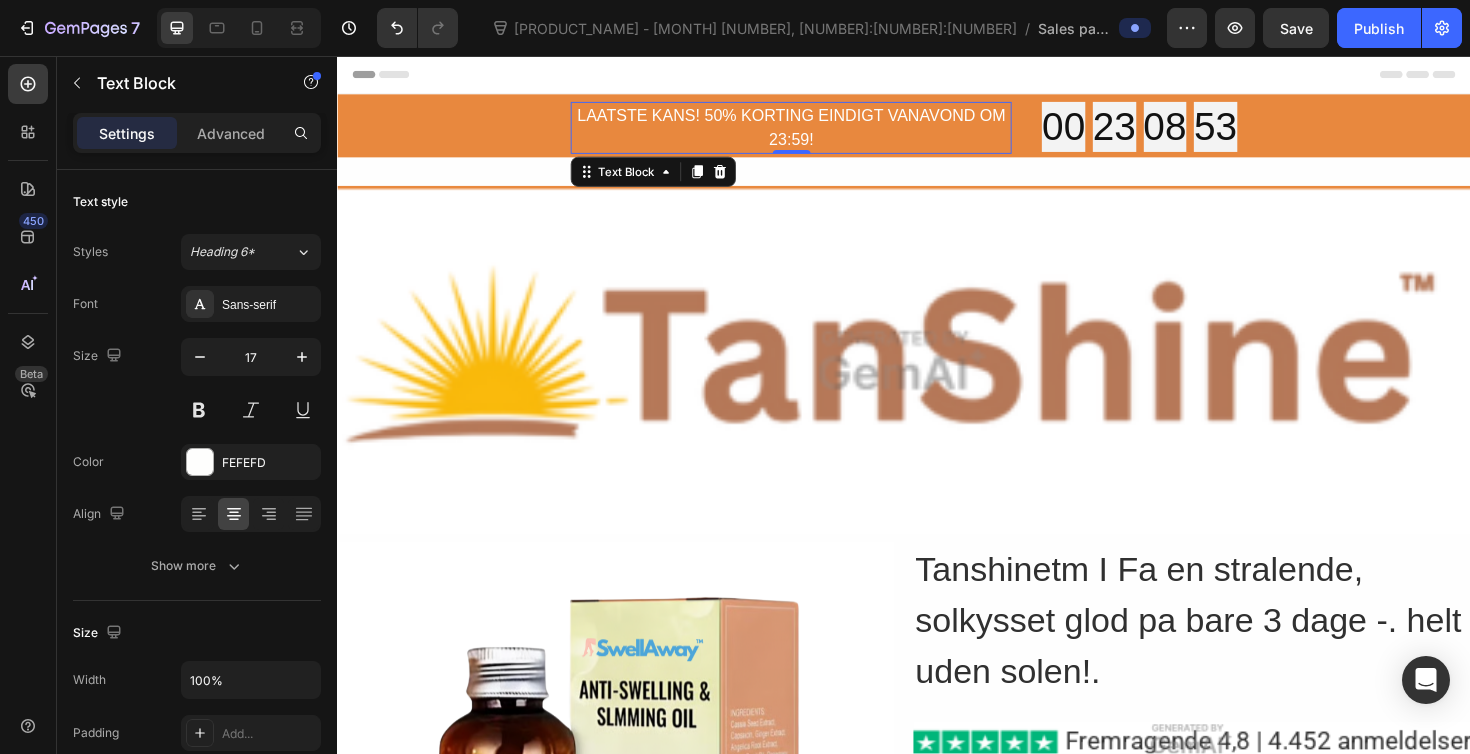 click on "Settings" at bounding box center (127, 133) 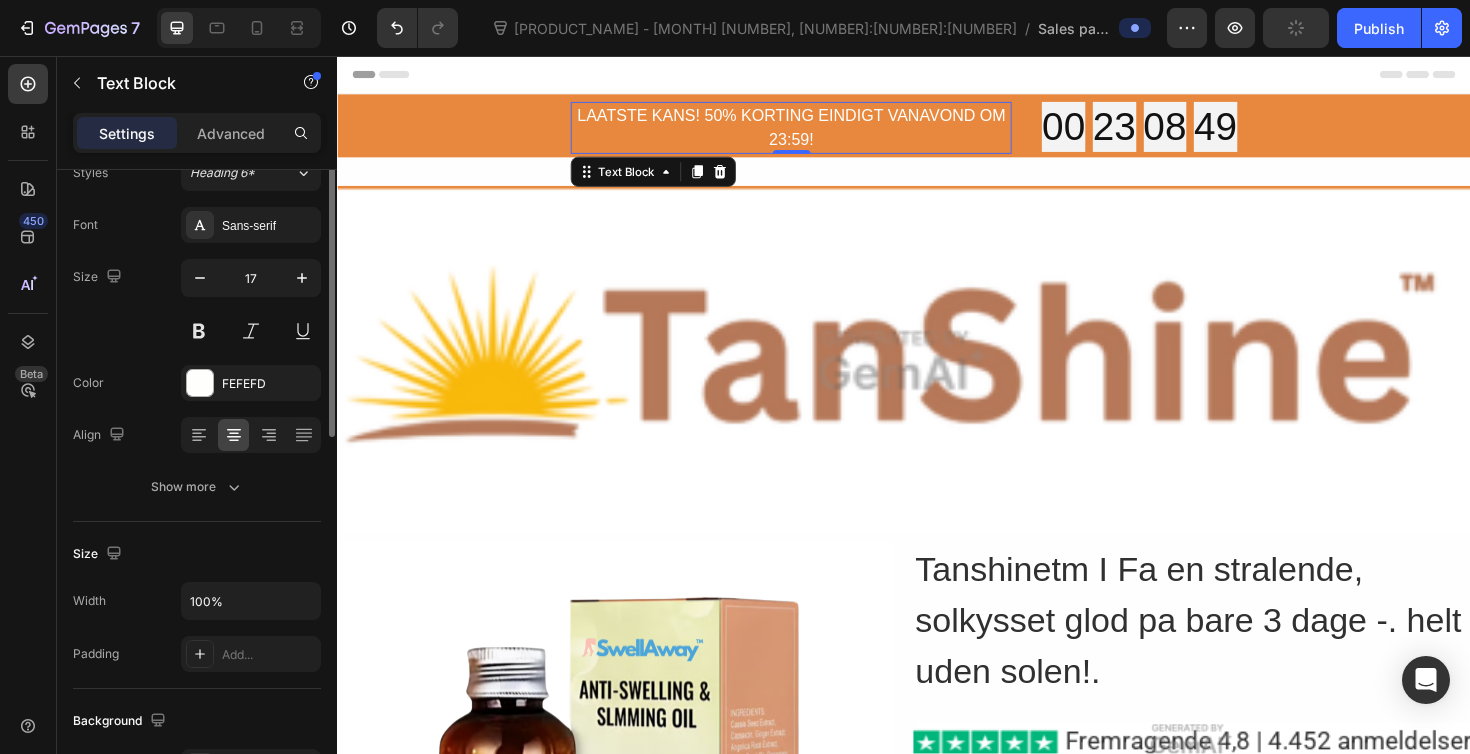 scroll, scrollTop: 0, scrollLeft: 0, axis: both 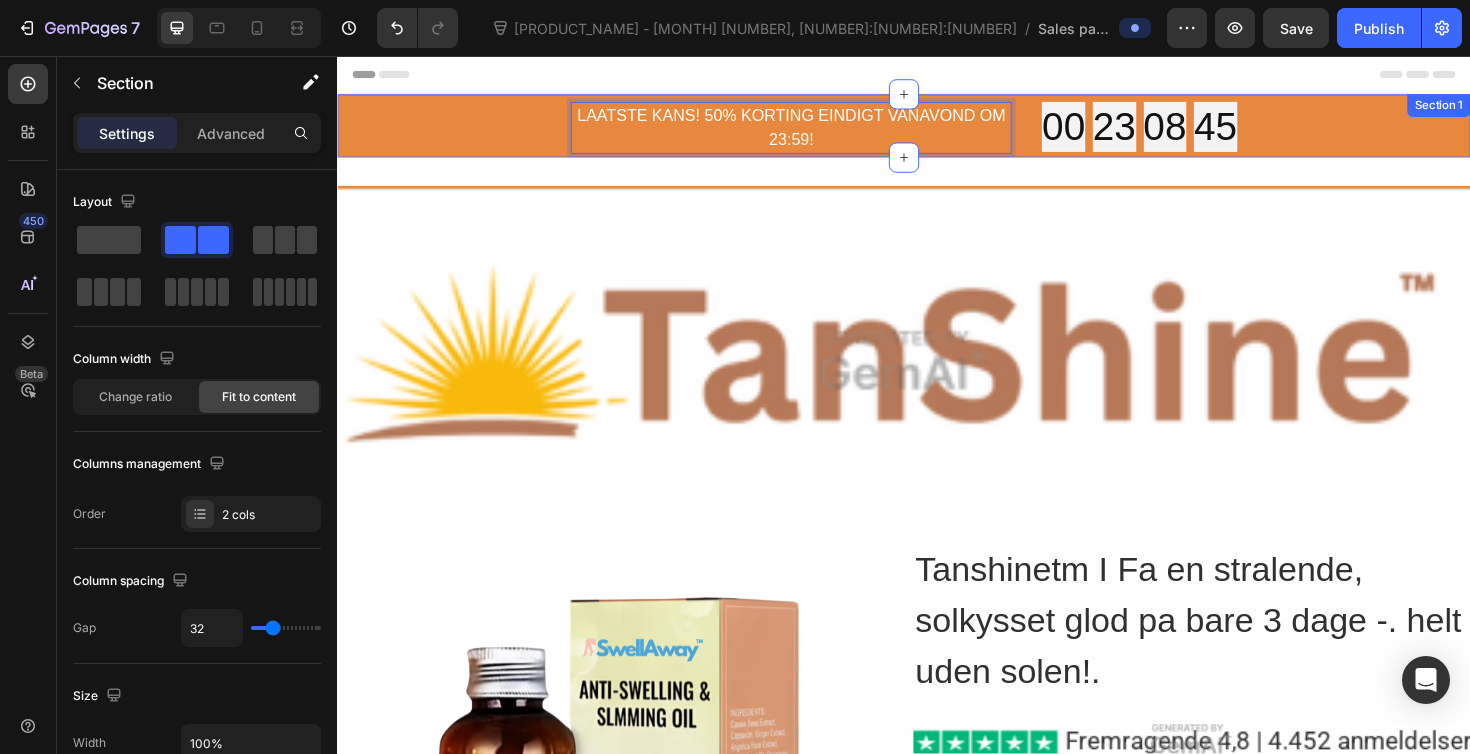 click on "LAATSTE KANS! 50% KORTING EINDIGT VANAVOND OM 23:59! Text Block   0 Row Row 00 23 08 45 Countdown Timer Section 1" at bounding box center (937, 130) 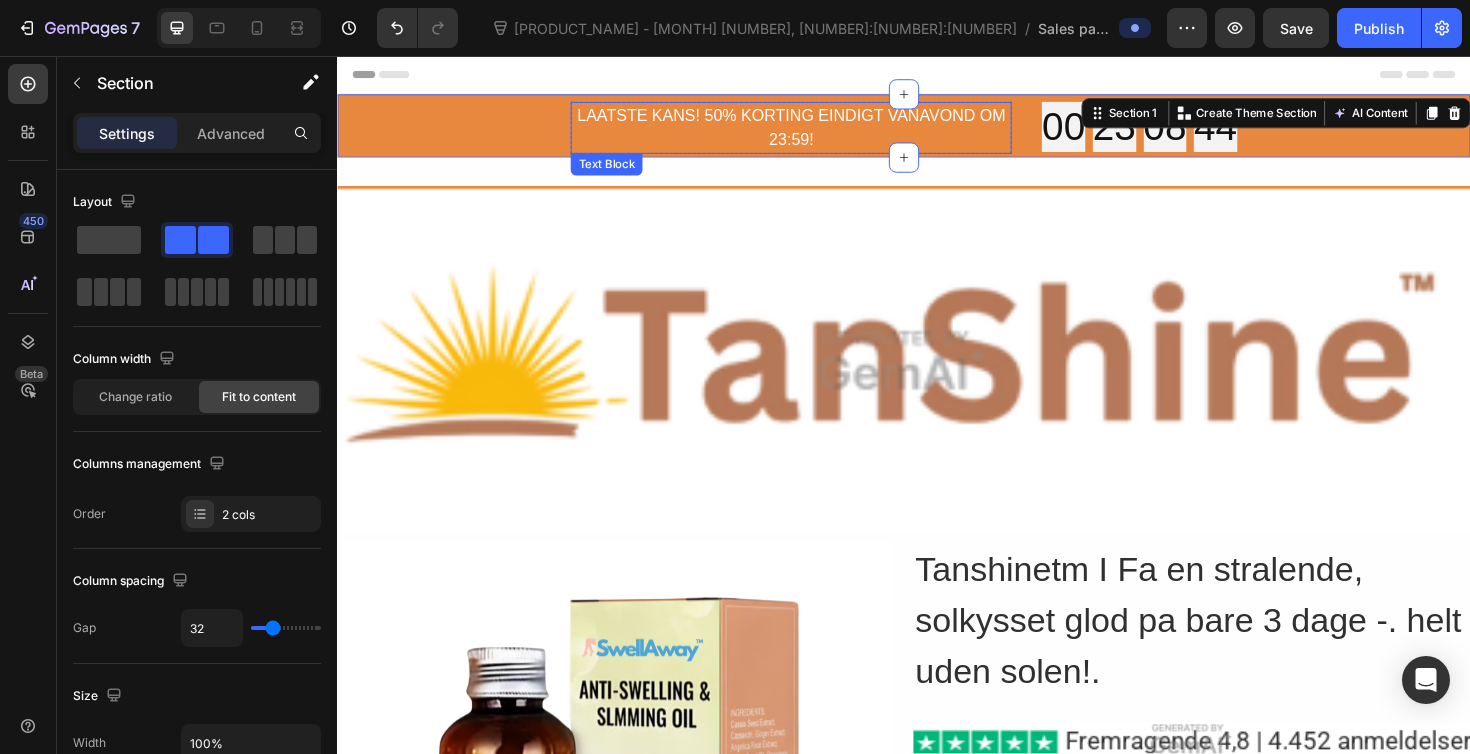 click on "LAATSTE KANS! 50% KORTING EINDIGT VANAVOND OM 23:59!" at bounding box center [817, 132] 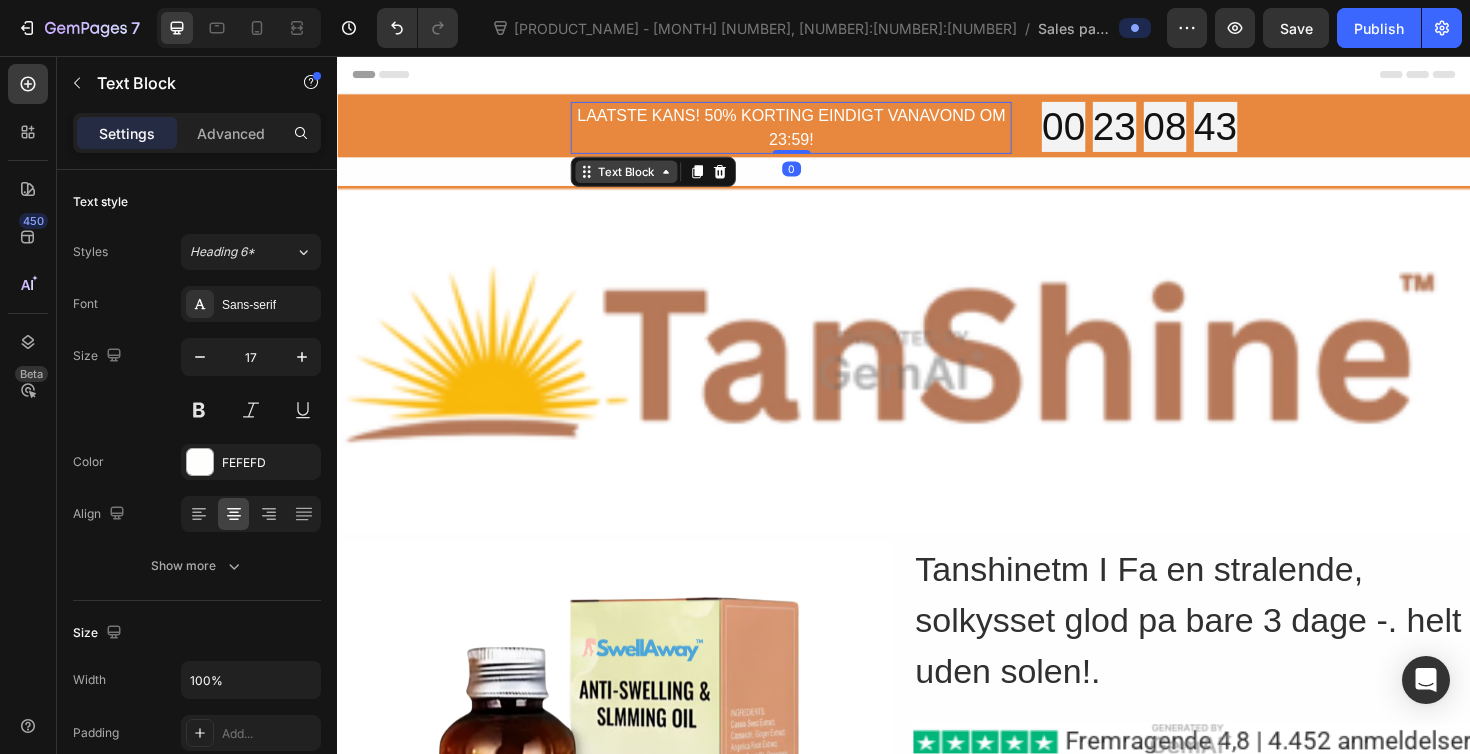 click on "Text Block" at bounding box center [643, 179] 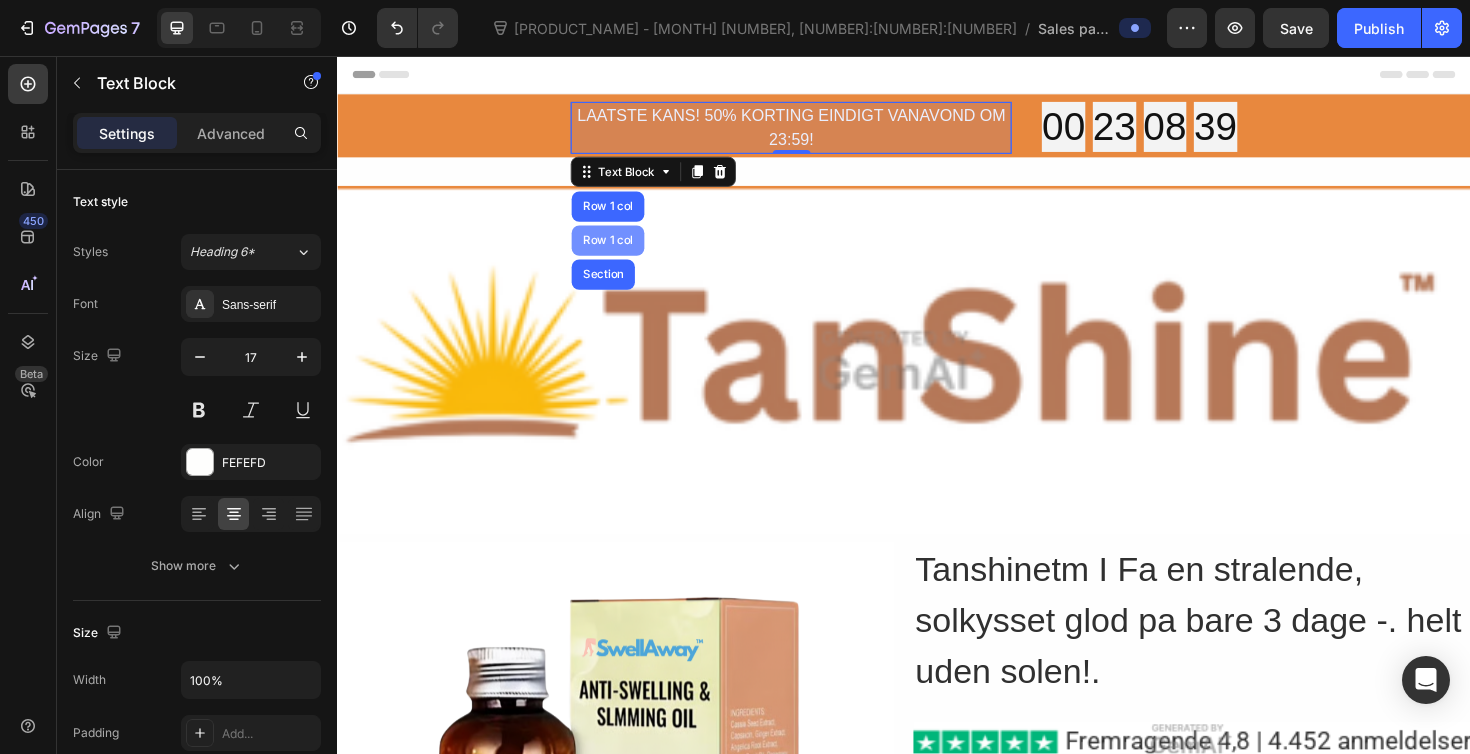 click on "Row 1 col" at bounding box center [623, 252] 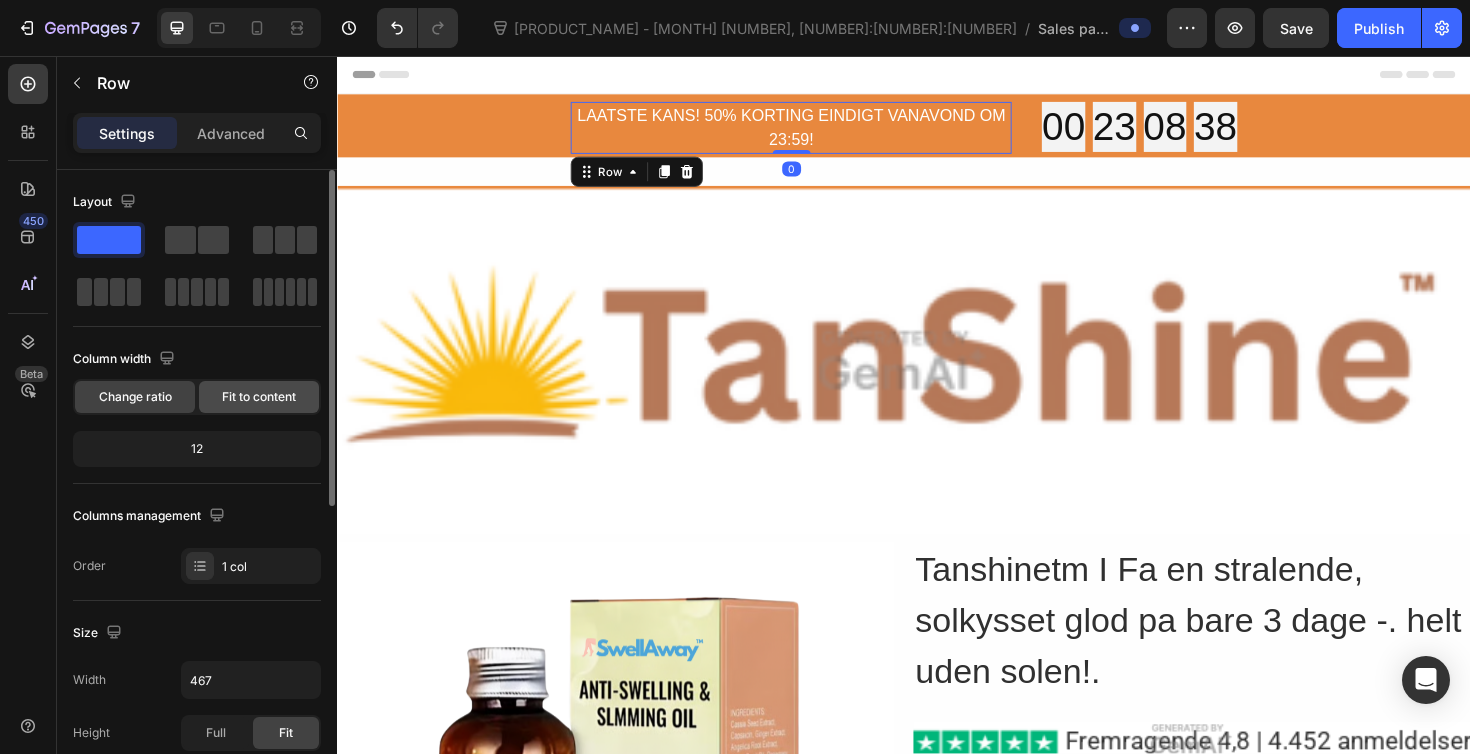 click on "Fit to content" 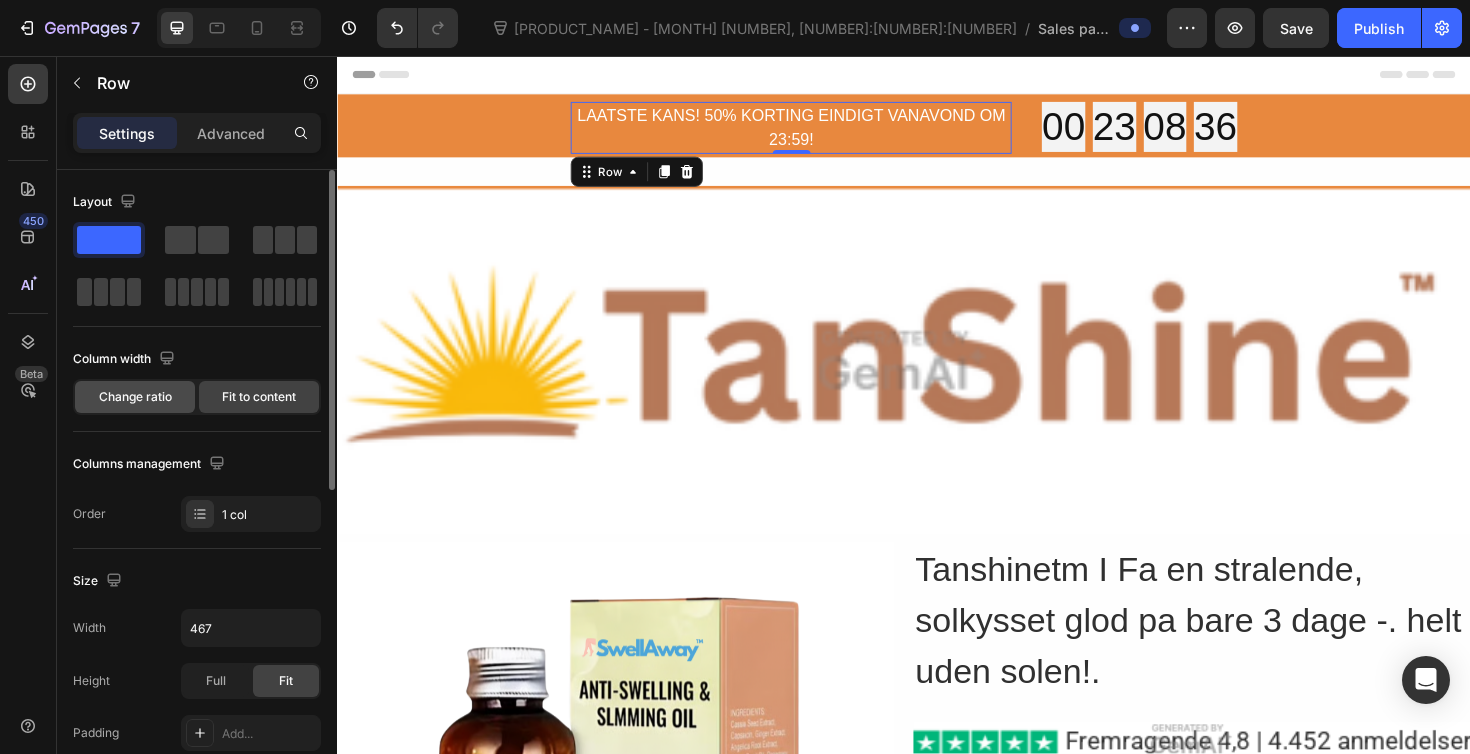 click on "Change ratio" 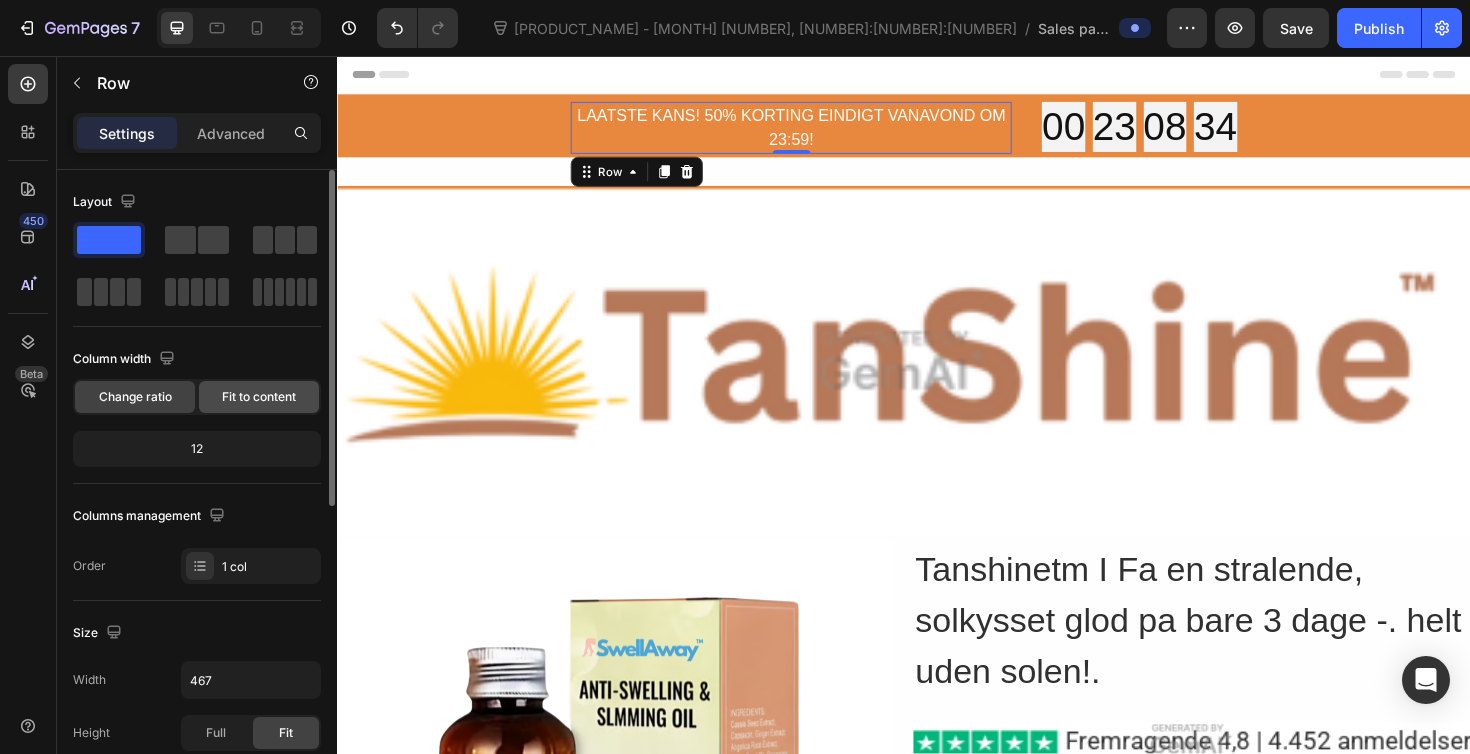 click on "Fit to content" 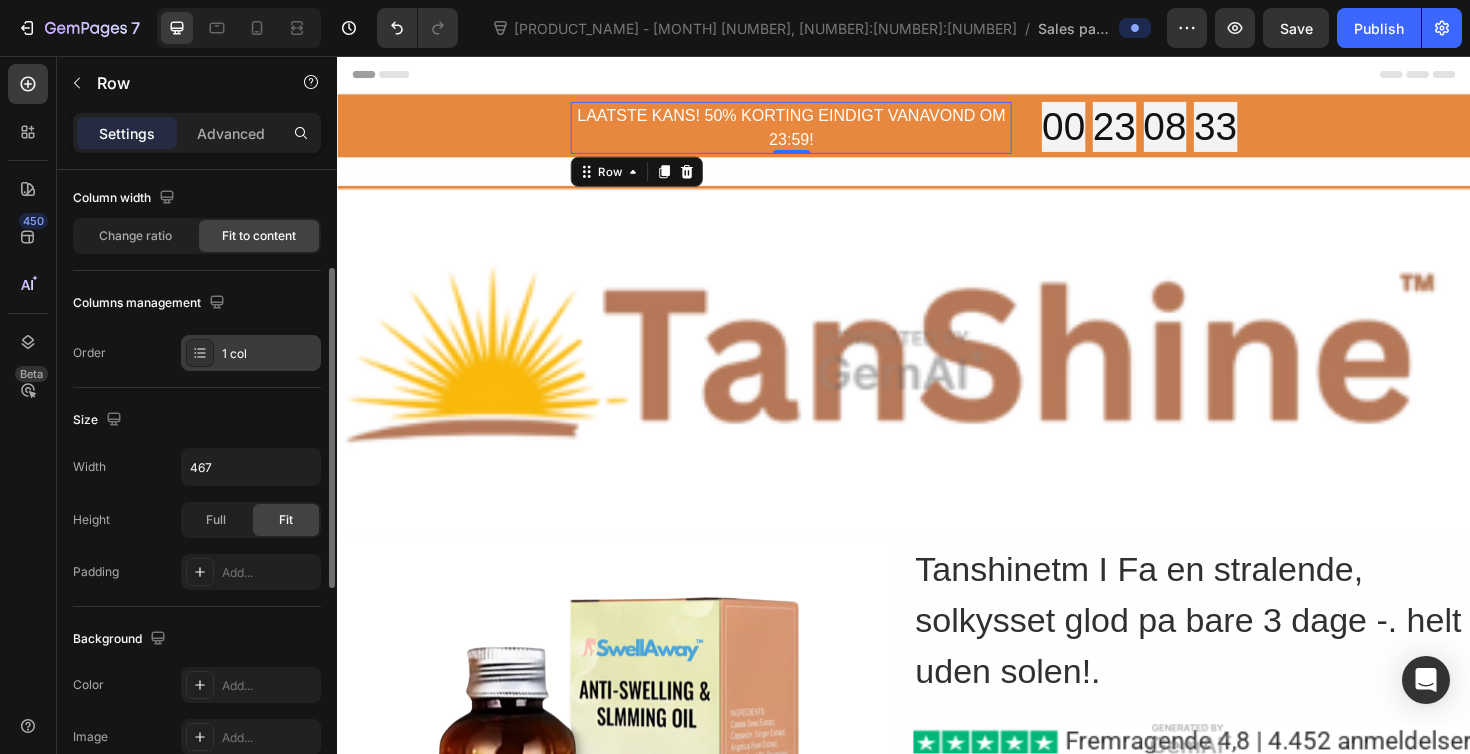 scroll, scrollTop: 173, scrollLeft: 0, axis: vertical 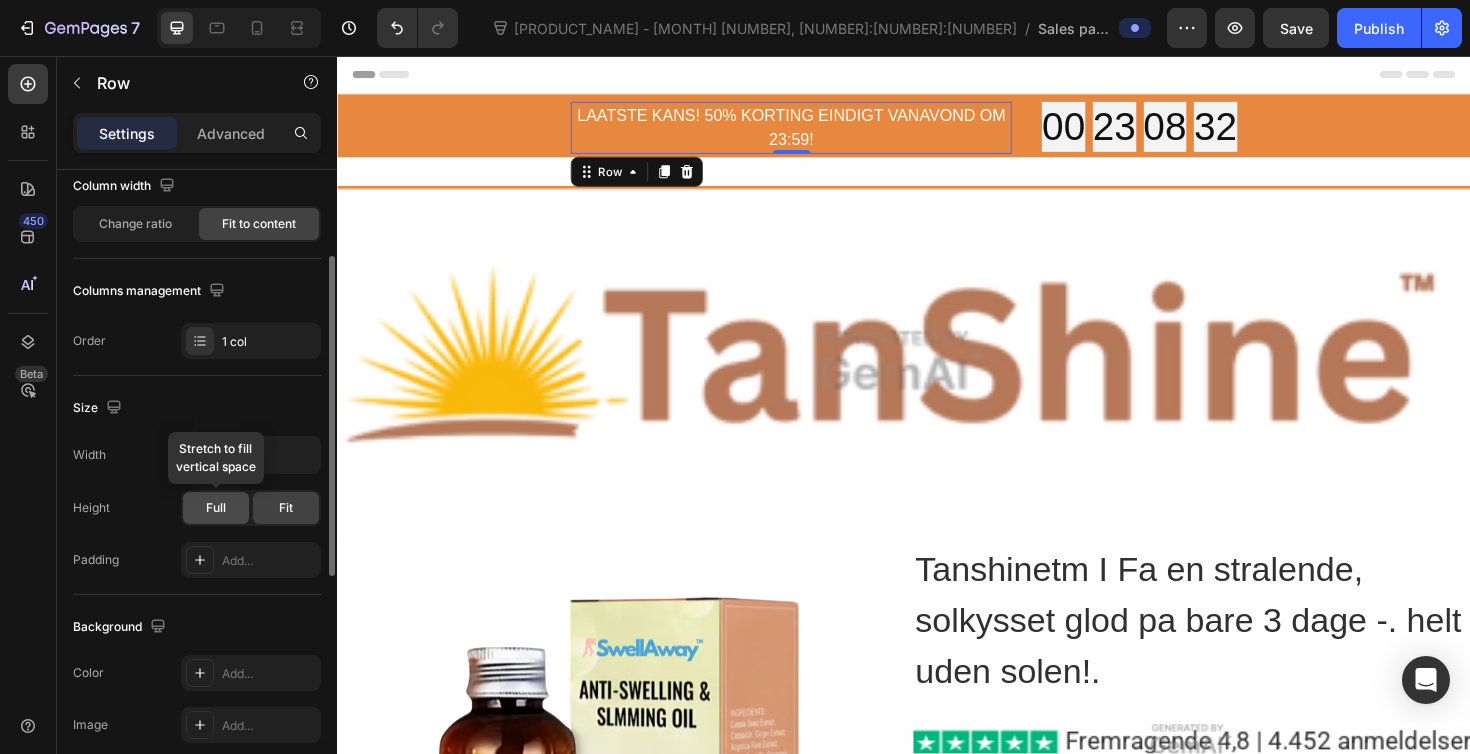 click on "Full" 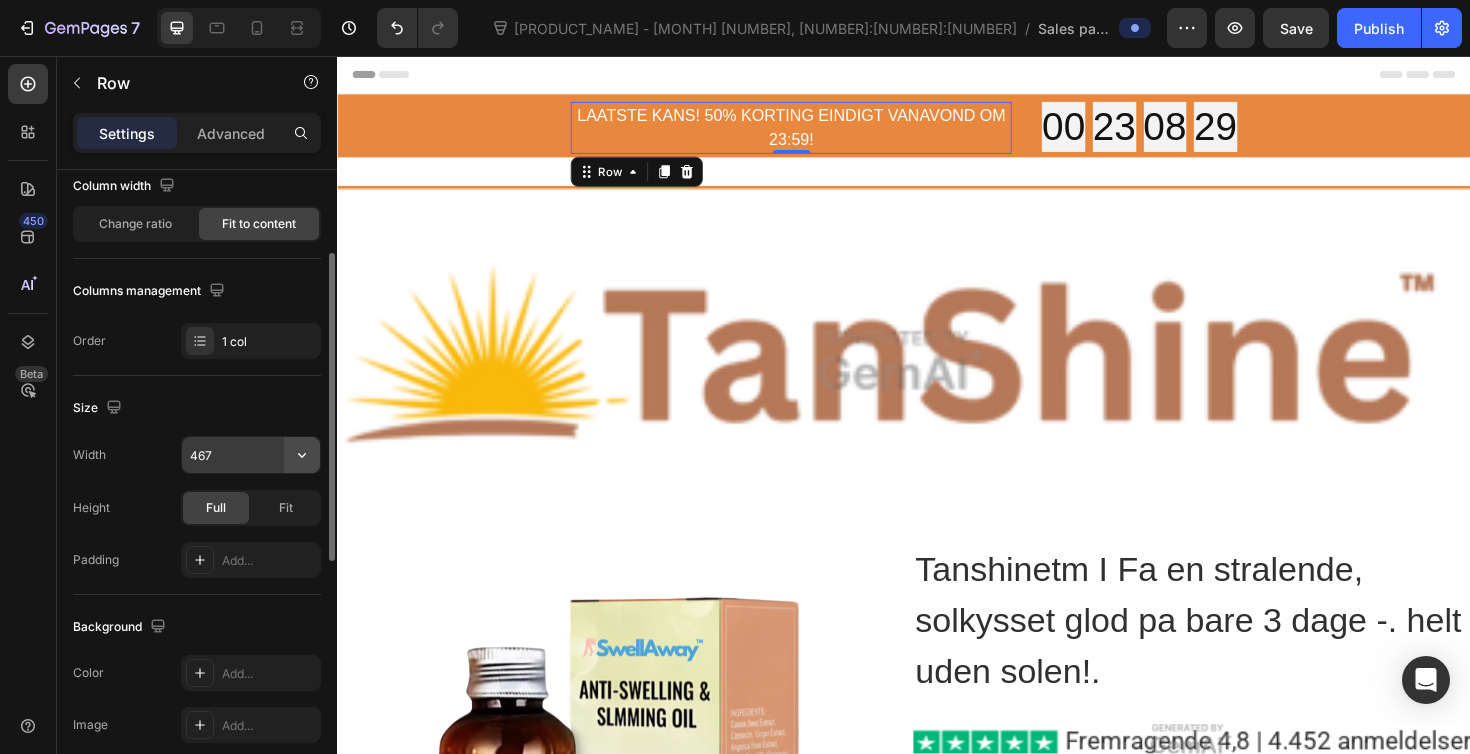 click 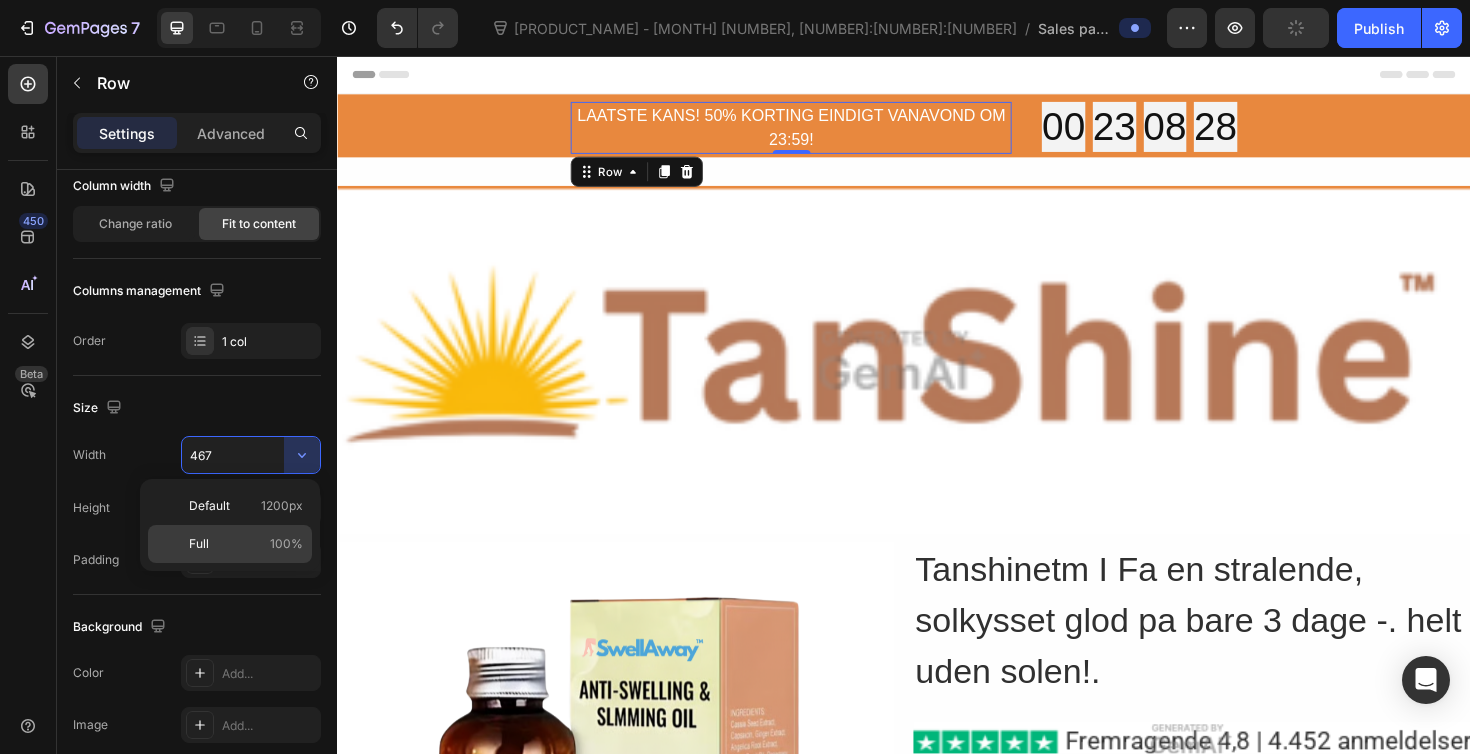 click on "Full 100%" at bounding box center [246, 544] 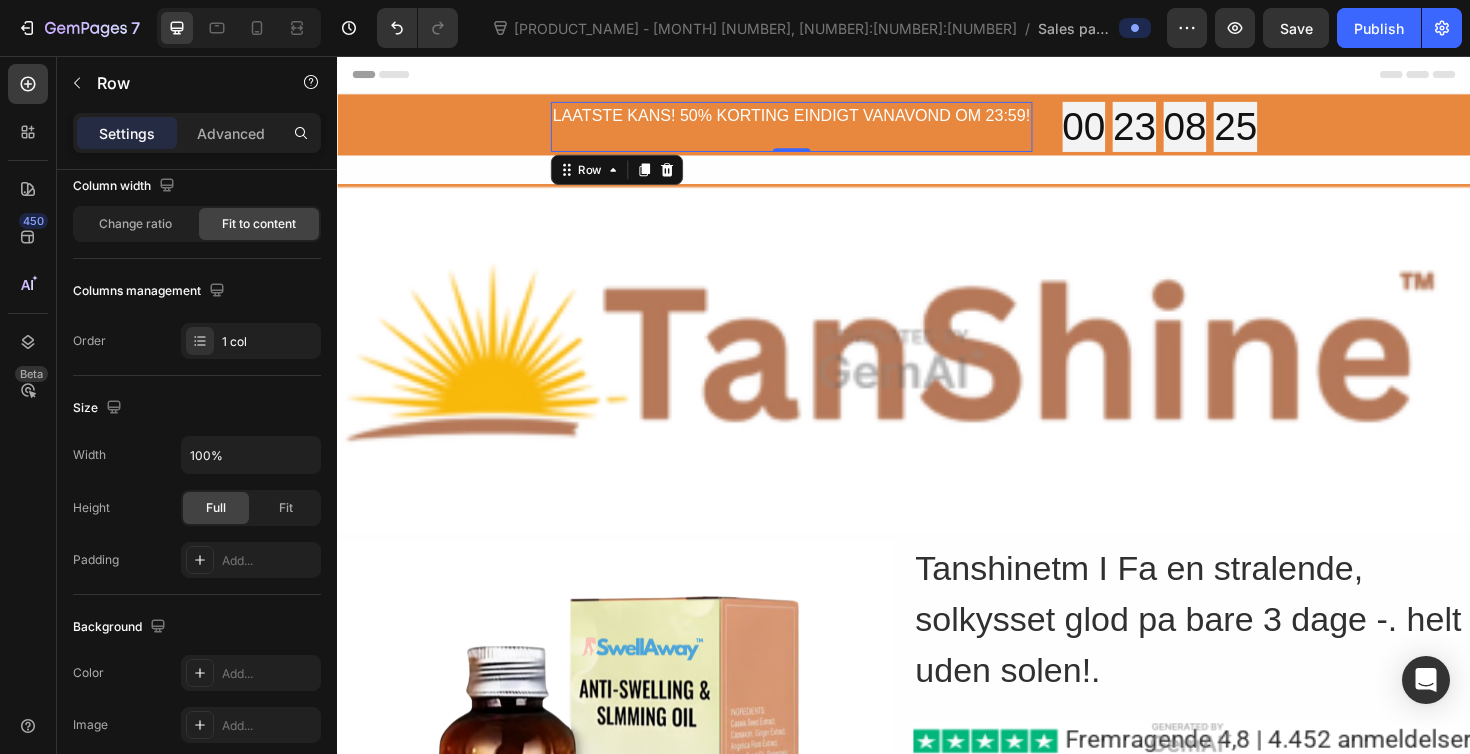 click on "LAATSTE KANS! 50% KORTING EINDIGT VANAVOND OM 23:59! Text Block Row" at bounding box center (818, 131) 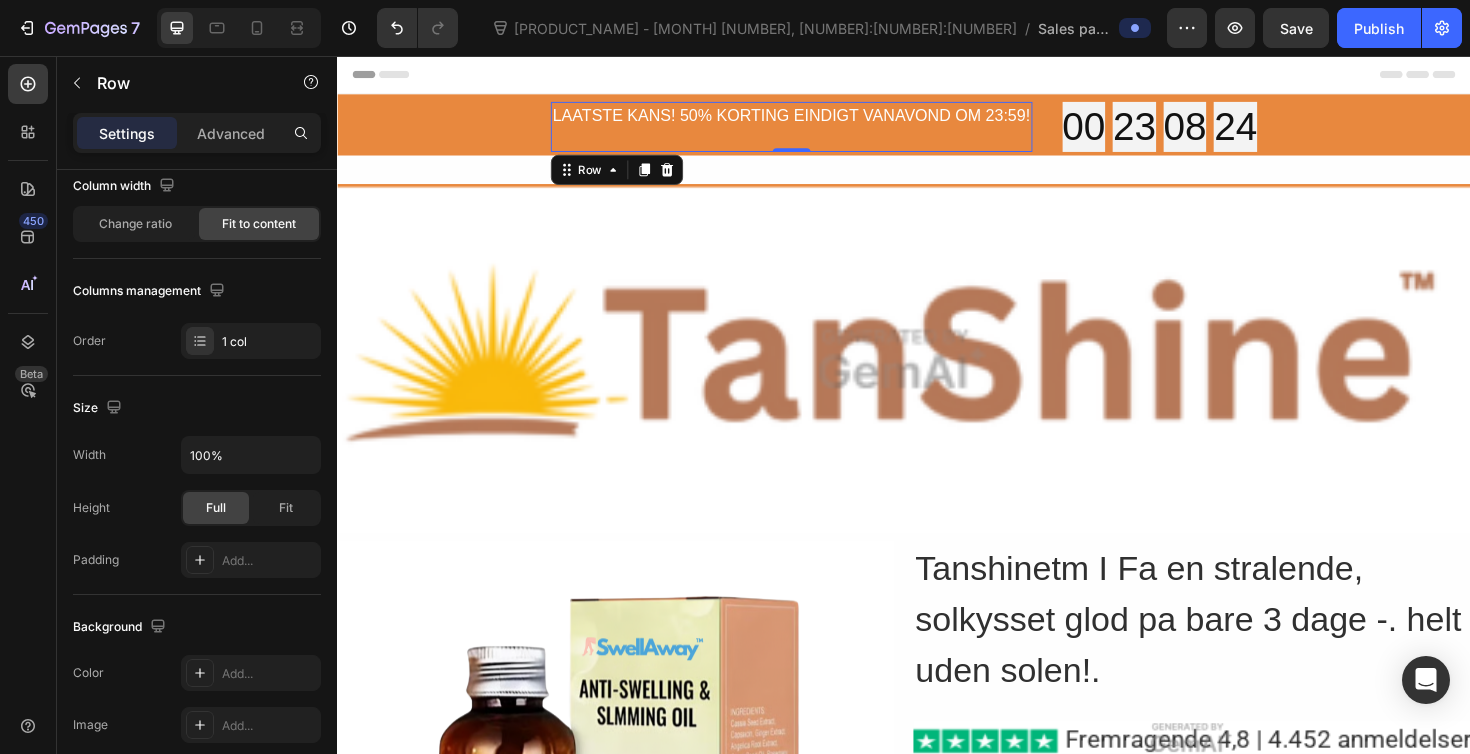 click on "LAATSTE KANS! 50% KORTING EINDIGT VANAVOND OM 23:59! Text Block Row" at bounding box center (818, 131) 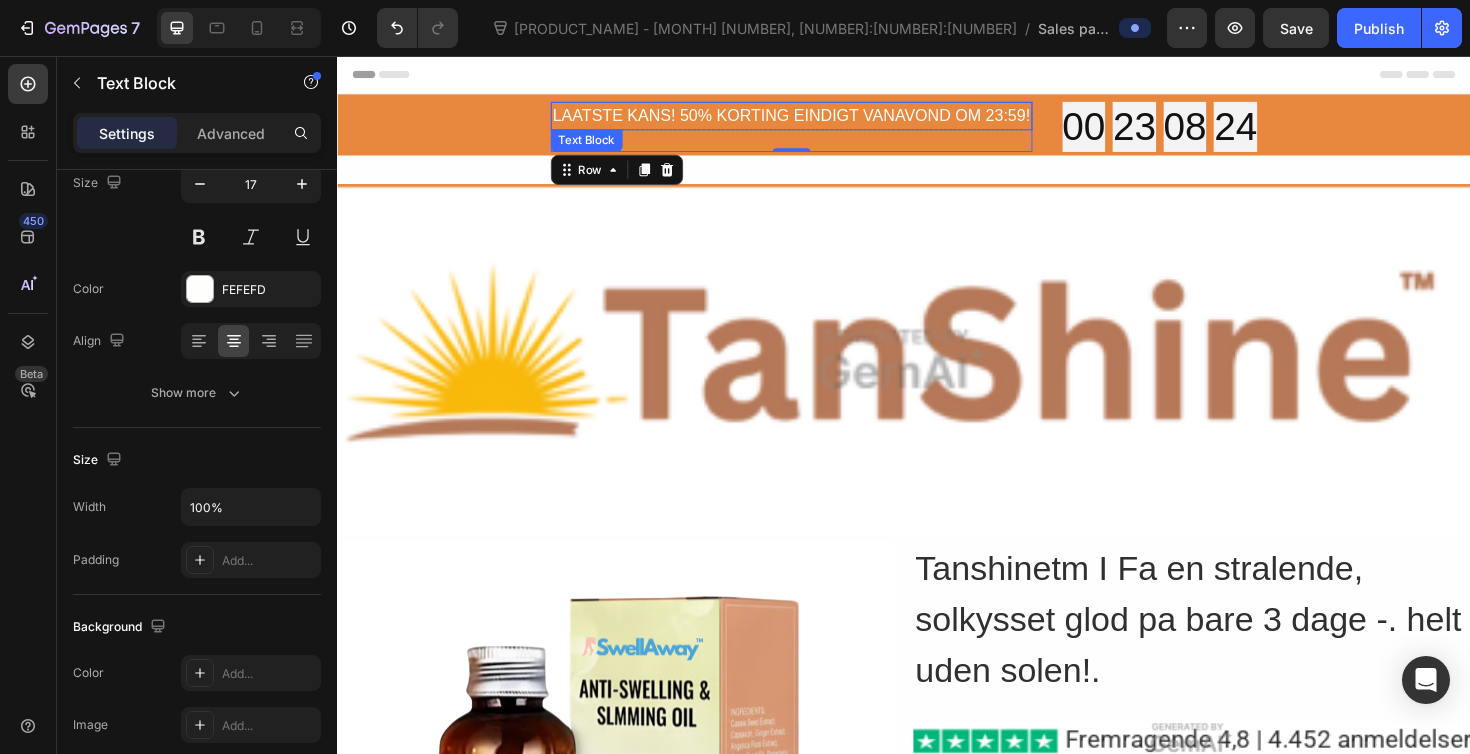 click on "LAATSTE KANS! 50% KORTING EINDIGT VANAVOND OM 23:59!" at bounding box center [818, 120] 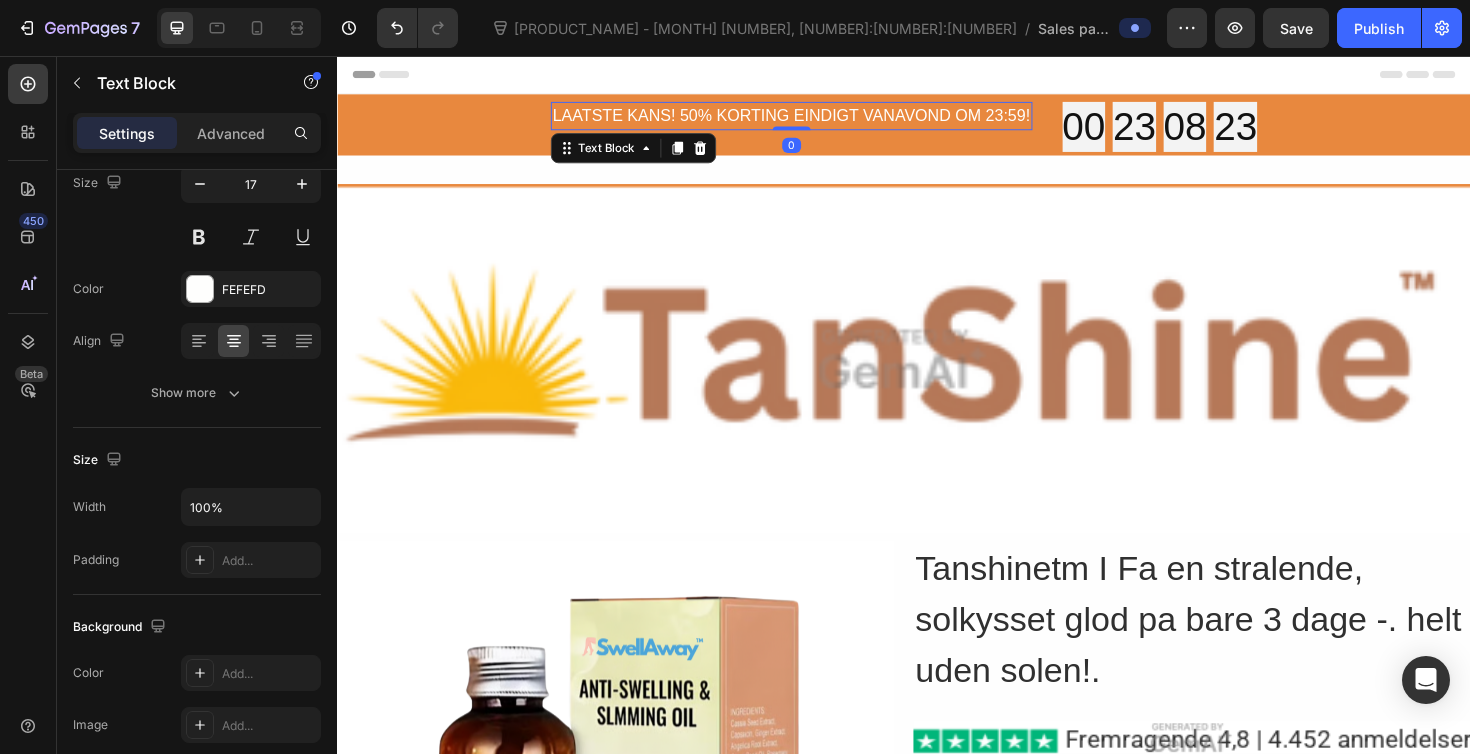 scroll, scrollTop: 0, scrollLeft: 0, axis: both 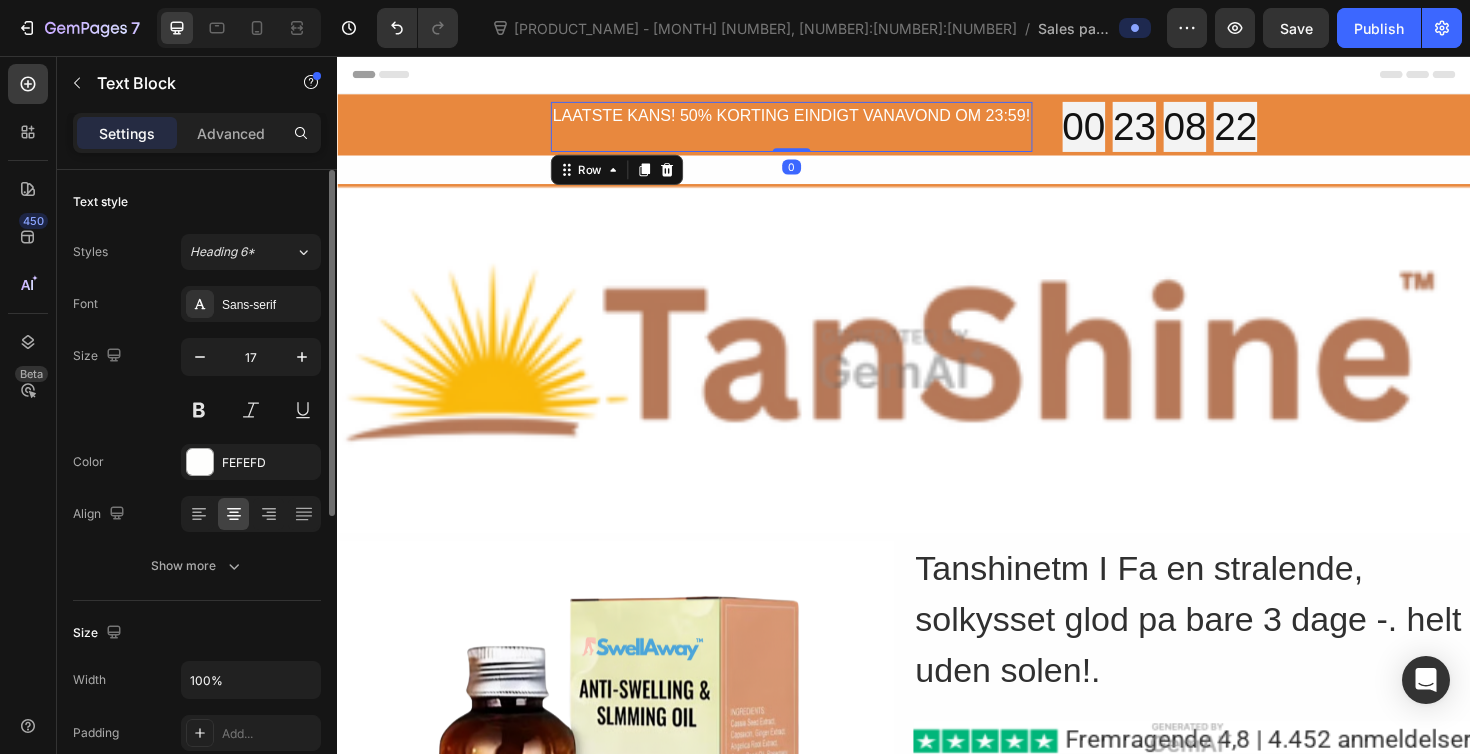 click on "LAATSTE KANS! 50% KORTING EINDIGT VANAVOND OM 23:59! Text Block Row" at bounding box center [818, 131] 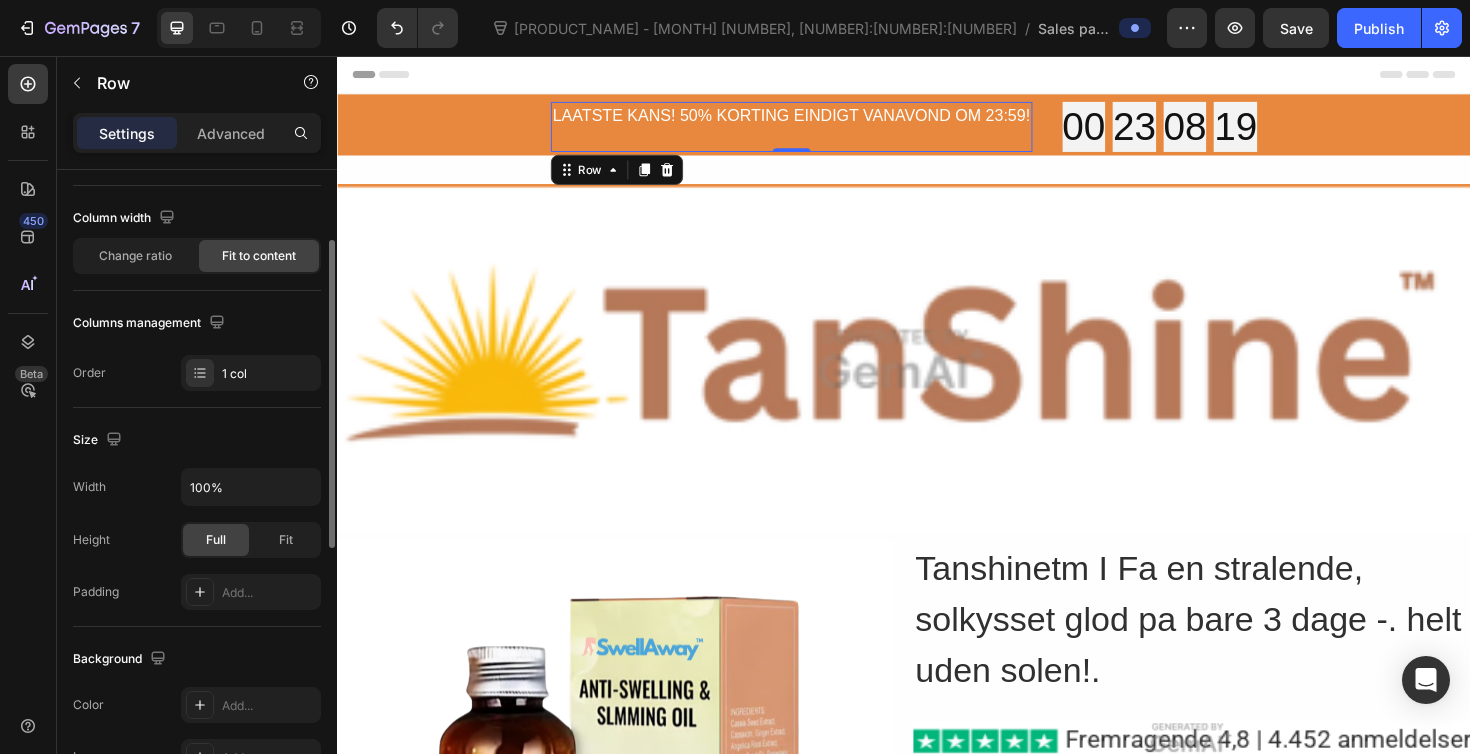 scroll, scrollTop: 147, scrollLeft: 0, axis: vertical 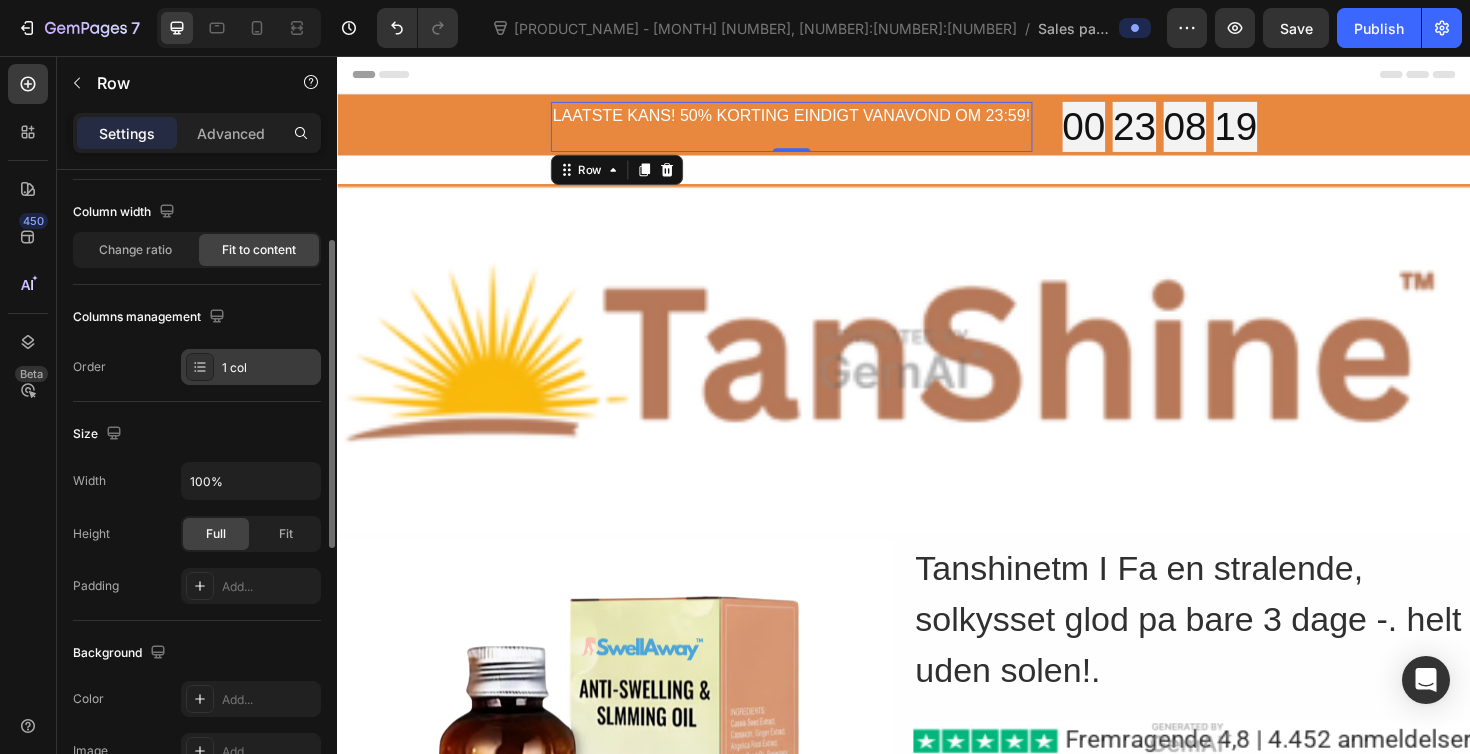 click on "1 col" at bounding box center [251, 367] 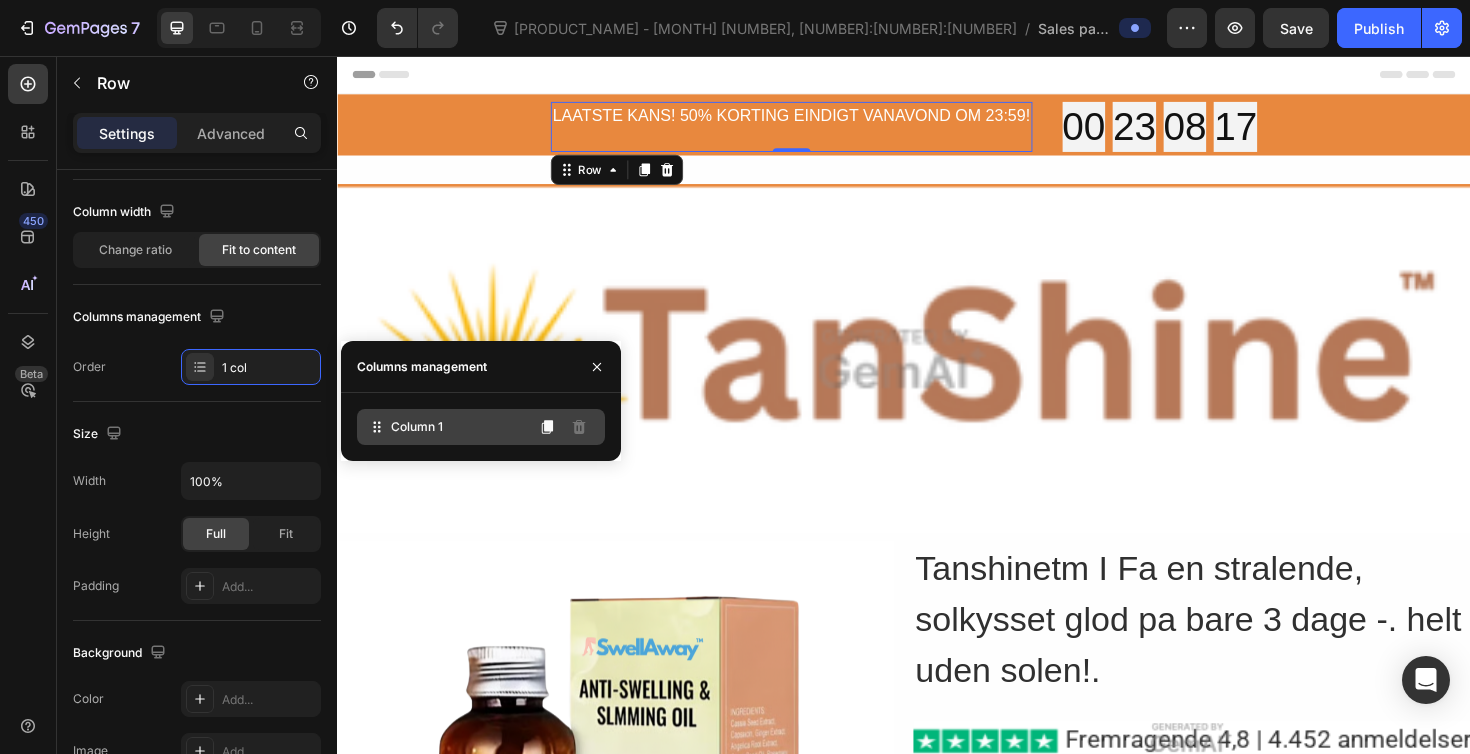 click on "Column 1" 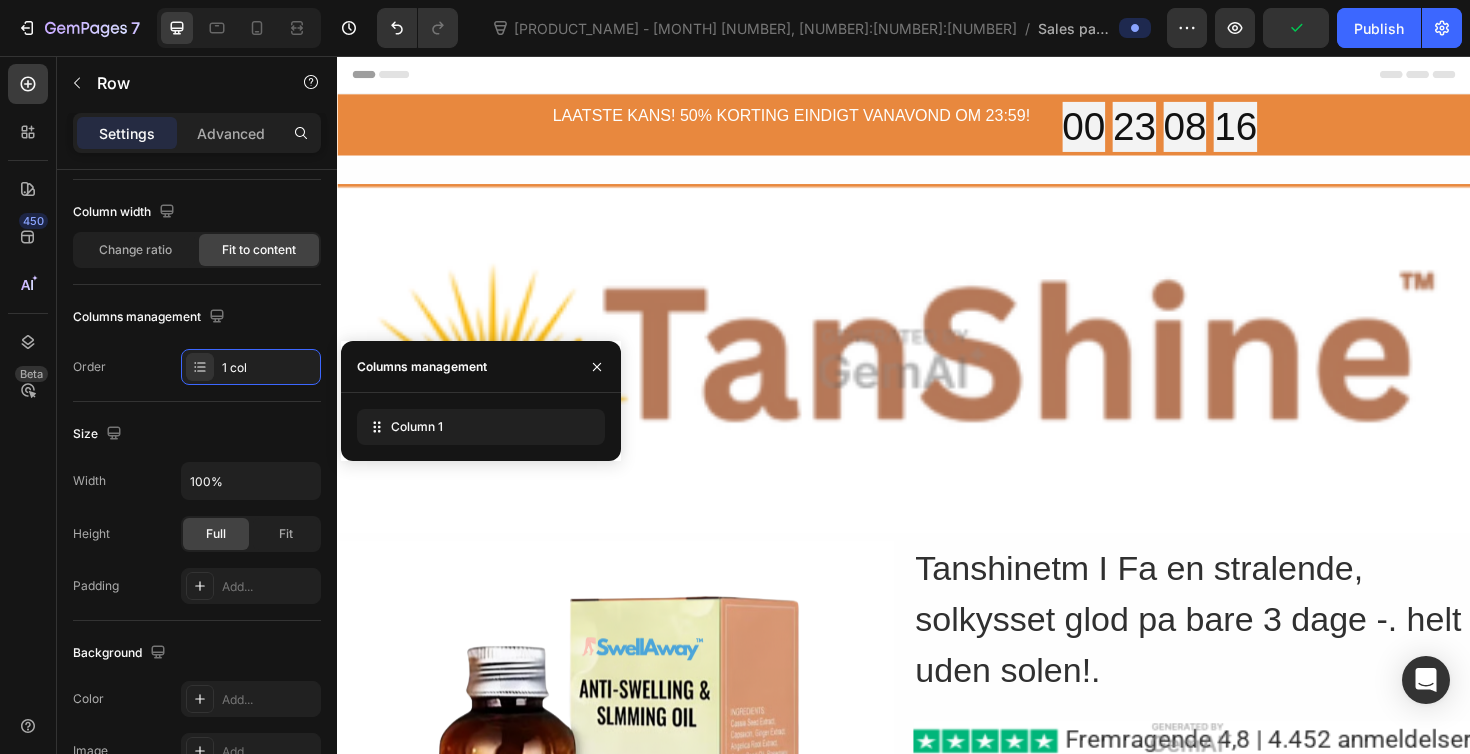 click on "Header" at bounding box center [937, 76] 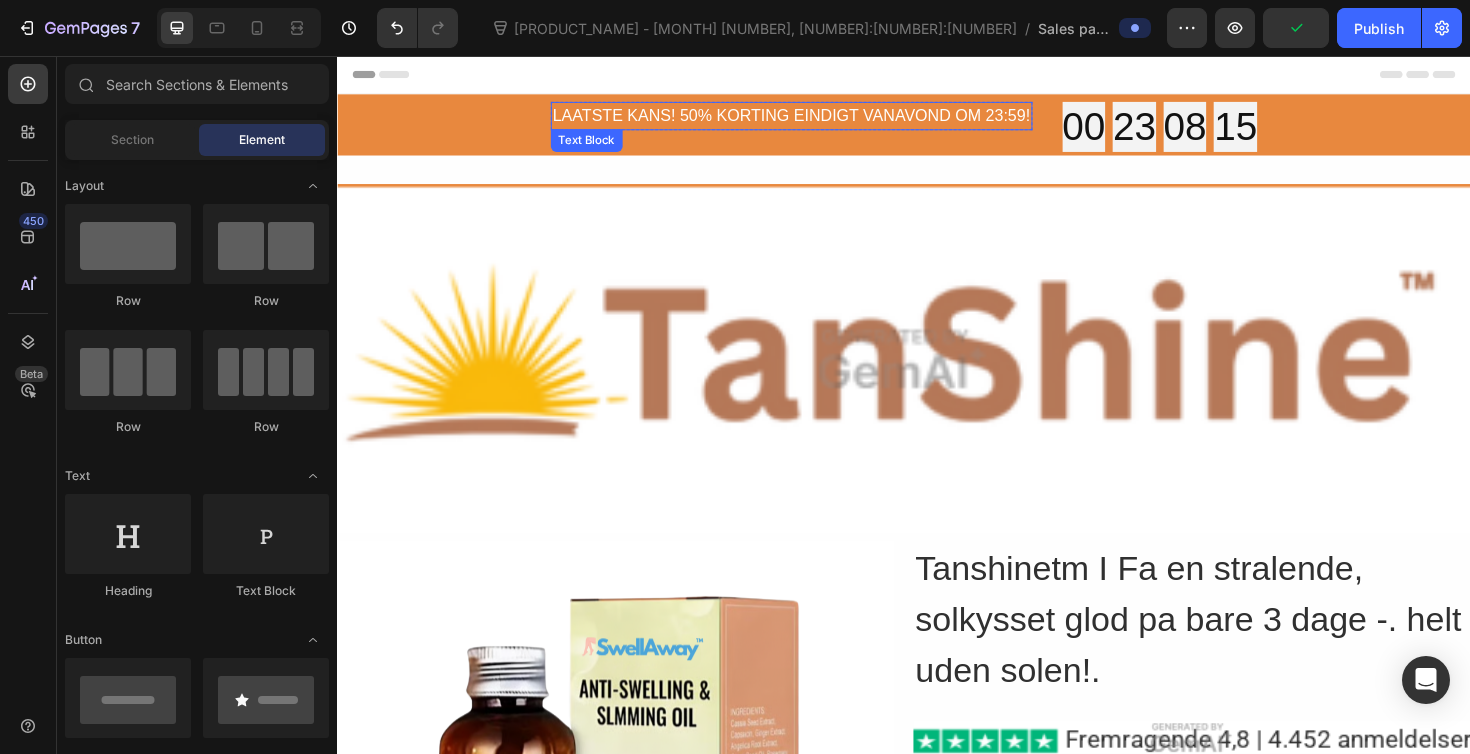 click on "LAATSTE KANS! 50% KORTING EINDIGT VANAVOND OM 23:59!" at bounding box center (818, 120) 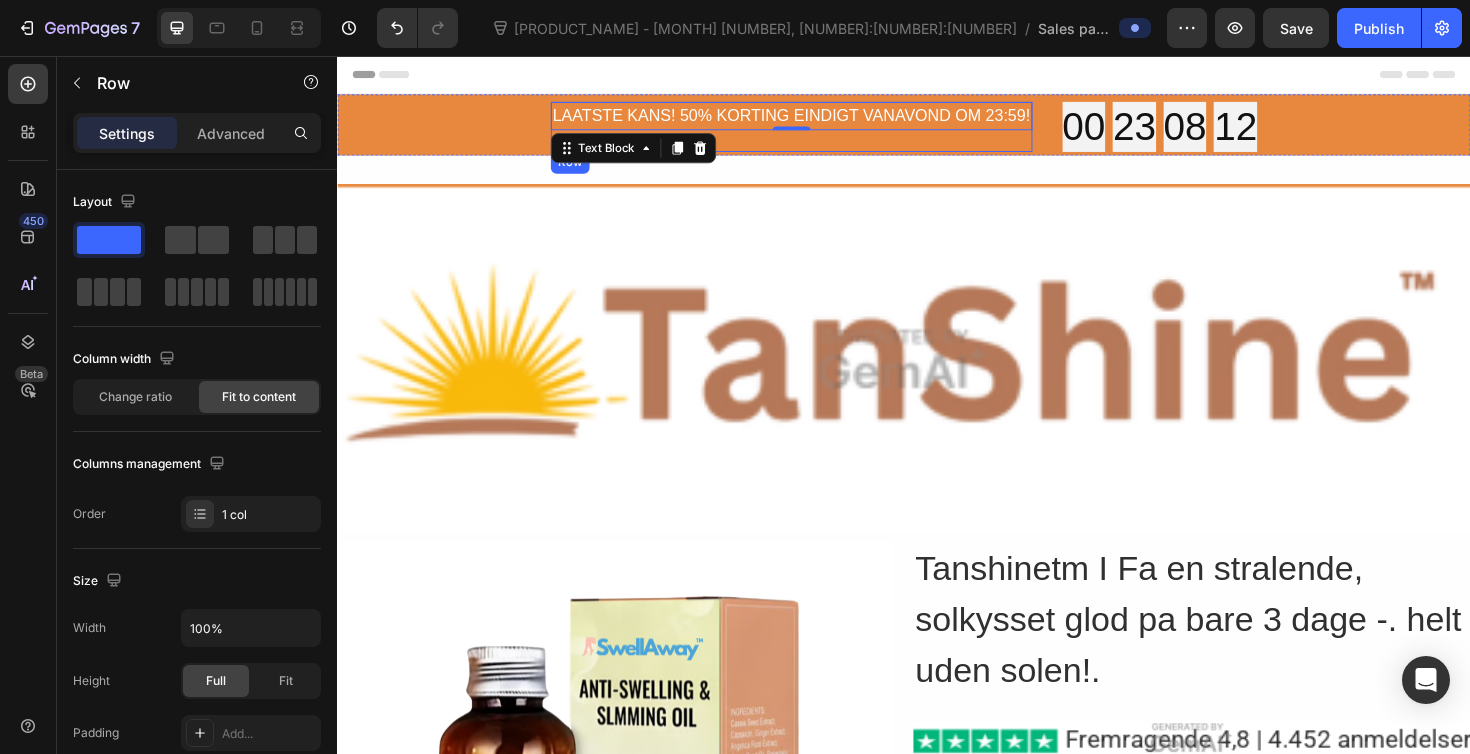 click on "LAATSTE KANS! 50% KORTING EINDIGT VANAVOND OM 23:59! Text Block   0 Row" at bounding box center [818, 131] 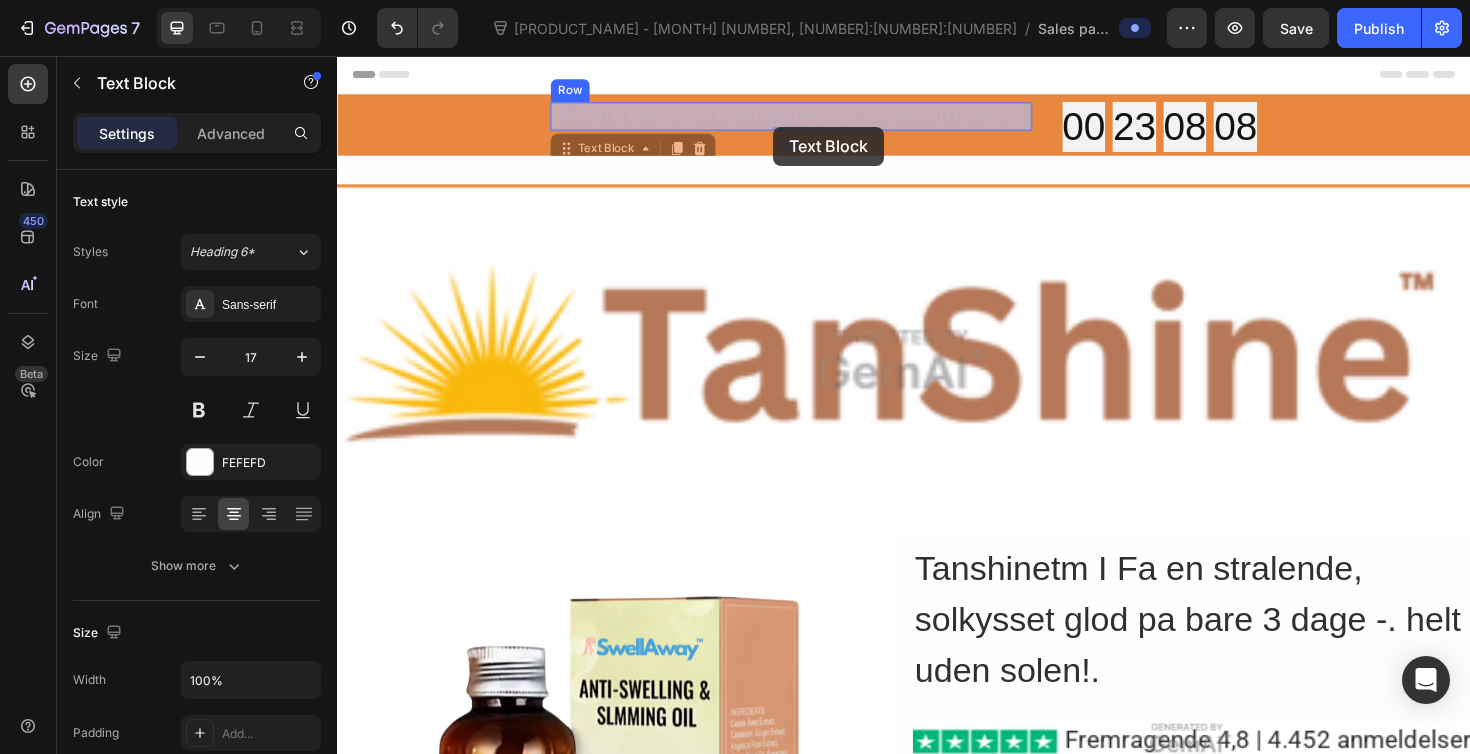 drag, startPoint x: 798, startPoint y: 121, endPoint x: 799, endPoint y: 131, distance: 10.049875 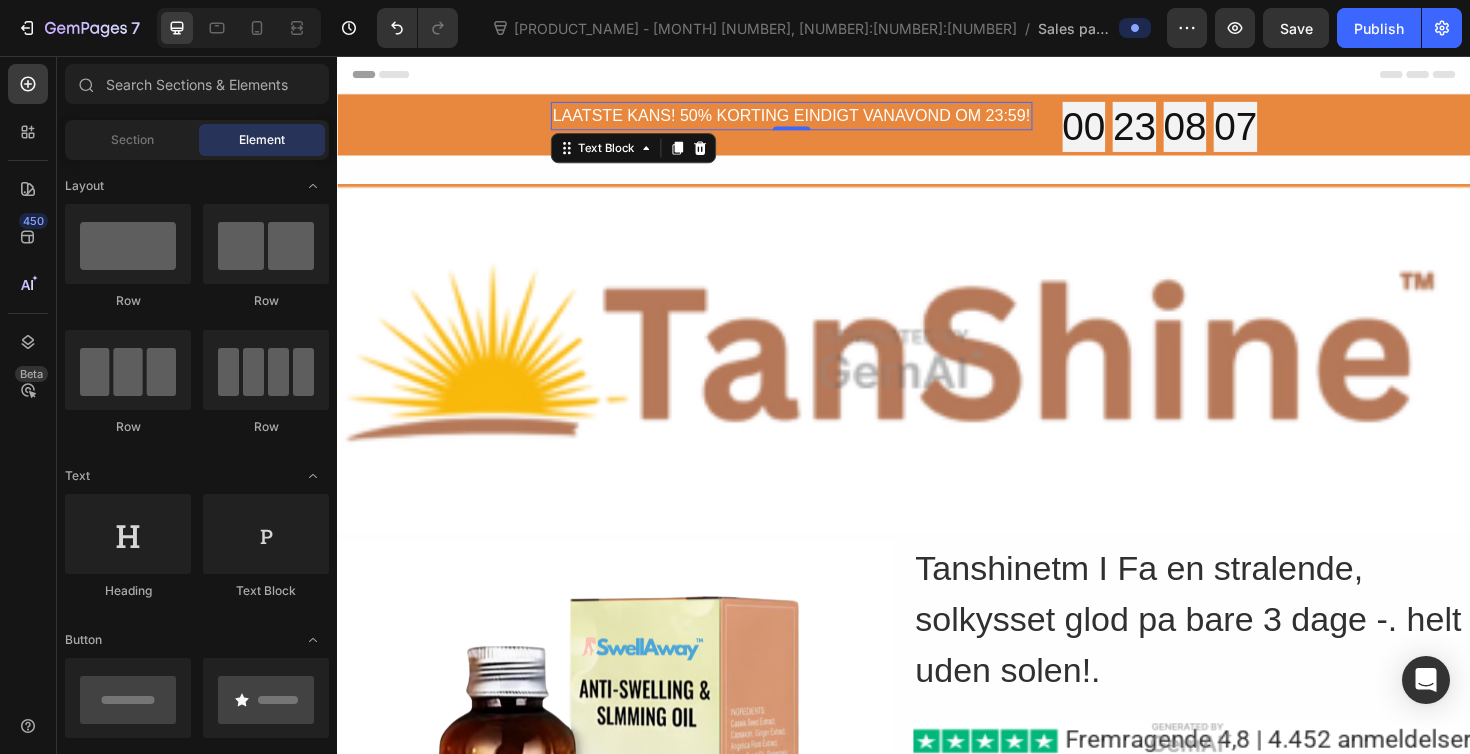 click on "Header" at bounding box center [937, 76] 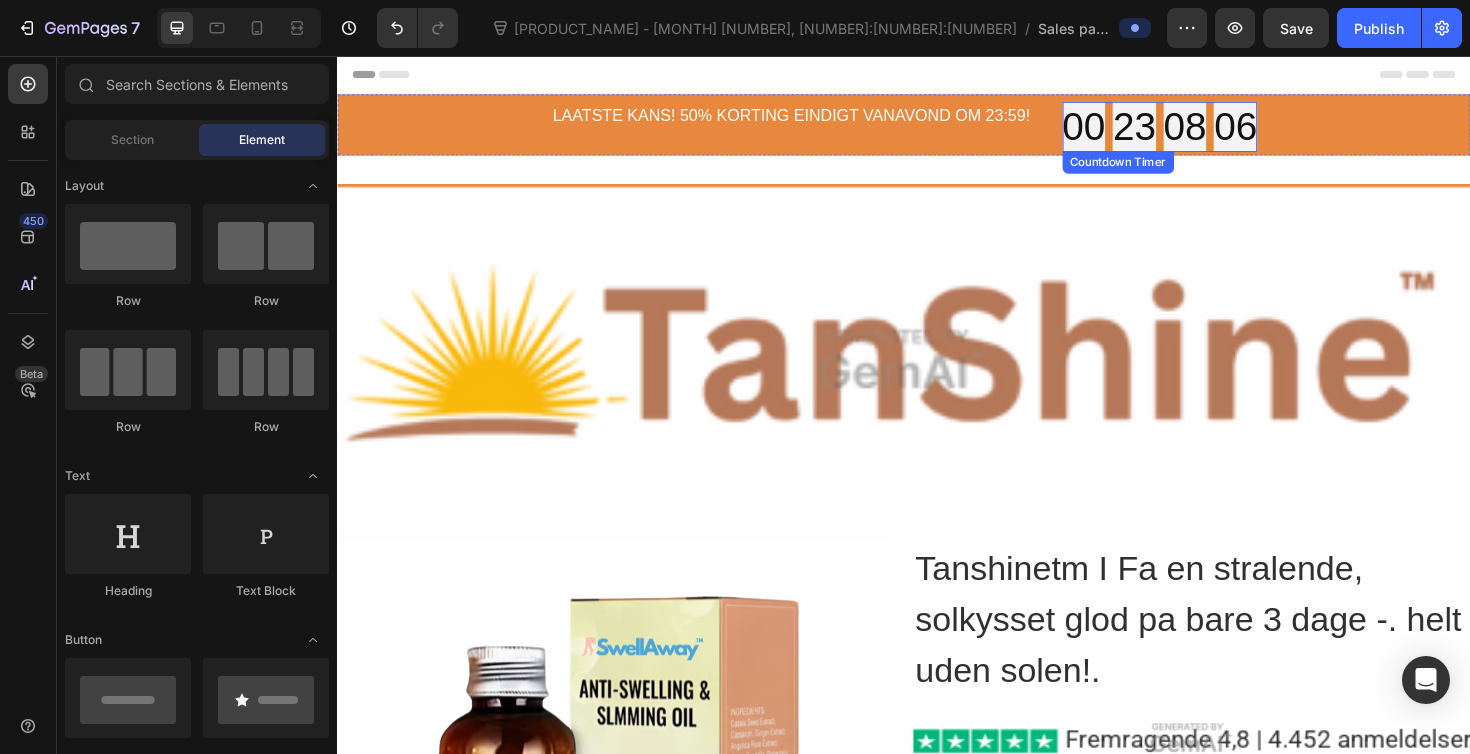 click on "00" at bounding box center (1128, 131) 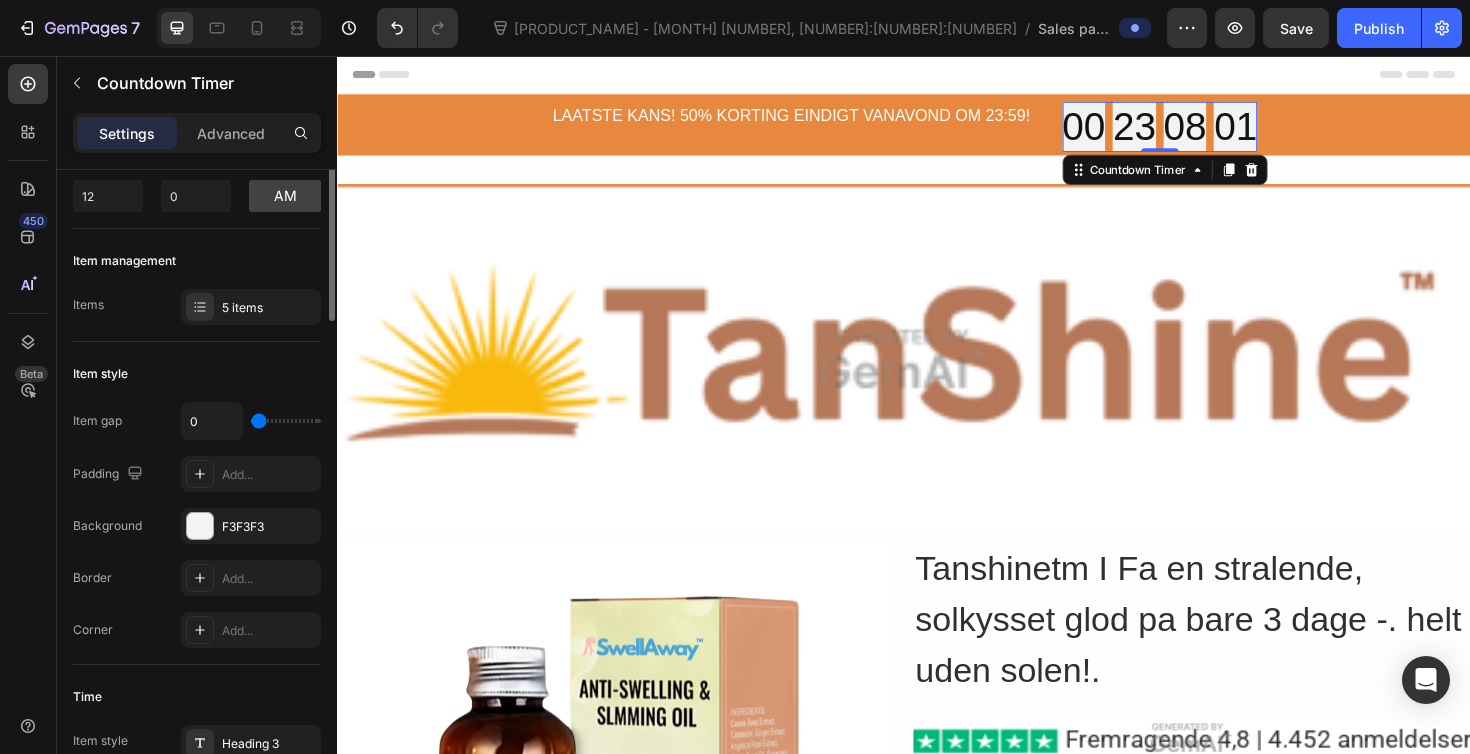 scroll, scrollTop: 143, scrollLeft: 0, axis: vertical 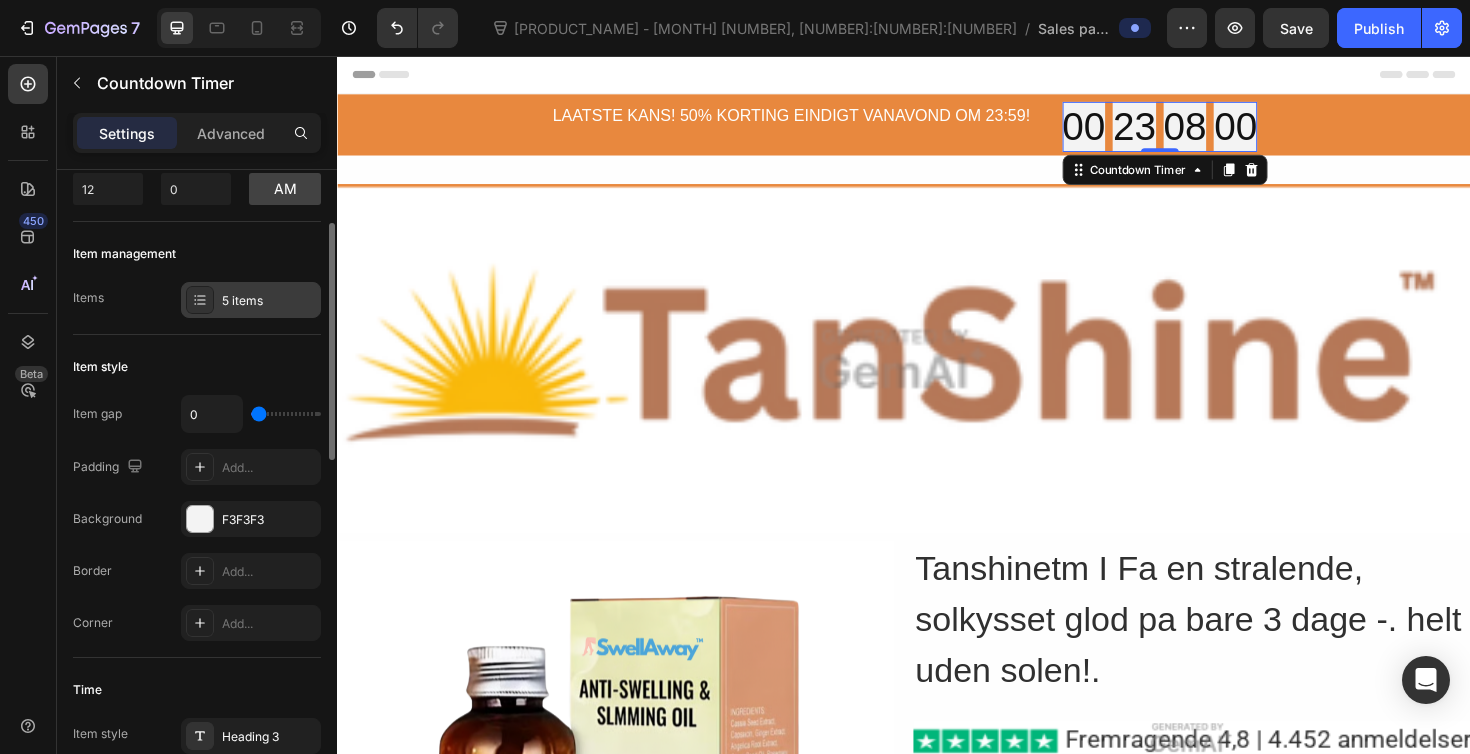 click on "5 items" at bounding box center (269, 301) 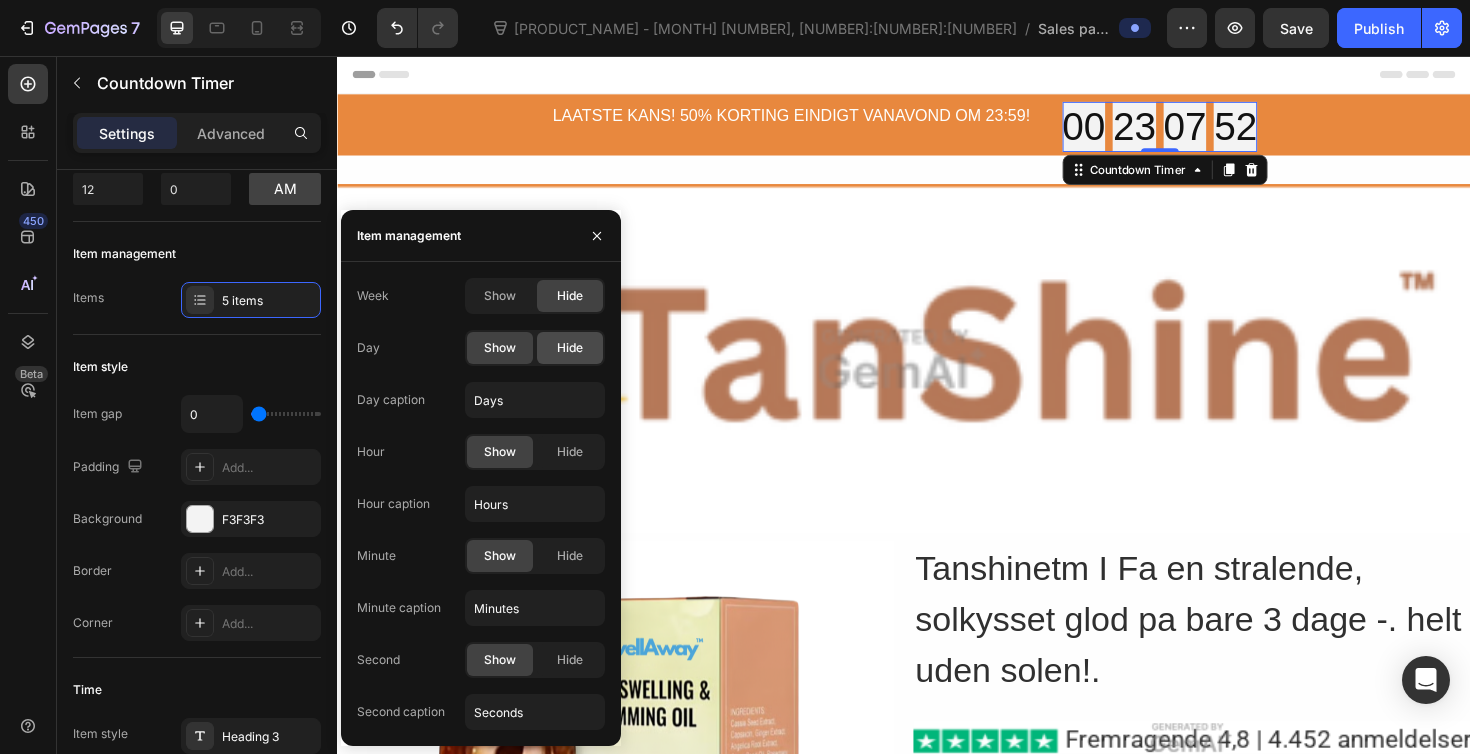 click on "Hide" 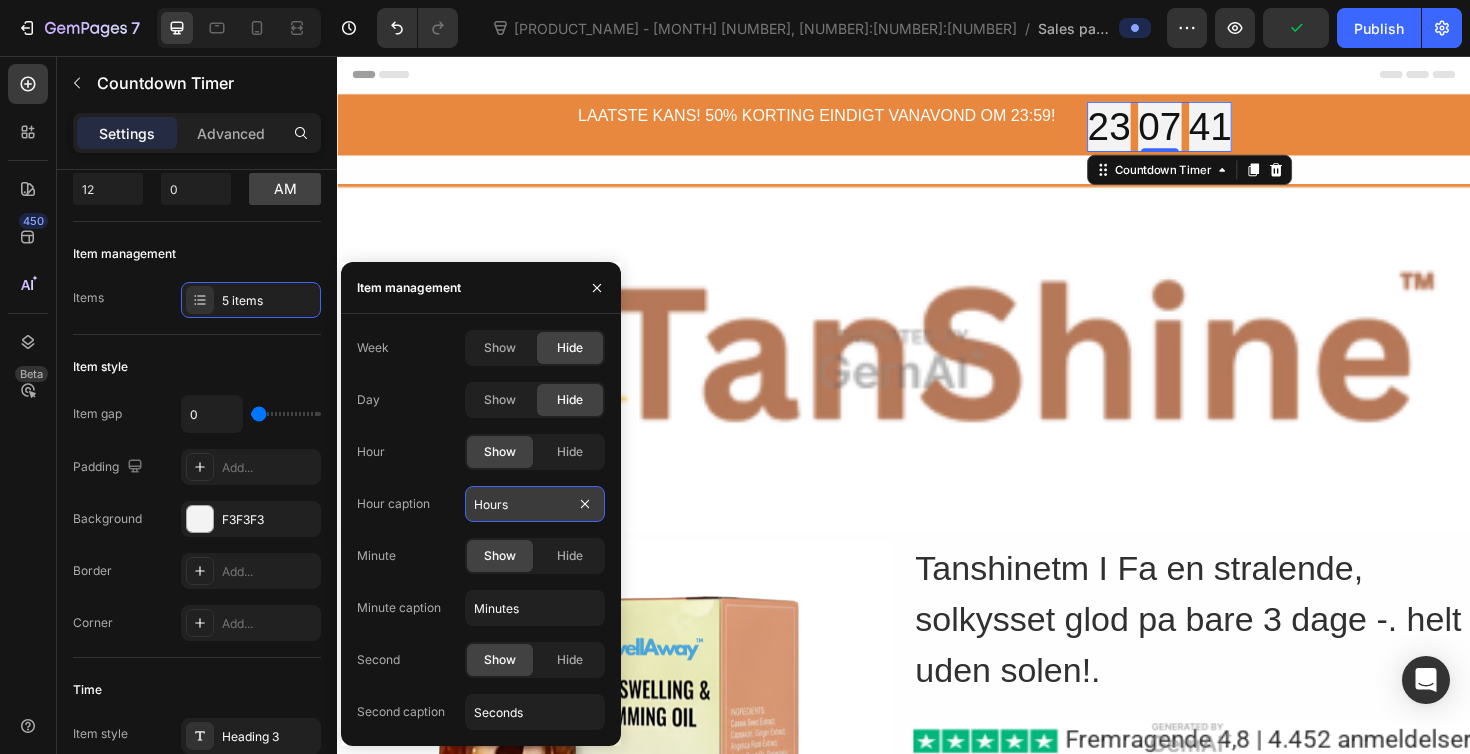 click on "Hours" at bounding box center [535, 504] 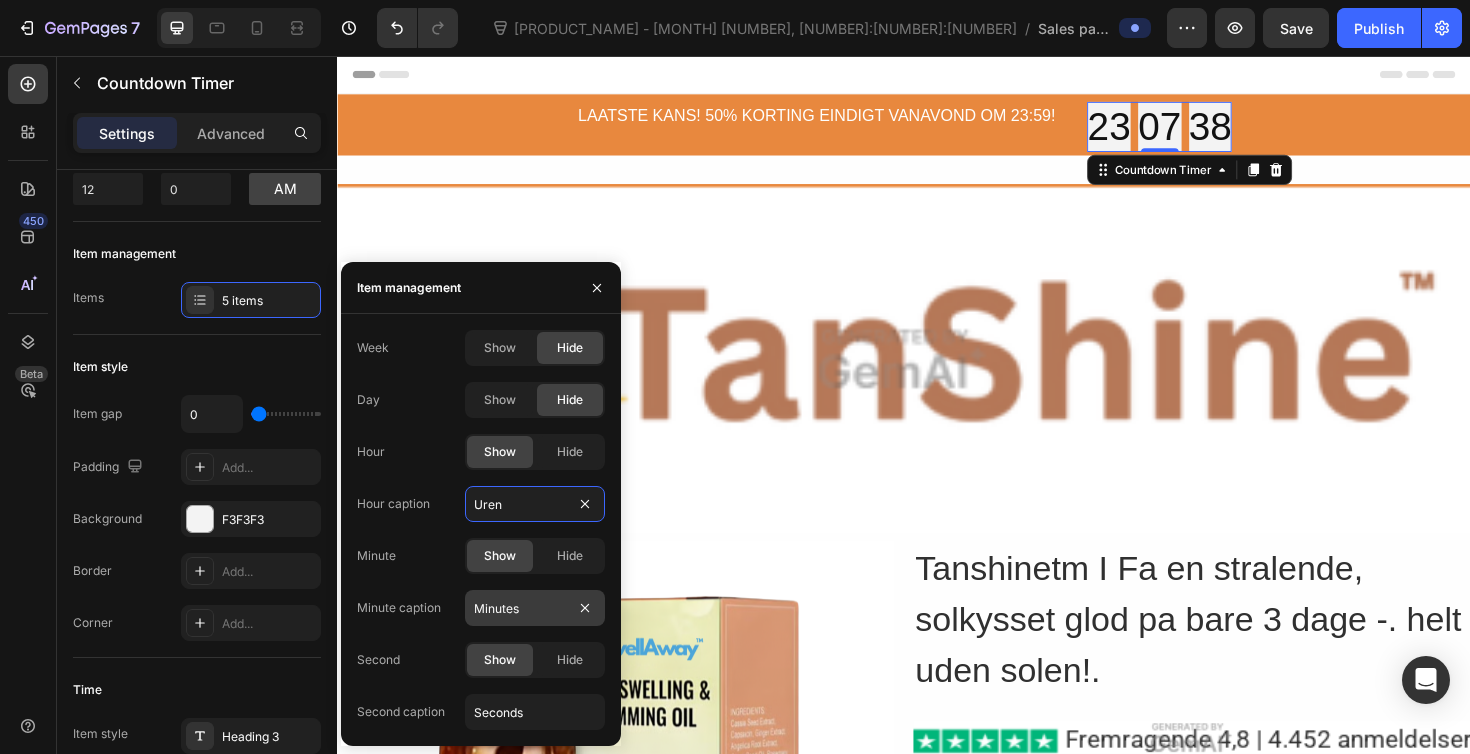 type on "Uren" 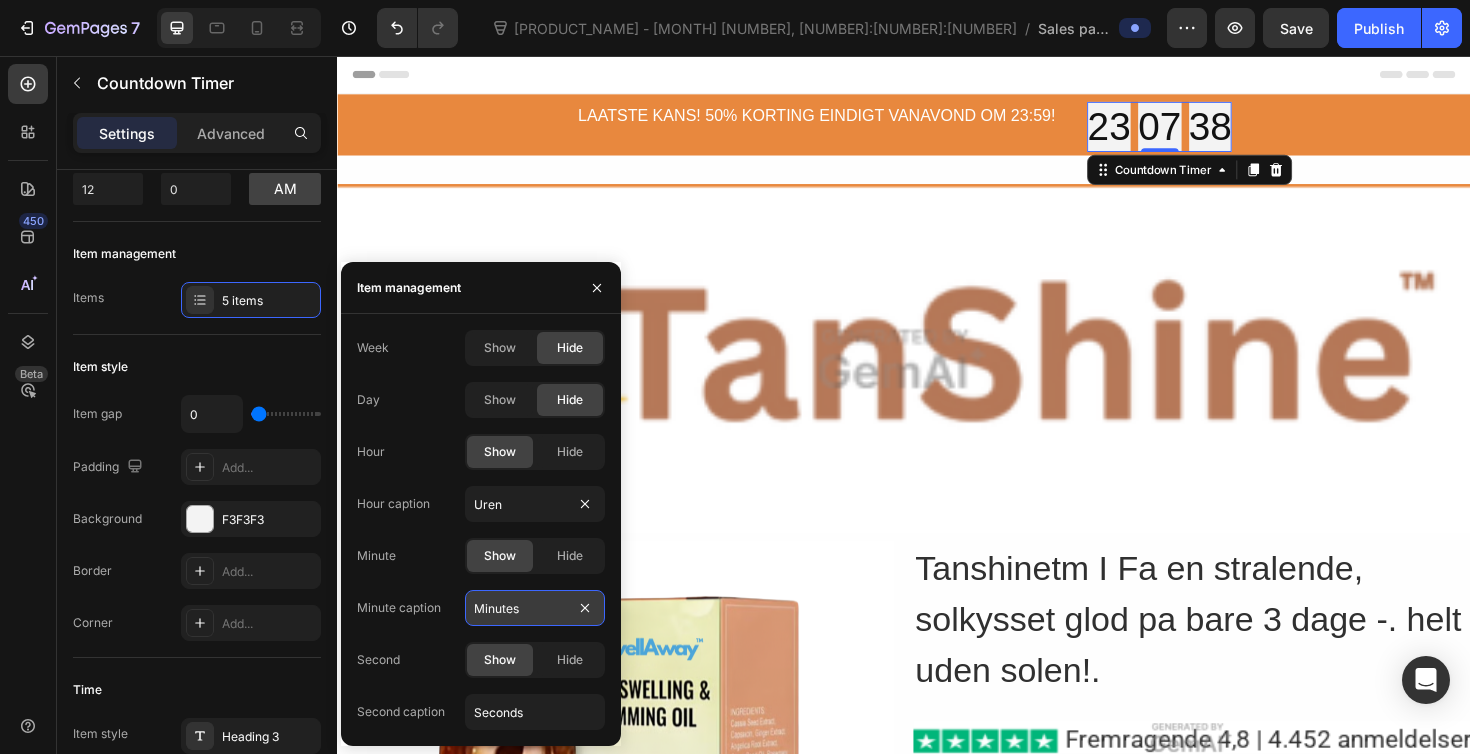 click on "Minutes" at bounding box center [535, 608] 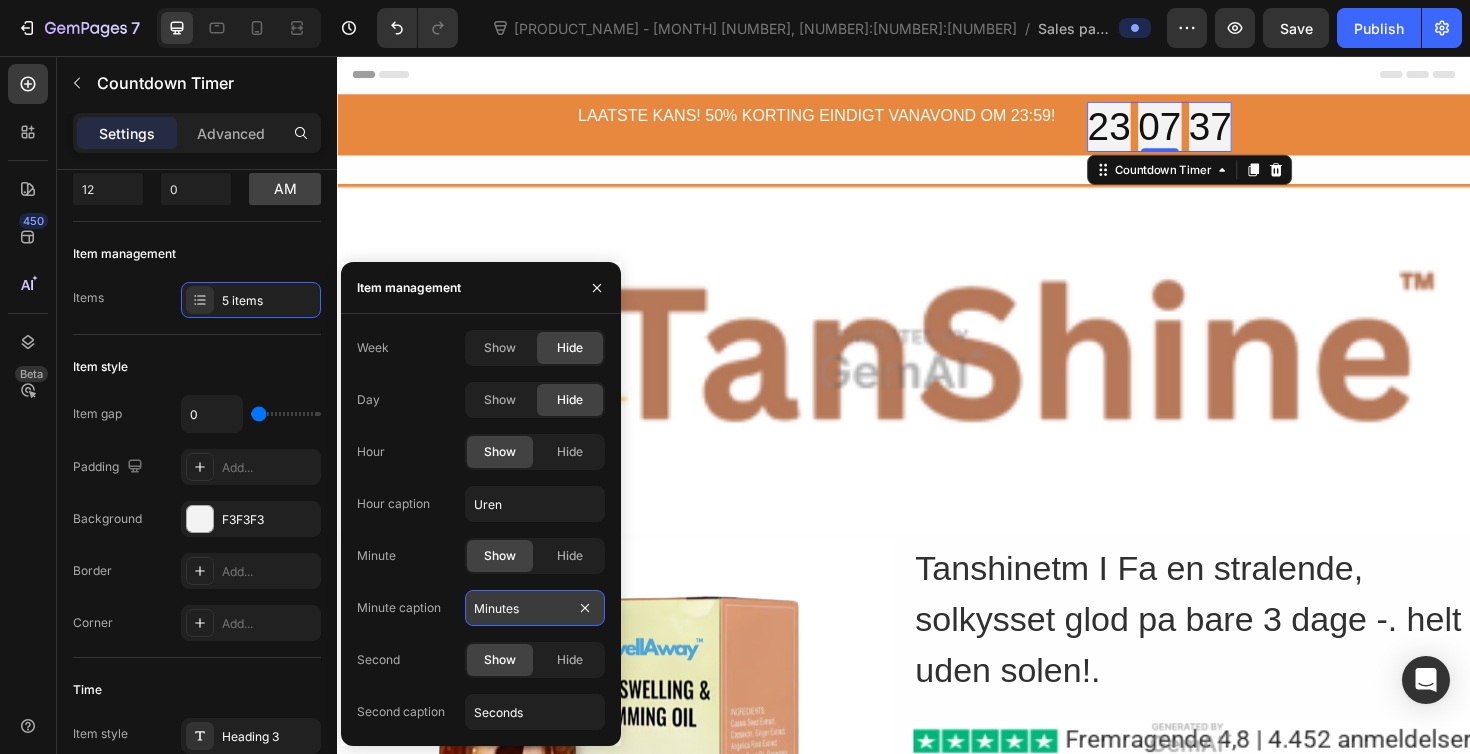 click on "Minutes" at bounding box center [535, 608] 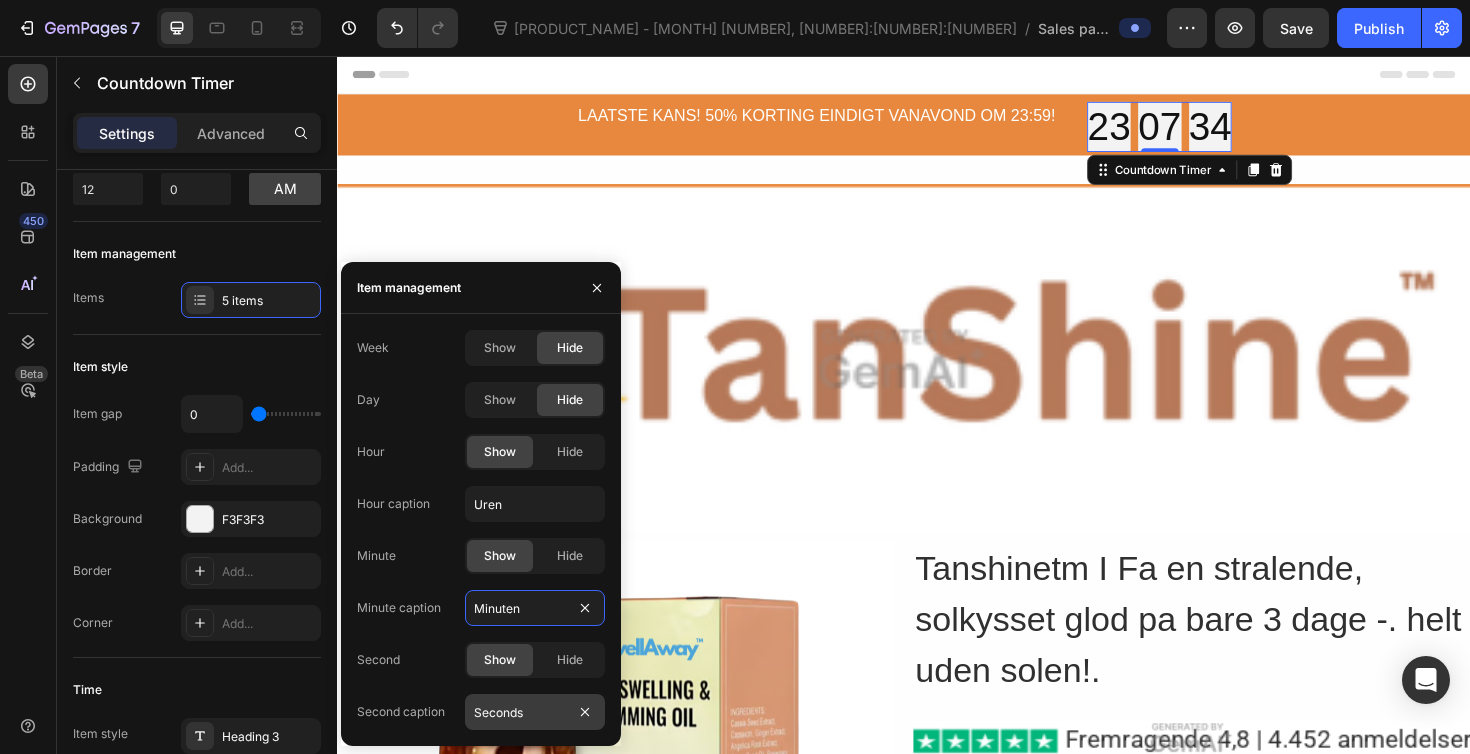 type on "Minuten" 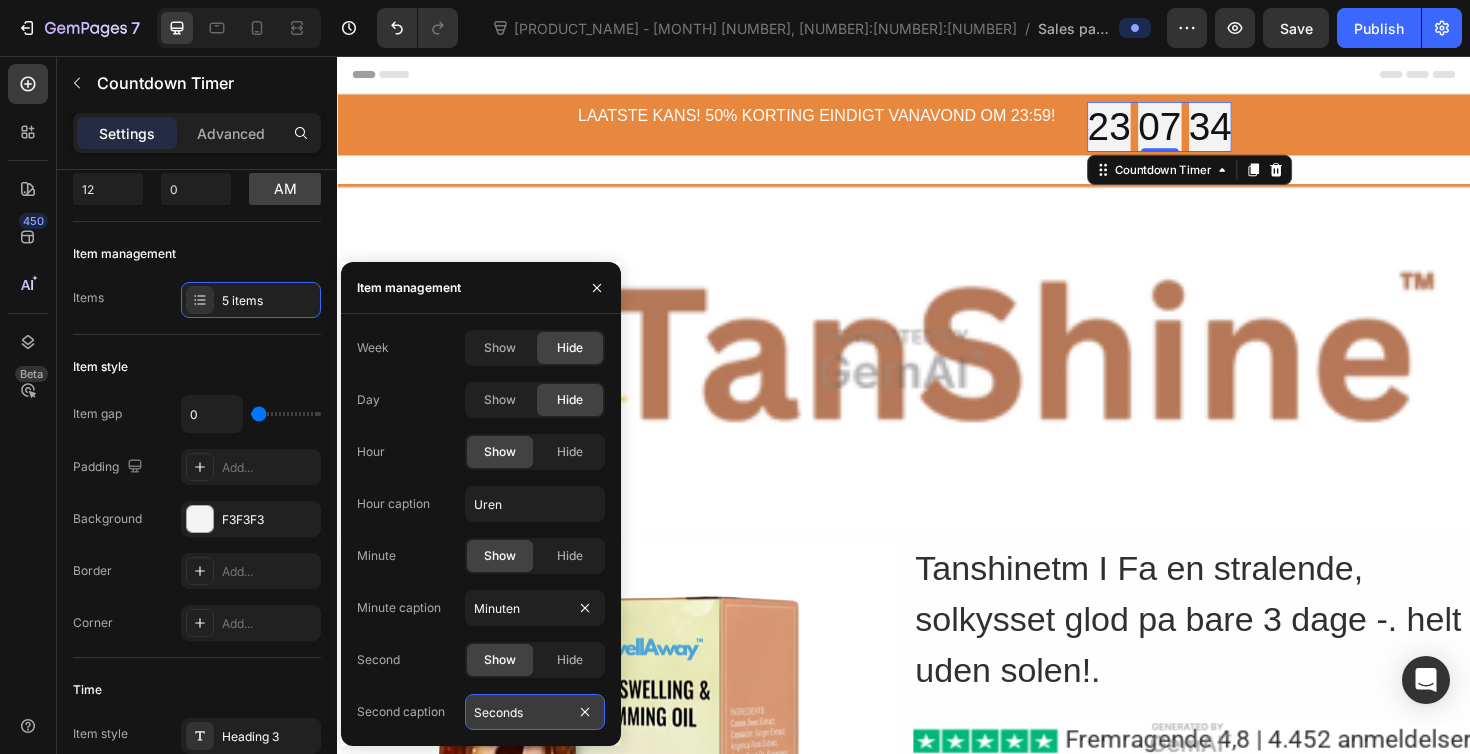 click on "Seconds" at bounding box center [535, 712] 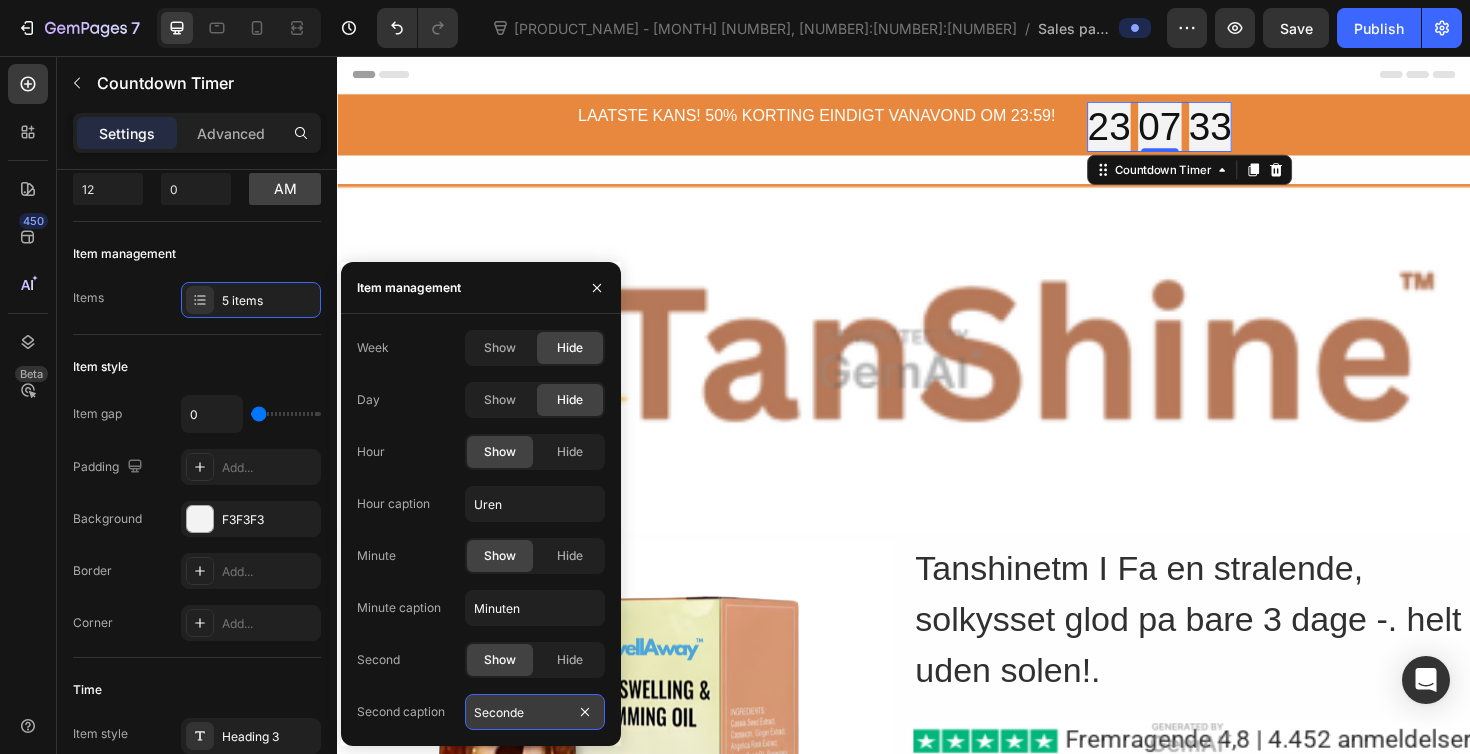 type on "Seconden" 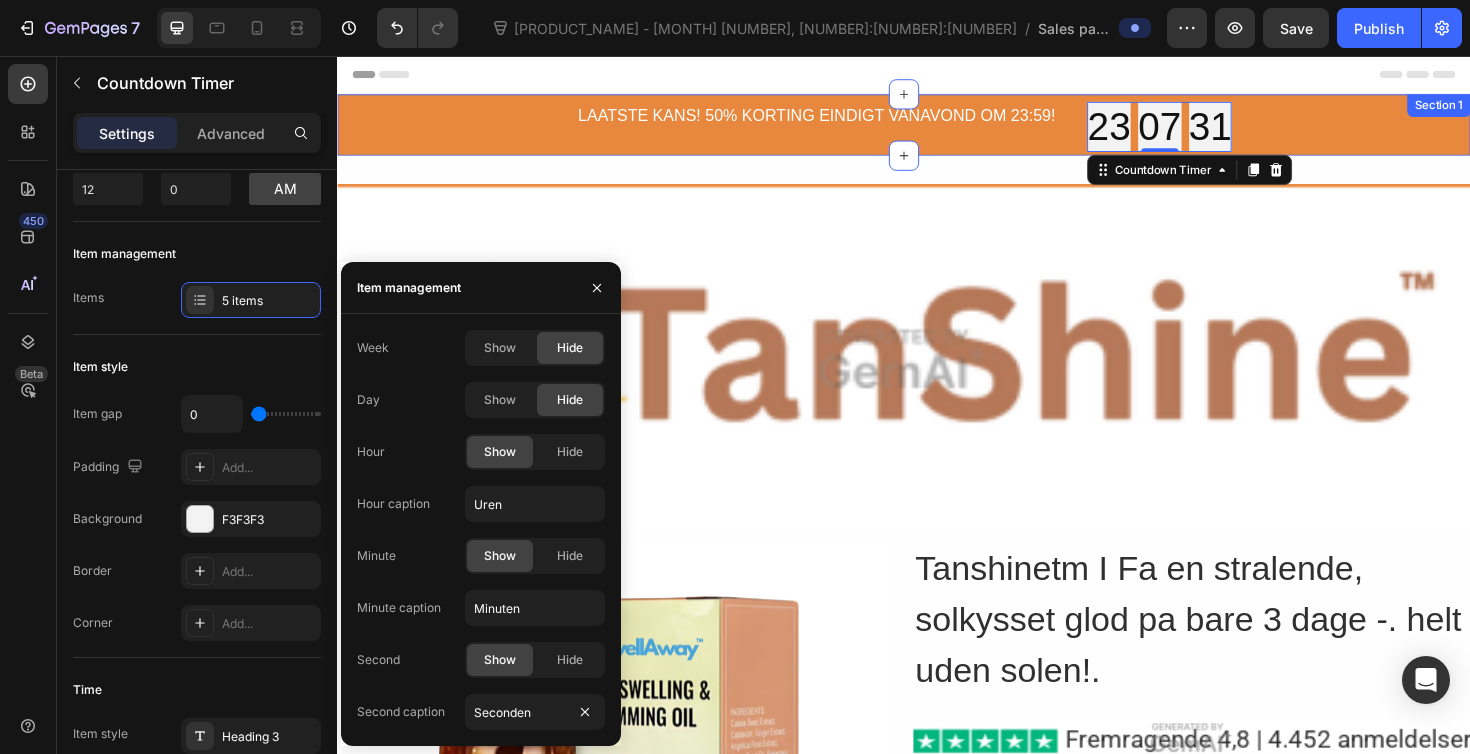 click on "LAATSTE KANS! 50% KORTING EINDIGT VANAVOND OM 23:59! Text Block Row Row 23 07 31 Countdown Timer   0 Section 1" at bounding box center [937, 129] 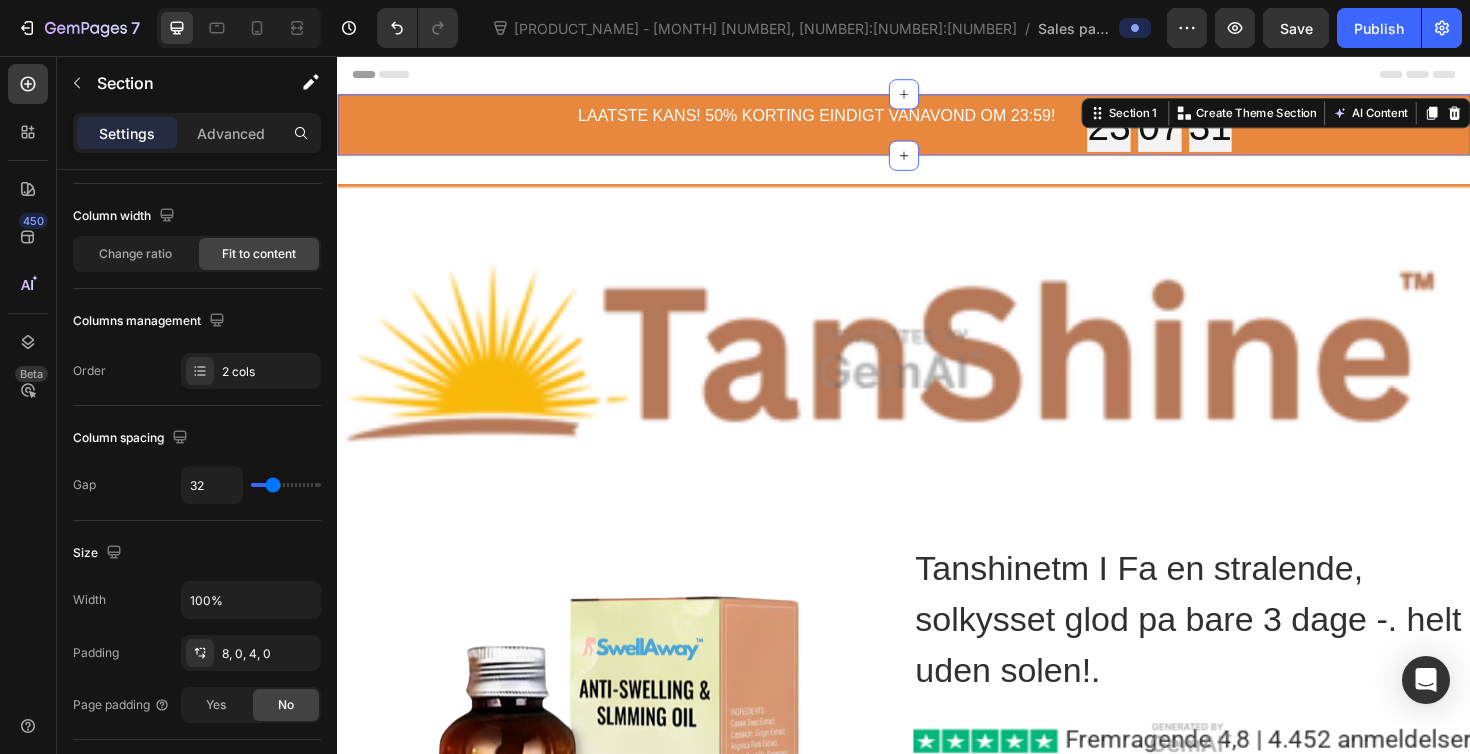 scroll, scrollTop: 0, scrollLeft: 0, axis: both 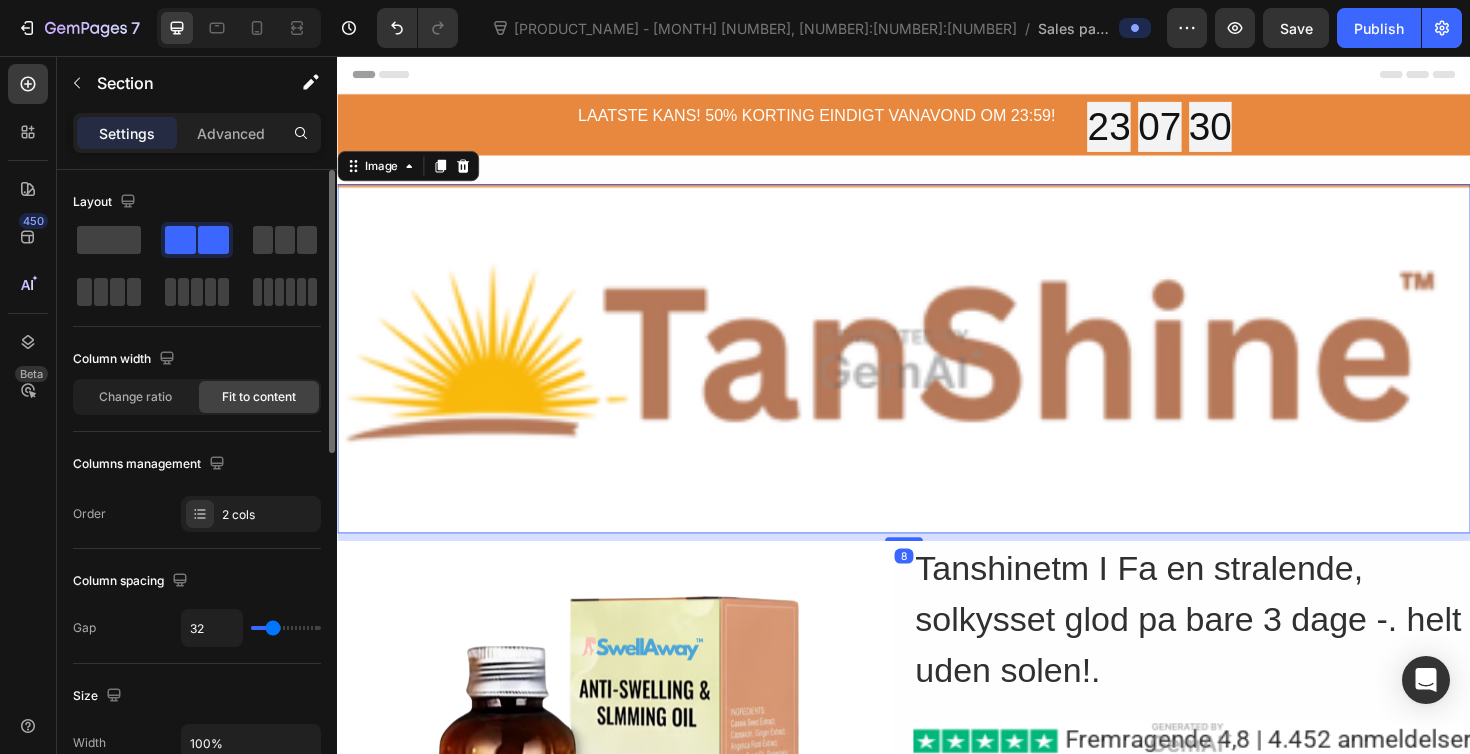 click at bounding box center [937, 376] 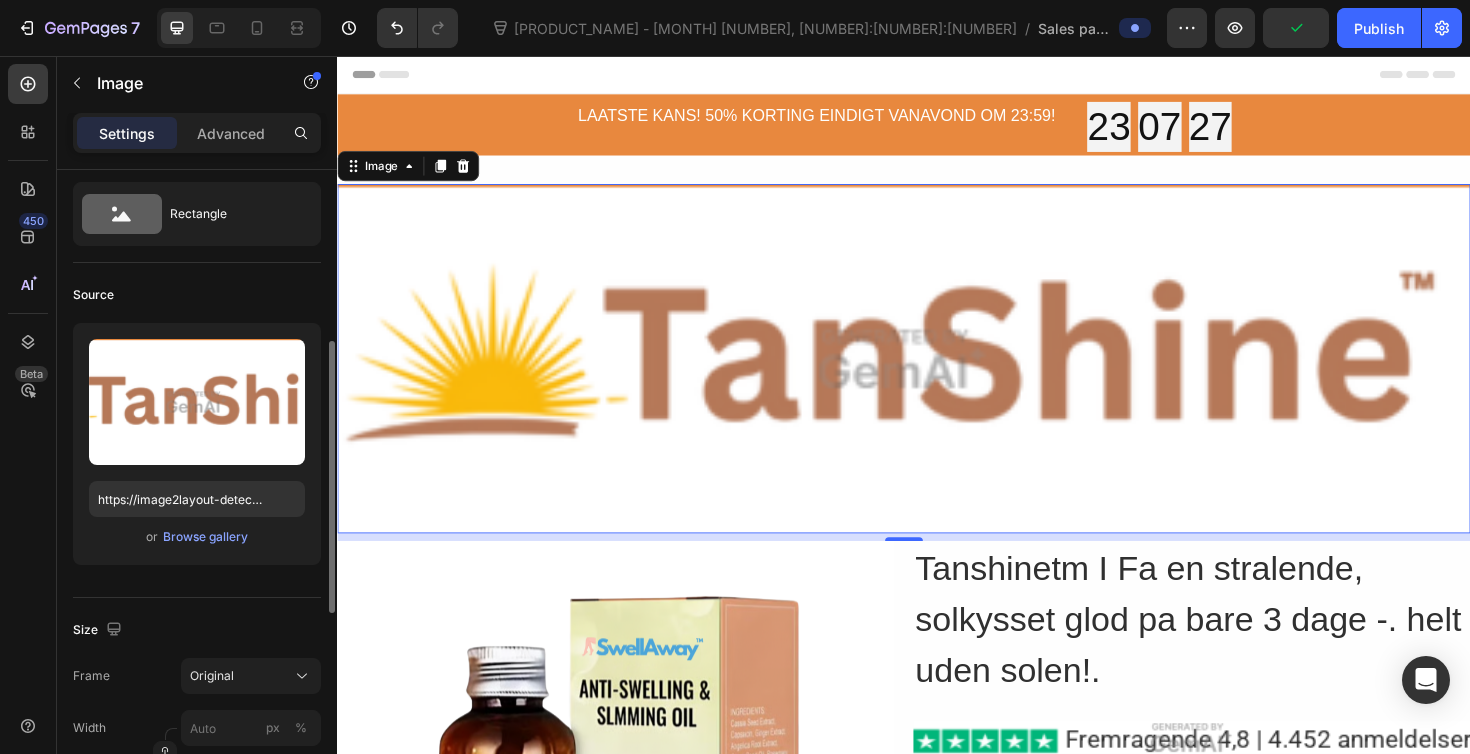 scroll, scrollTop: 0, scrollLeft: 0, axis: both 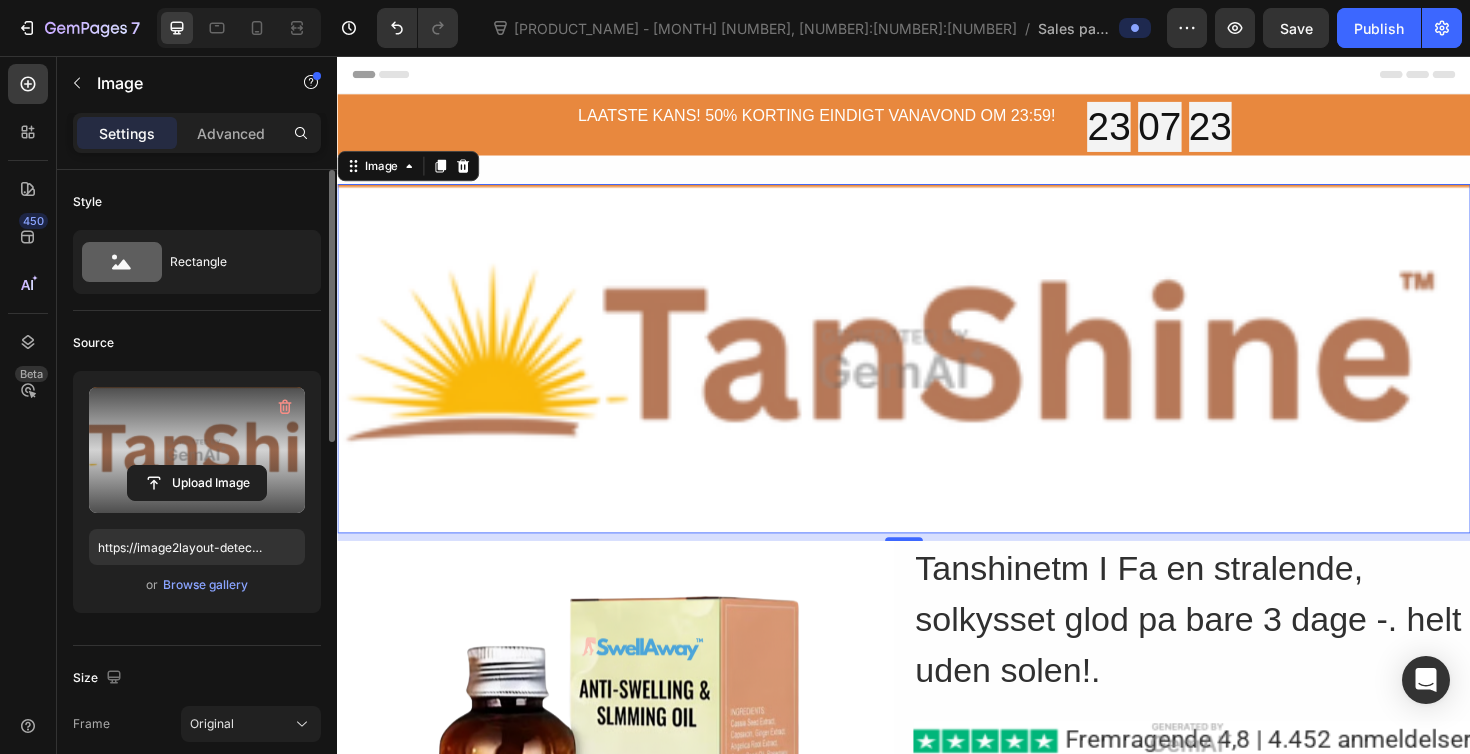 click at bounding box center (197, 450) 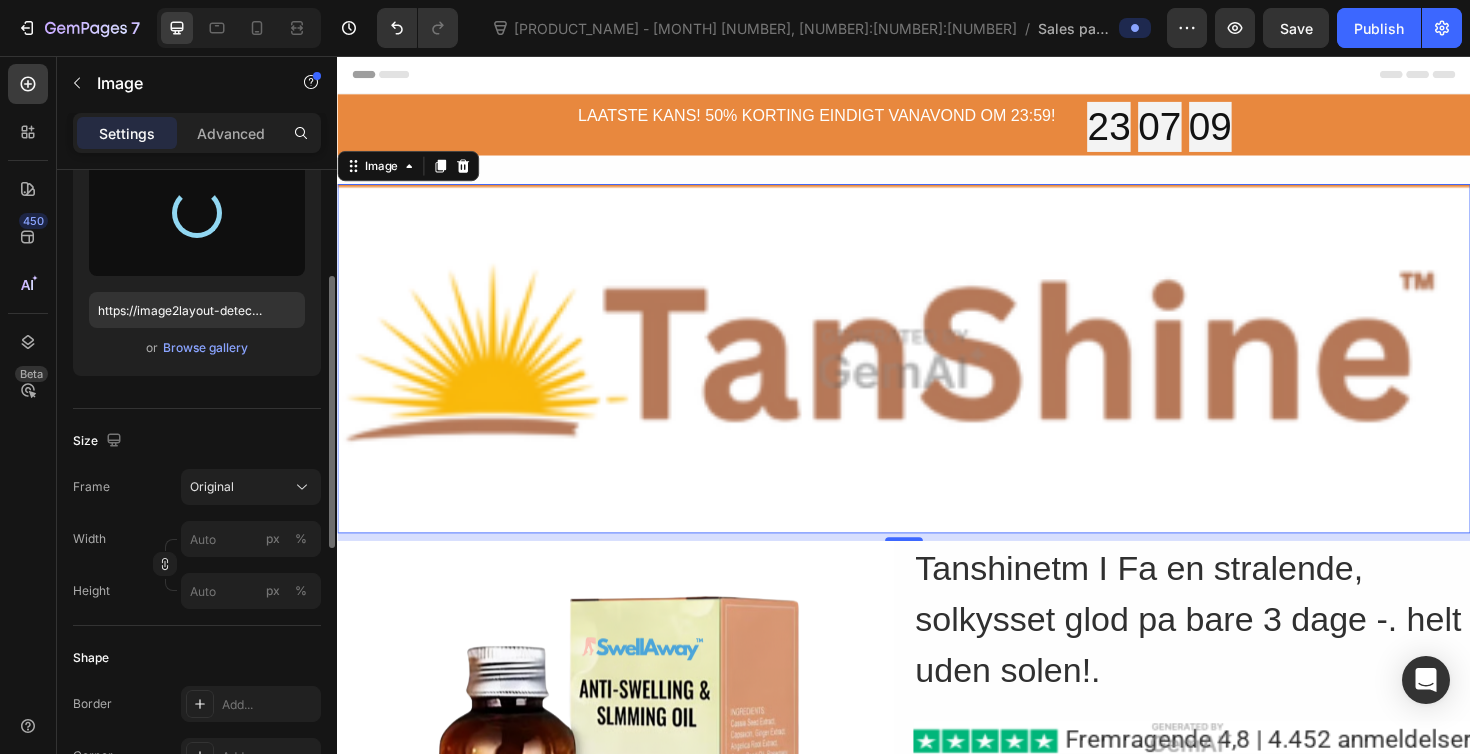scroll, scrollTop: 241, scrollLeft: 0, axis: vertical 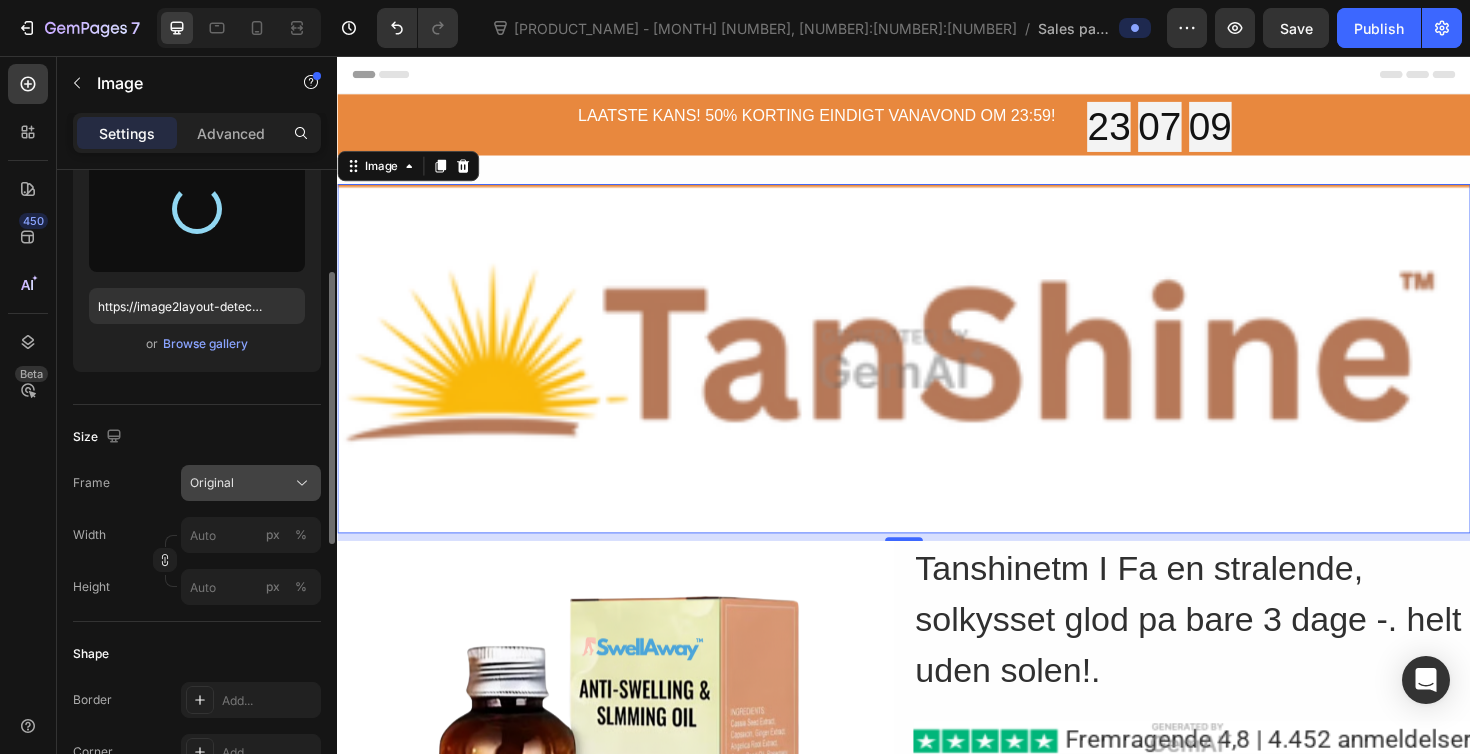 type on "https://cdn.shopify.com/s/files/1/0935/6738/5937/files/gempages_577310531682042771-78421762-ffaa-4670-922f-edeb2bdb9c99.webp" 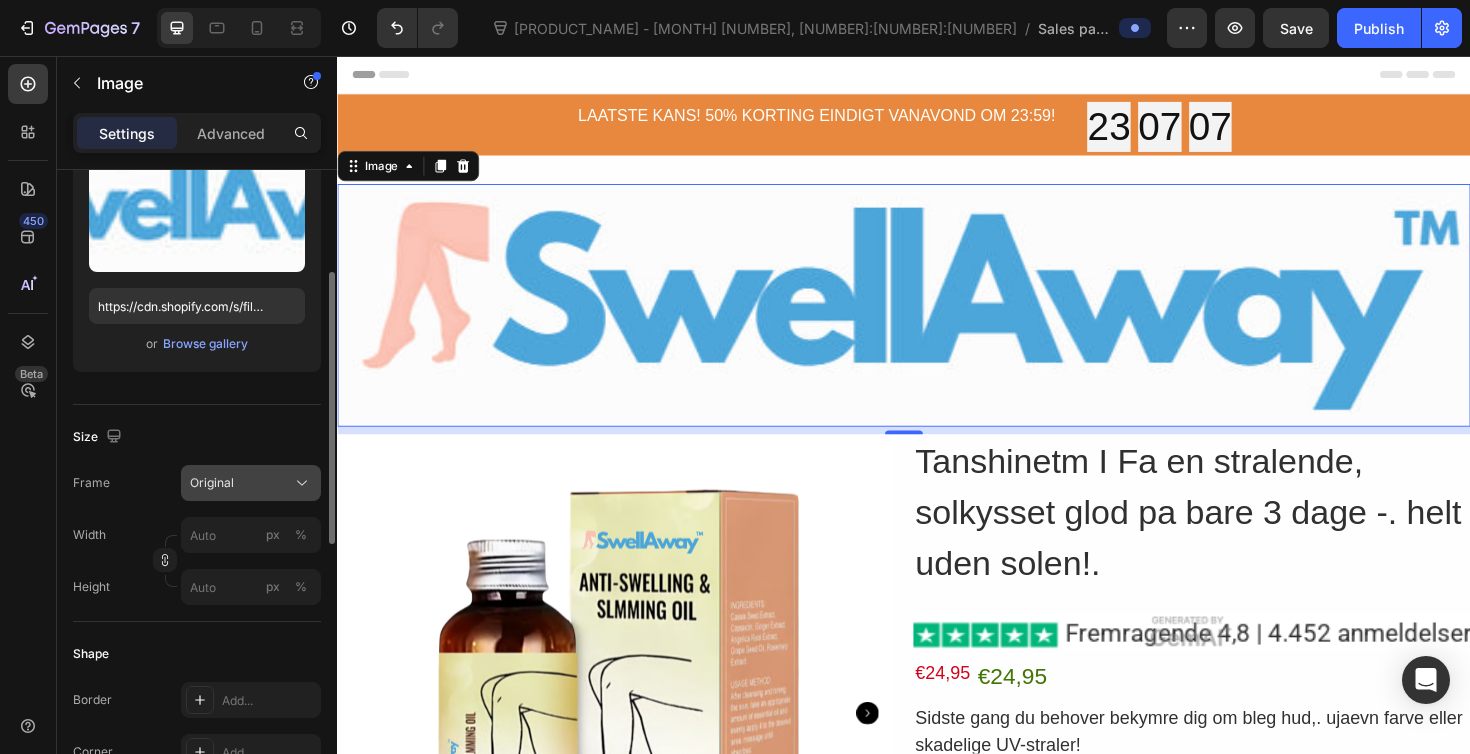 click on "Original" 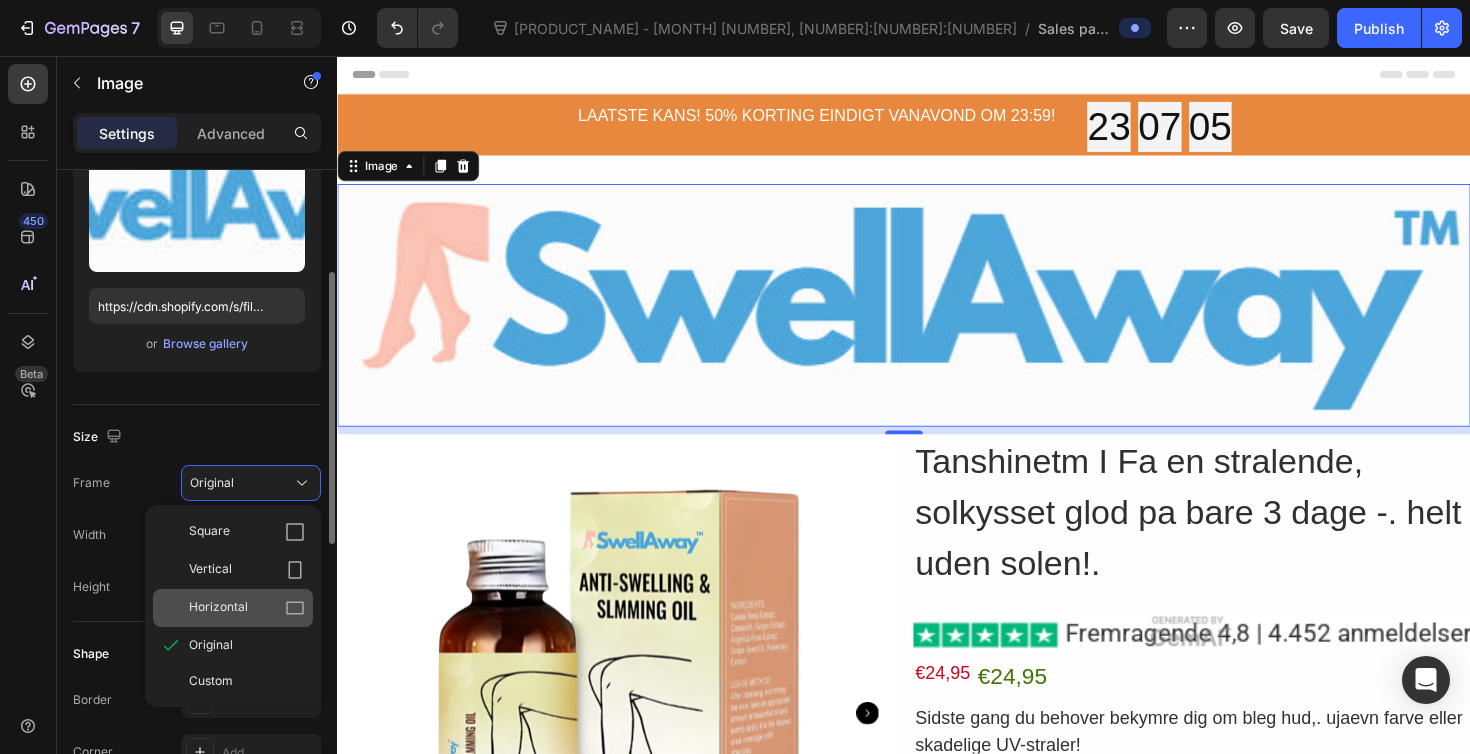 click on "Horizontal" at bounding box center (218, 608) 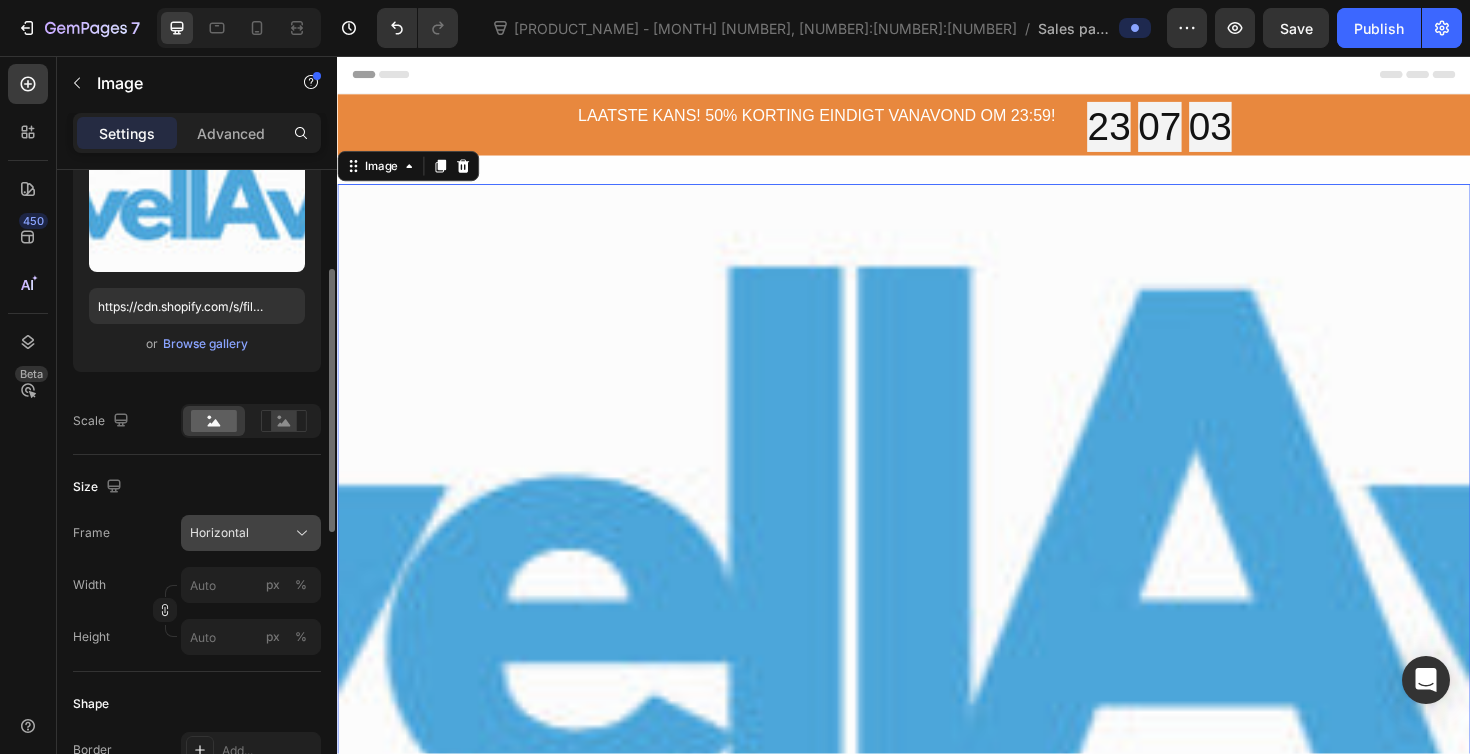 click on "Horizontal" 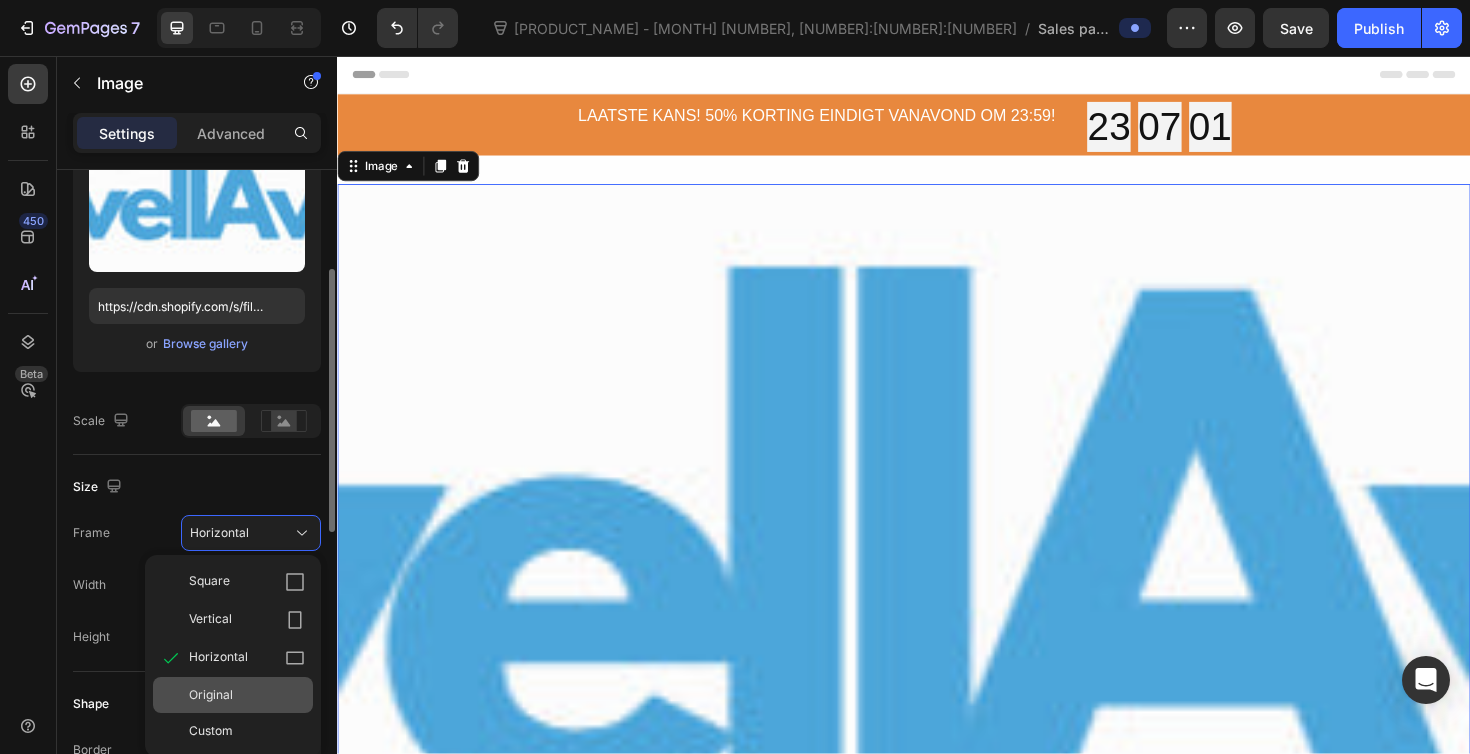 click on "Original" at bounding box center (247, 695) 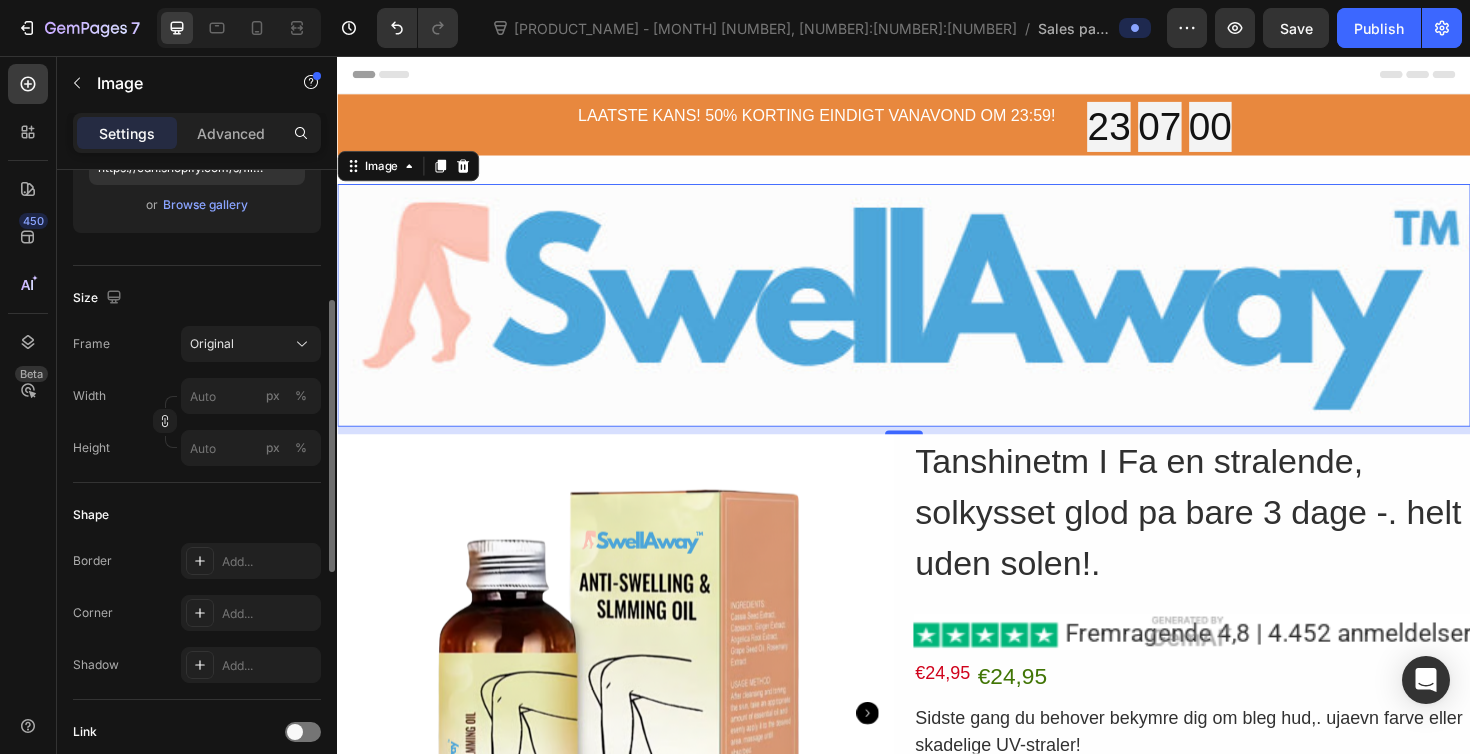 scroll, scrollTop: 386, scrollLeft: 0, axis: vertical 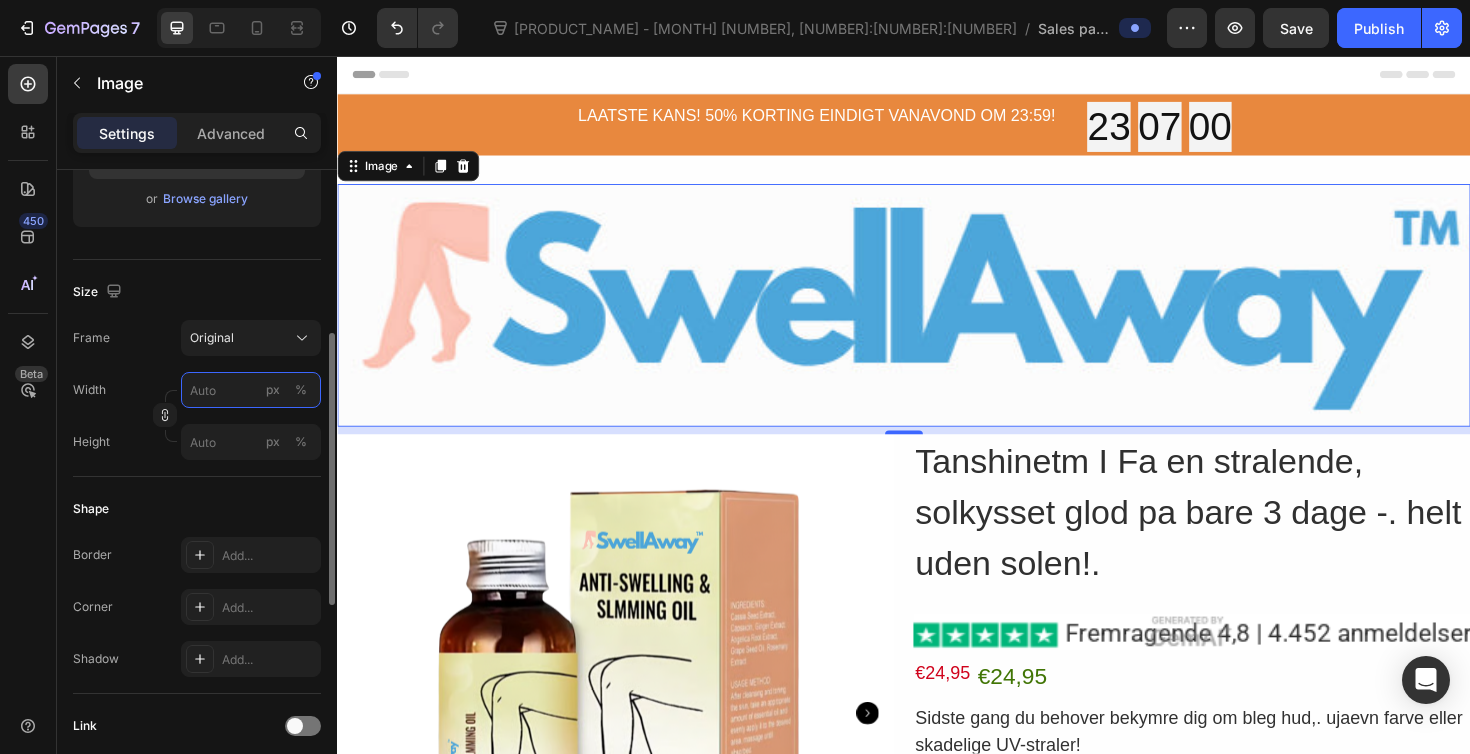 click on "px %" at bounding box center [251, 390] 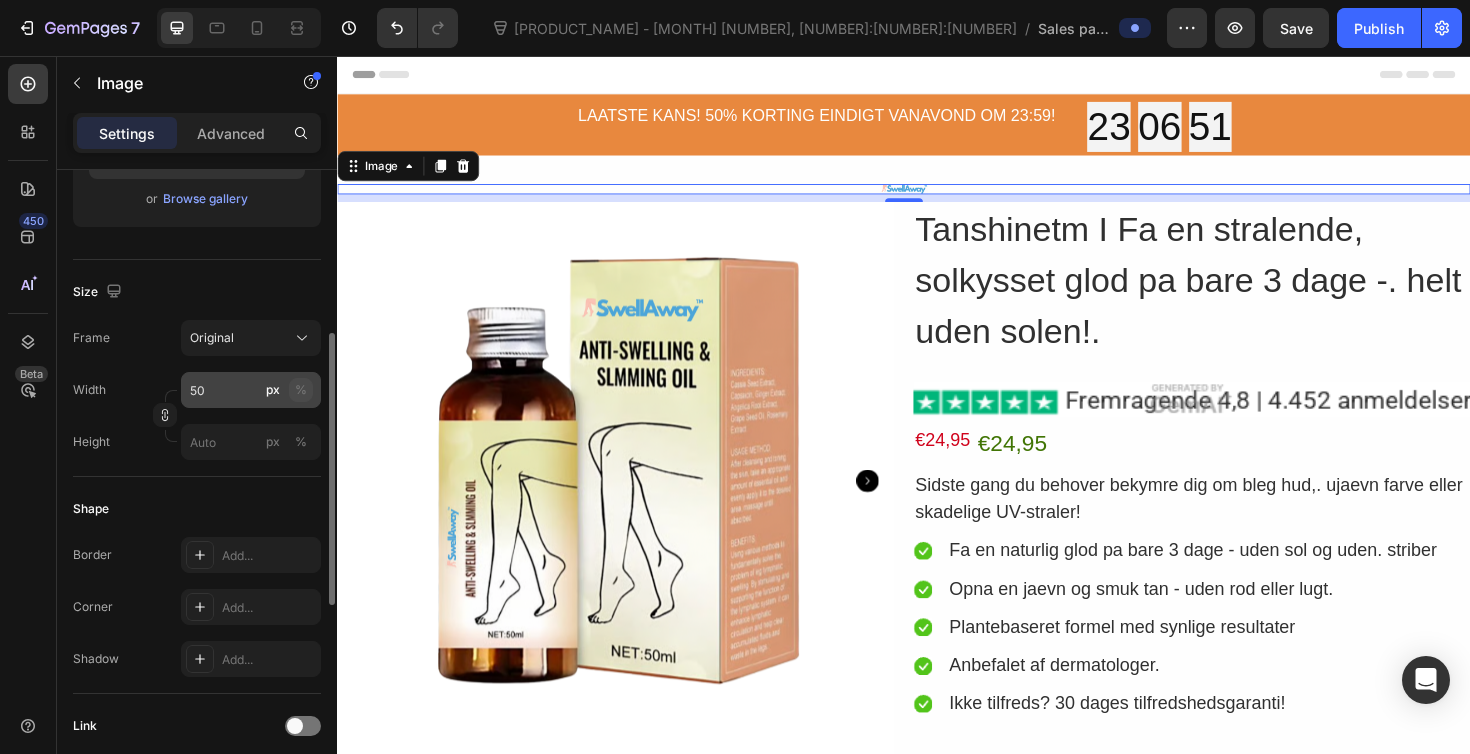 click on "%" at bounding box center (301, 390) 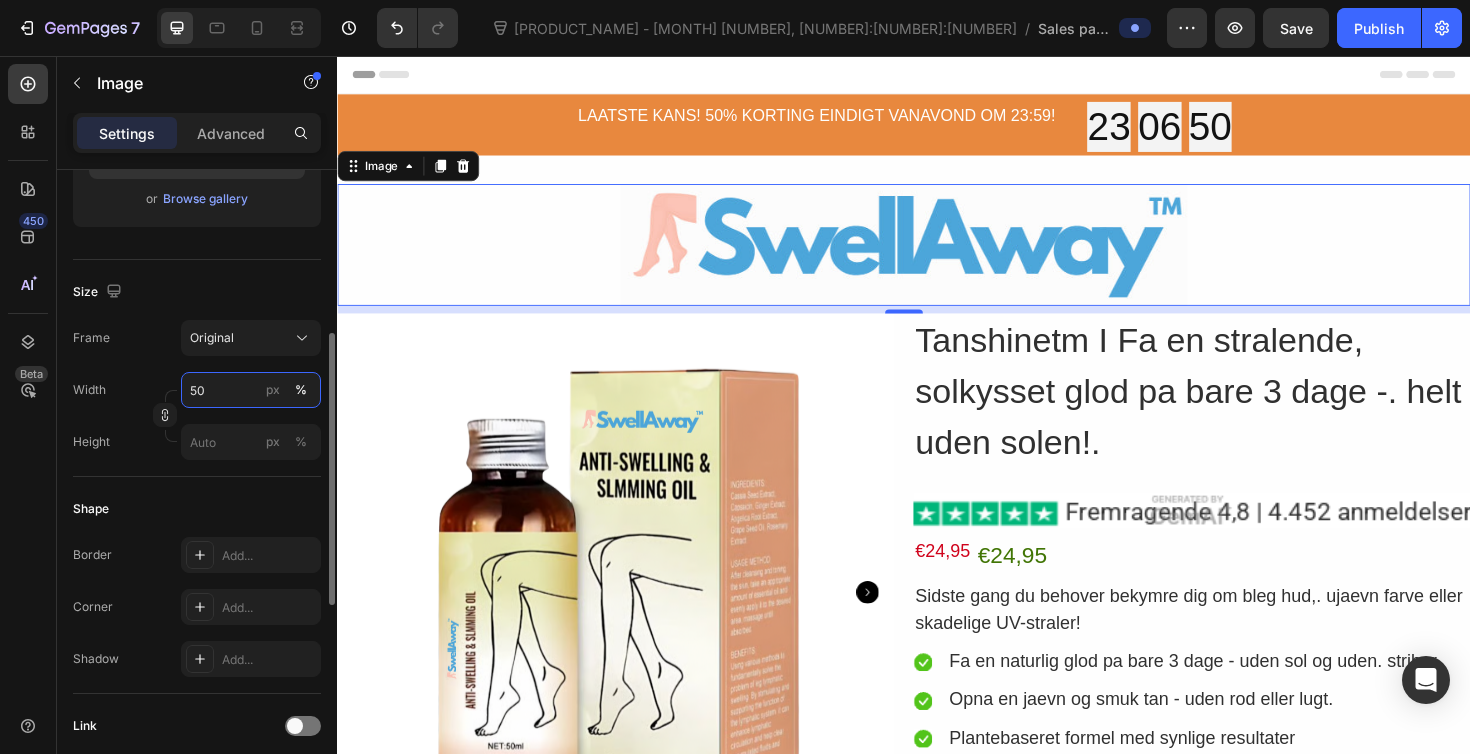 click on "50" at bounding box center [251, 390] 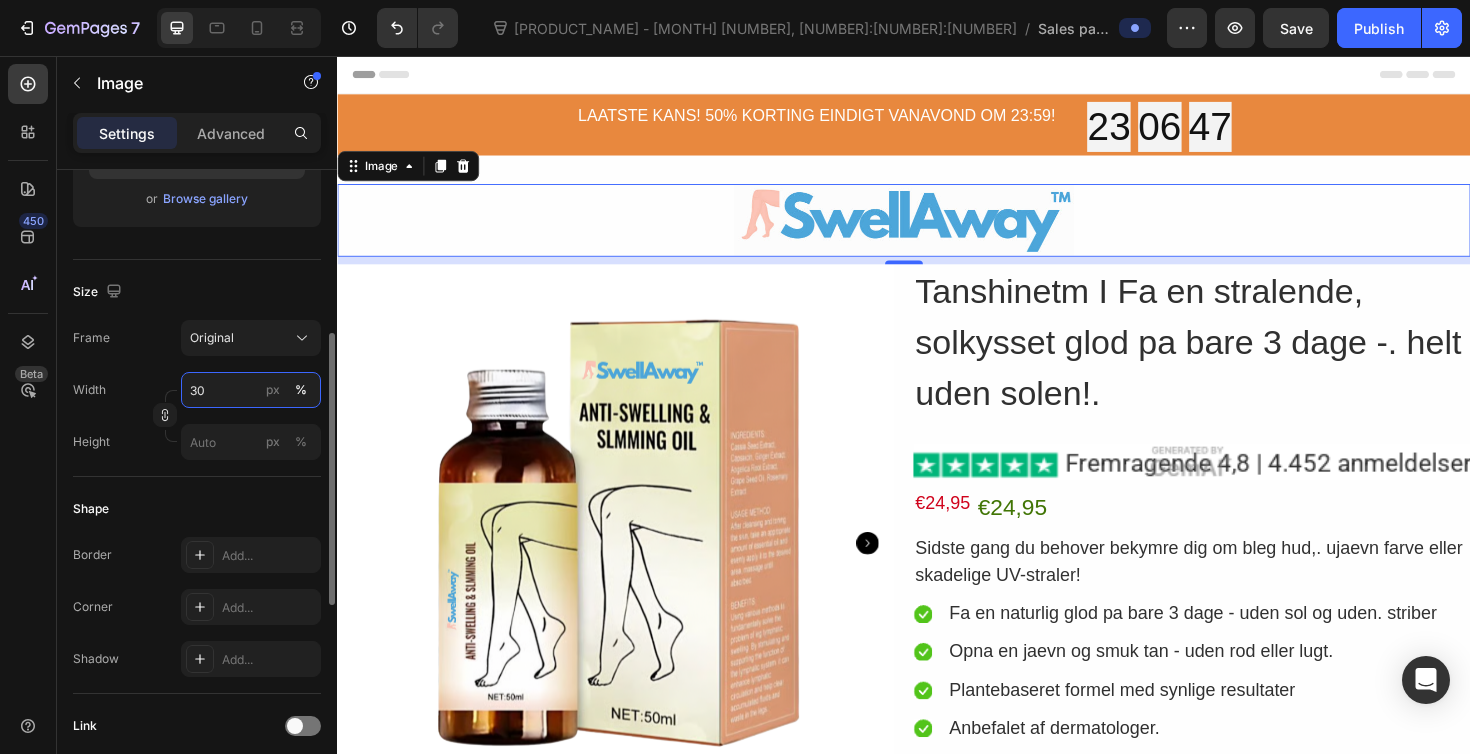 type on "3" 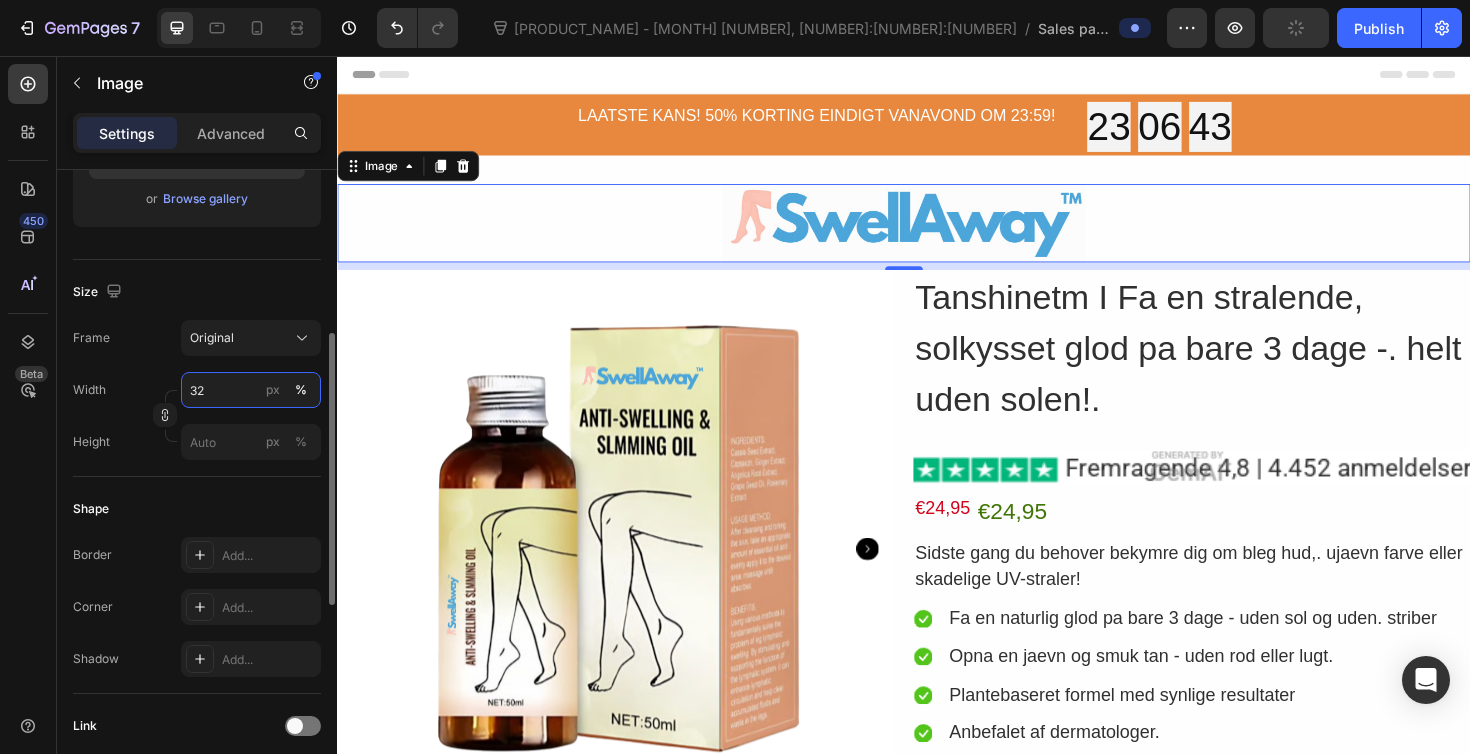 type on "3" 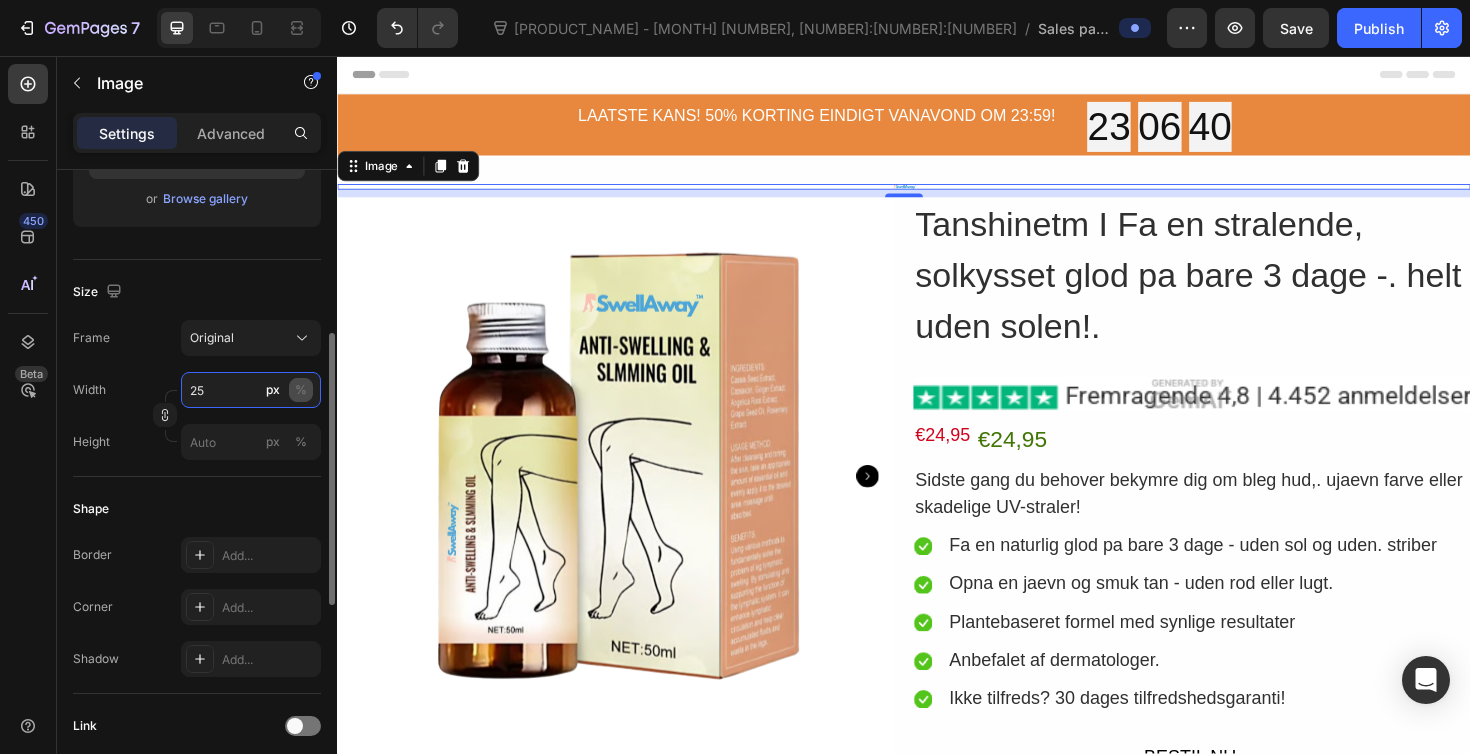 type on "25" 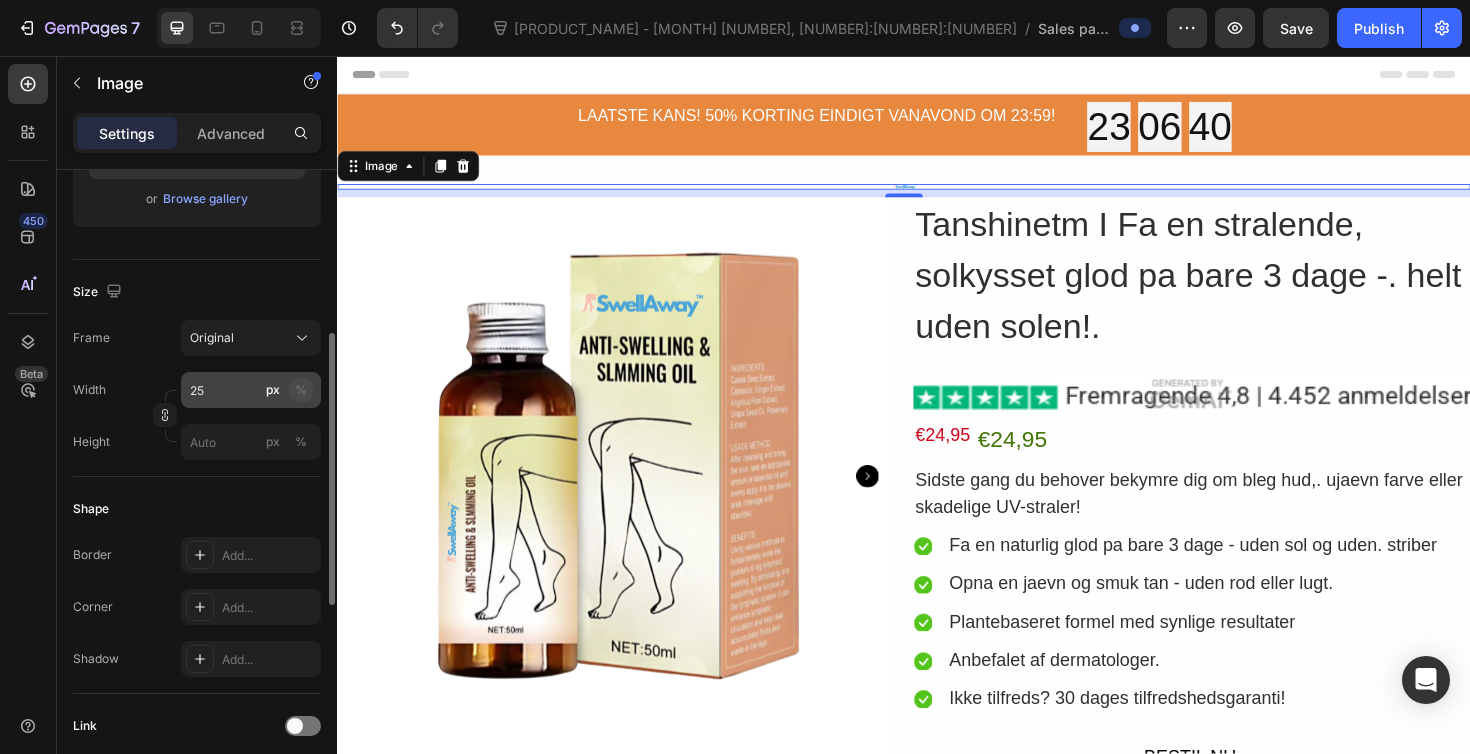click on "%" at bounding box center [301, 390] 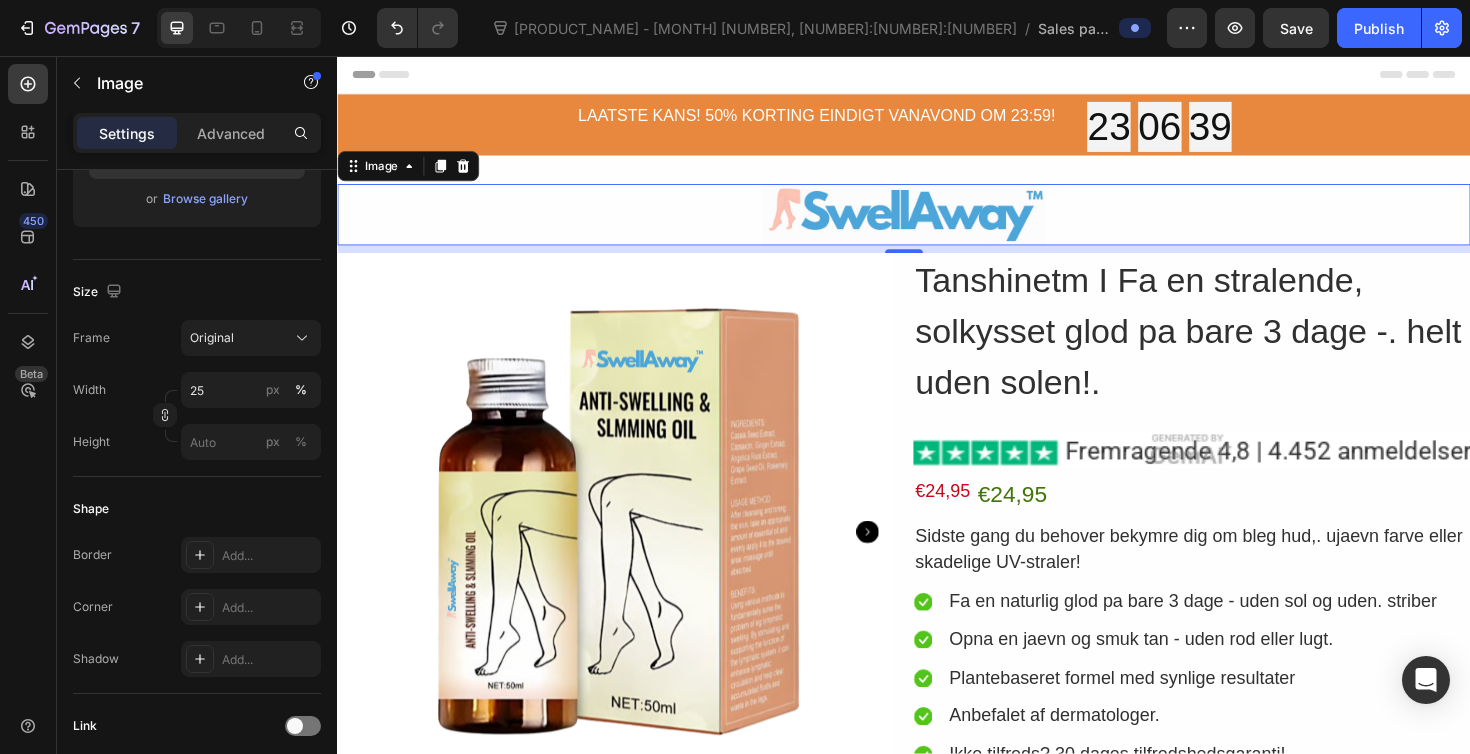 click on "Header" at bounding box center (937, 76) 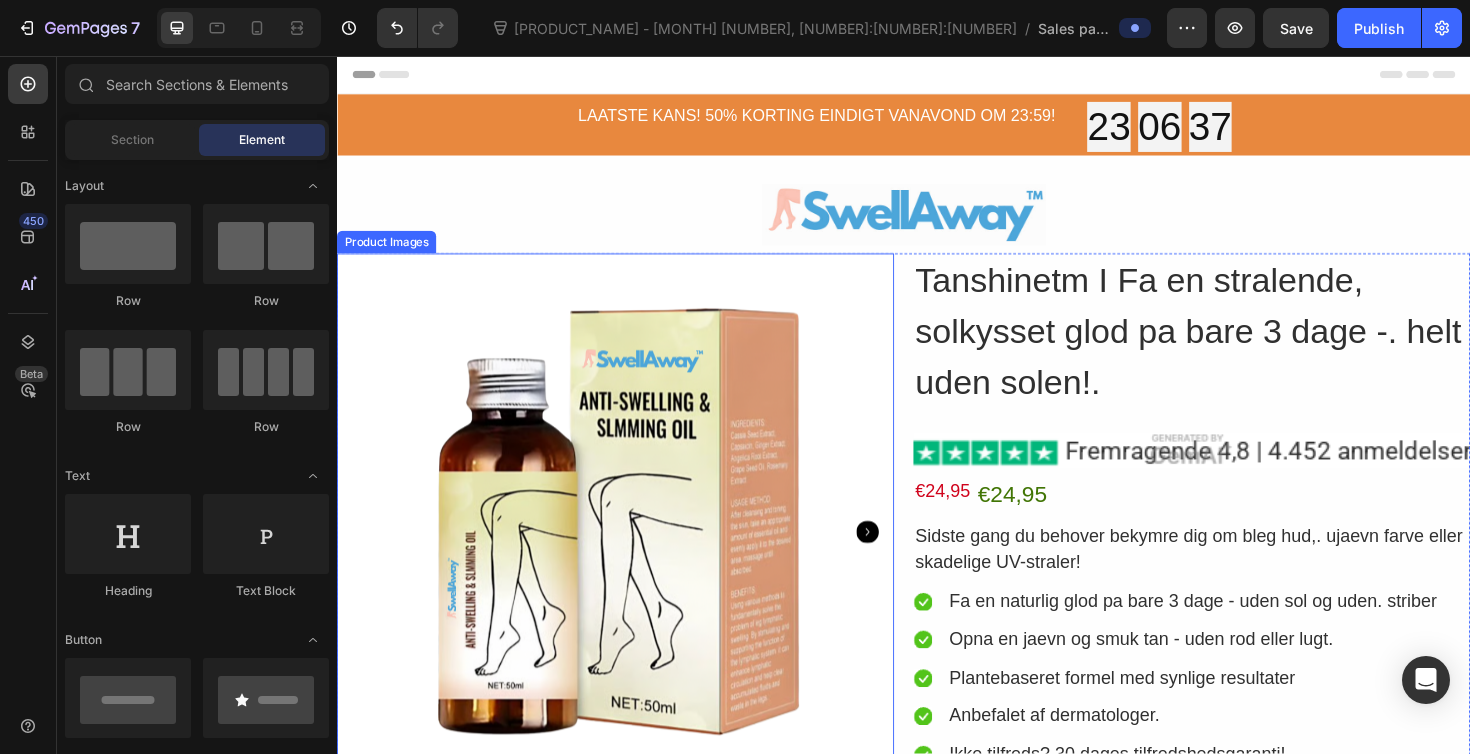 click at bounding box center [937, 224] 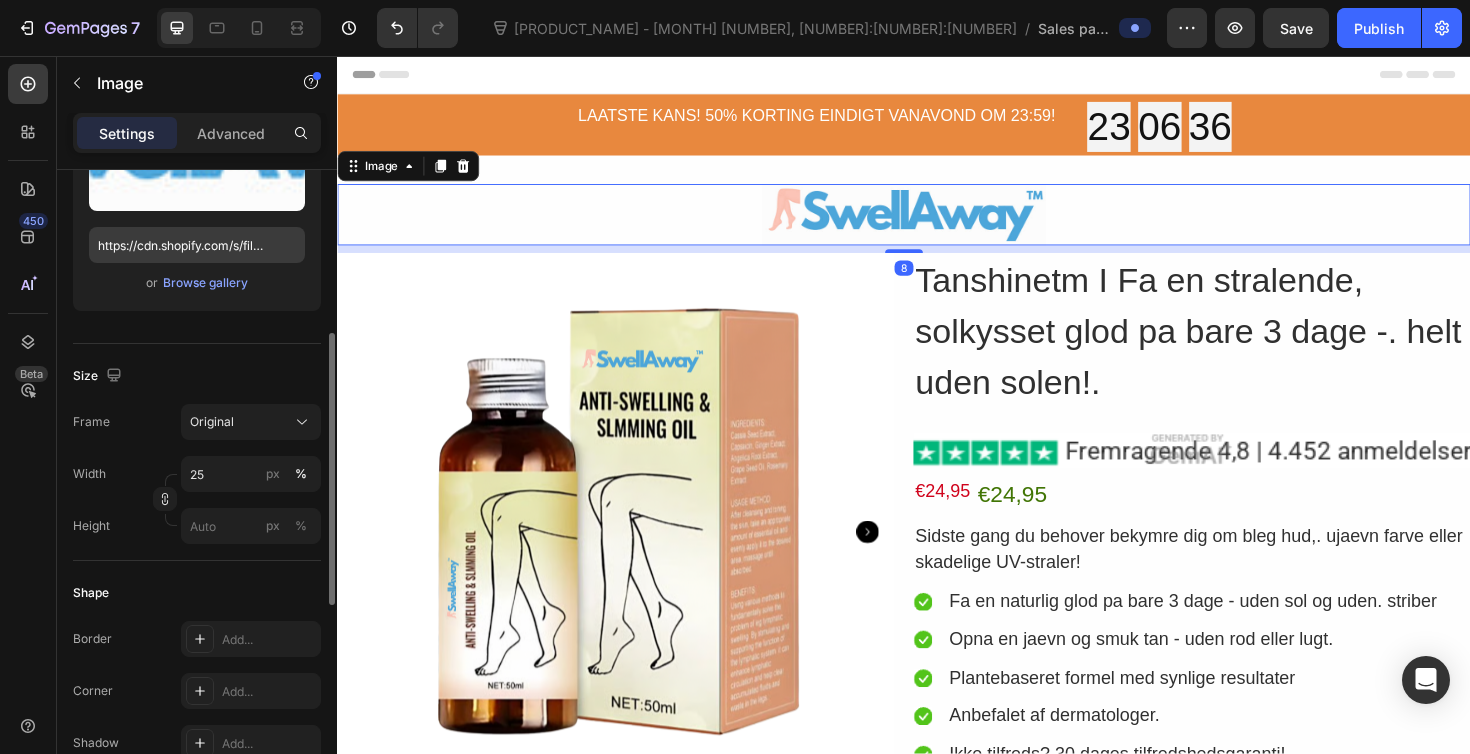 scroll, scrollTop: 327, scrollLeft: 0, axis: vertical 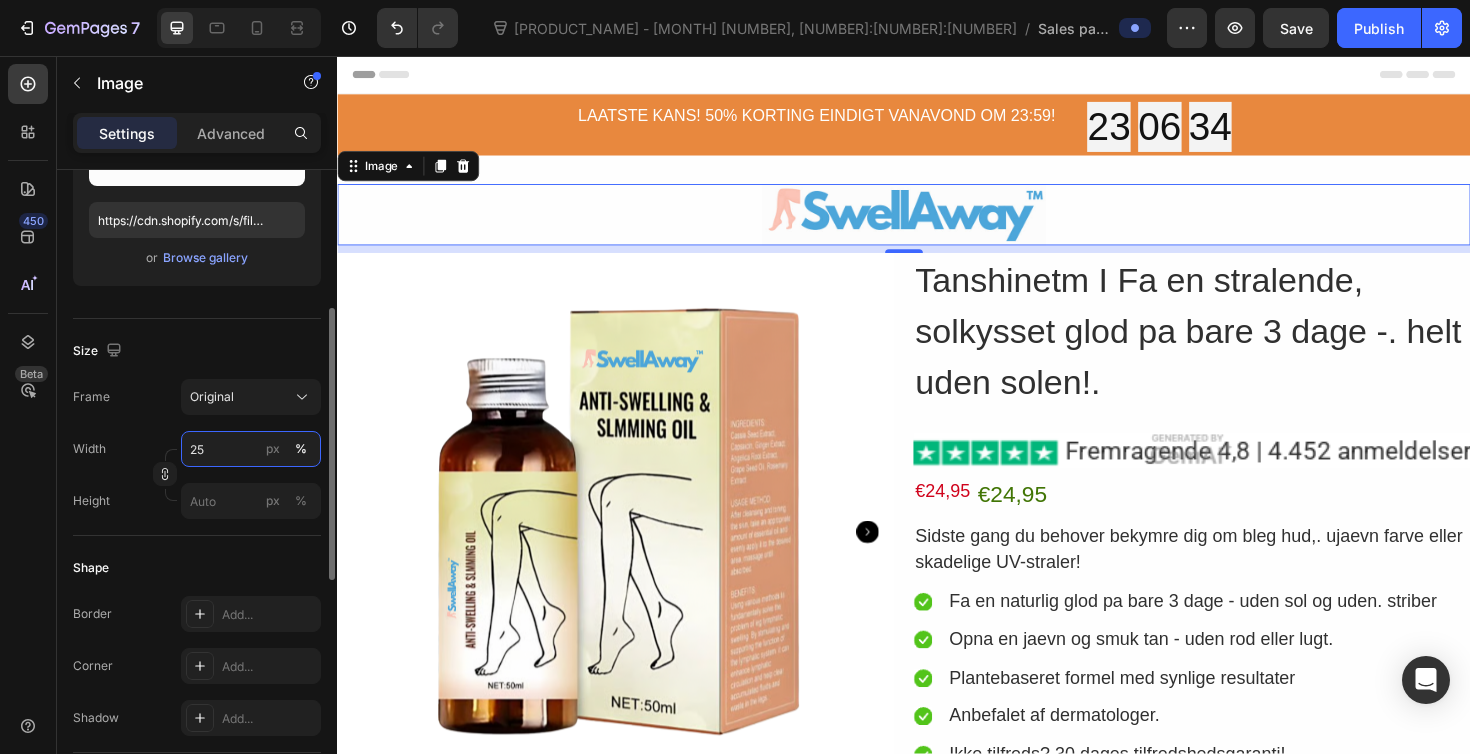 click on "25" at bounding box center (251, 449) 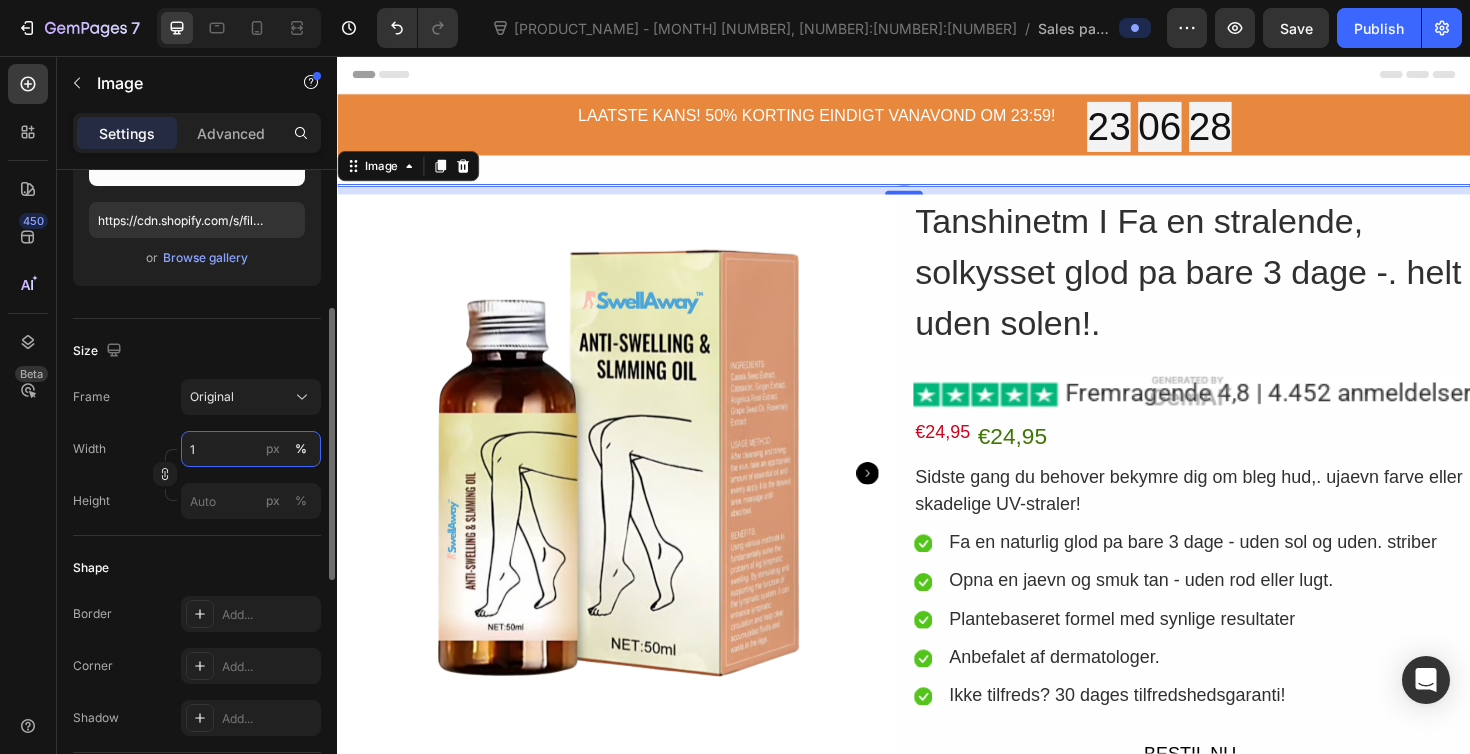type on "15" 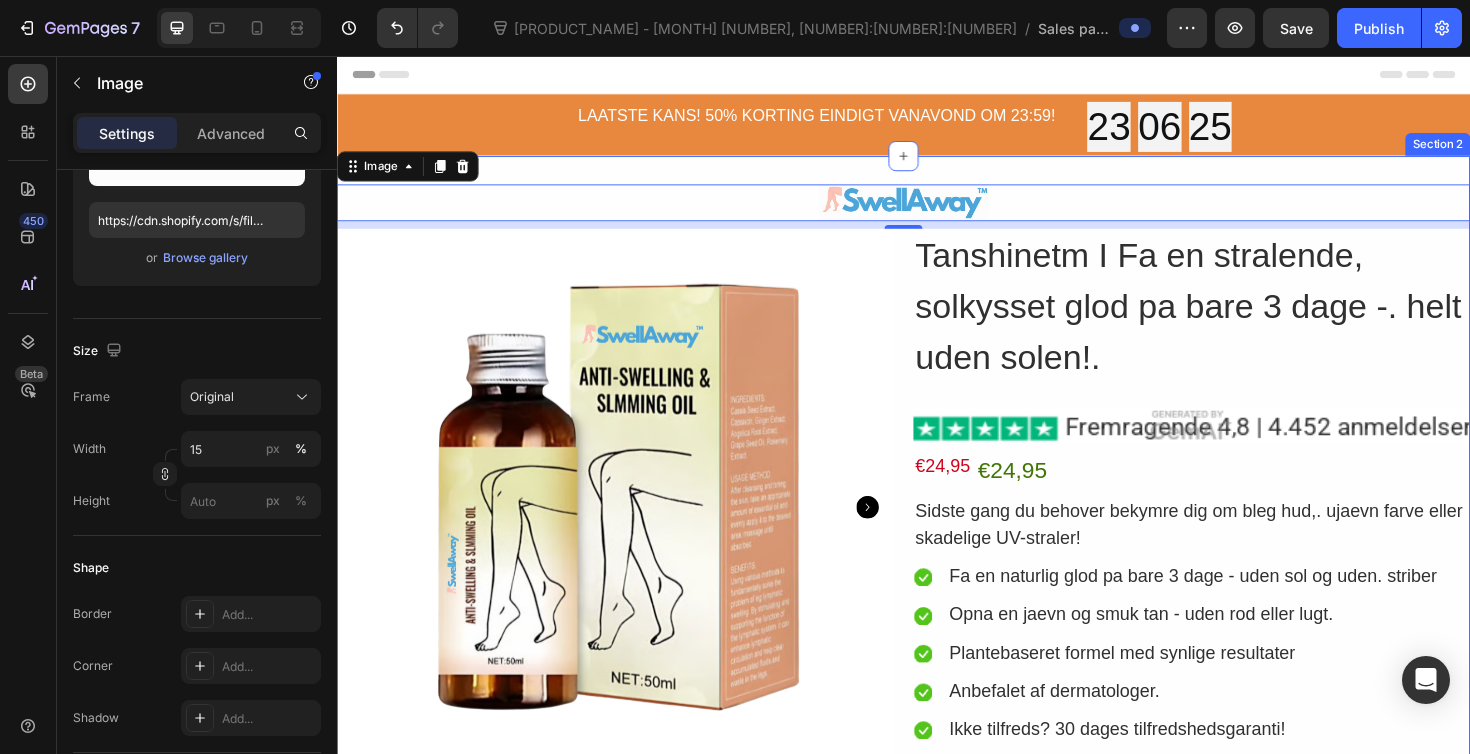 click on "Image   8
Product Images Tanshinetm I Fa en stralende, solkysset glod pa bare 3 dage -. helt uden solen!. Heading Image Row €24,95 Product Price Product Price €24,95 Product Price Product Price Row Sidste gang du behover bekymre dig om bleg hud,. ujaevn farve eller skadelige UV-straler! Text Block     Icon Fa en naturlig glod pa bare 3 dage - uden sol og uden. striber Text Block     Icon Opna en jaevn og smuk tan - uden rod eller lugt. Text Block     Icon Plantebaseret formel med synlige resultater Text Block     Icon Anbefalet af dermatologer. Text Block     Icon Ikke tilfreds? 30 dages tilfredshedsgaranti! Text Block Advanced list Row Row Row BESTIL NU Add to Cart Image 100% tilfredshed eller pengene tilbage Text Block Row Image [FIRST] [LAST].  Verificeret kunde Text Block     Icon [FIRST] [LAST].  Verificeret kunde Text Block Advanced list Row Advanced list Text Block Row Row Product Row Section 2" at bounding box center (937, 686) 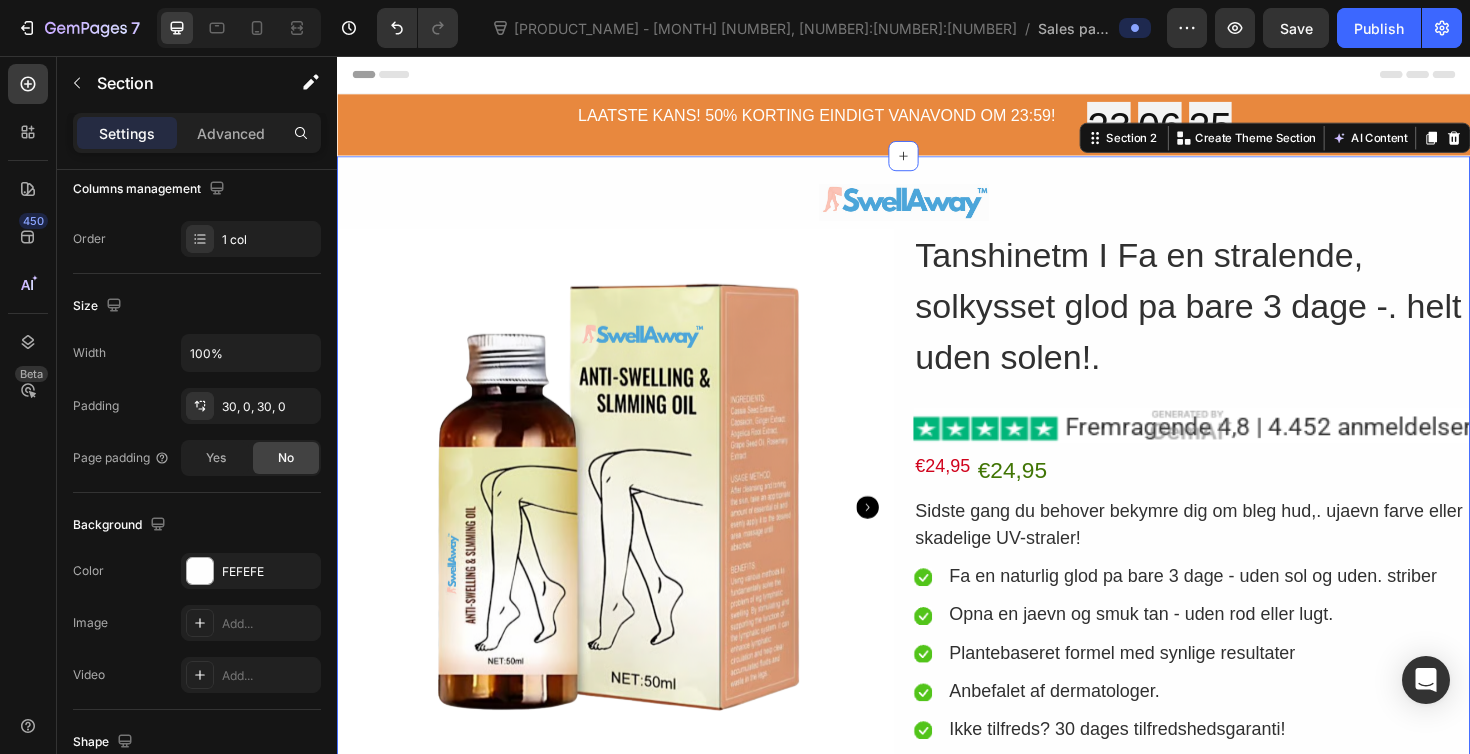 scroll, scrollTop: 0, scrollLeft: 0, axis: both 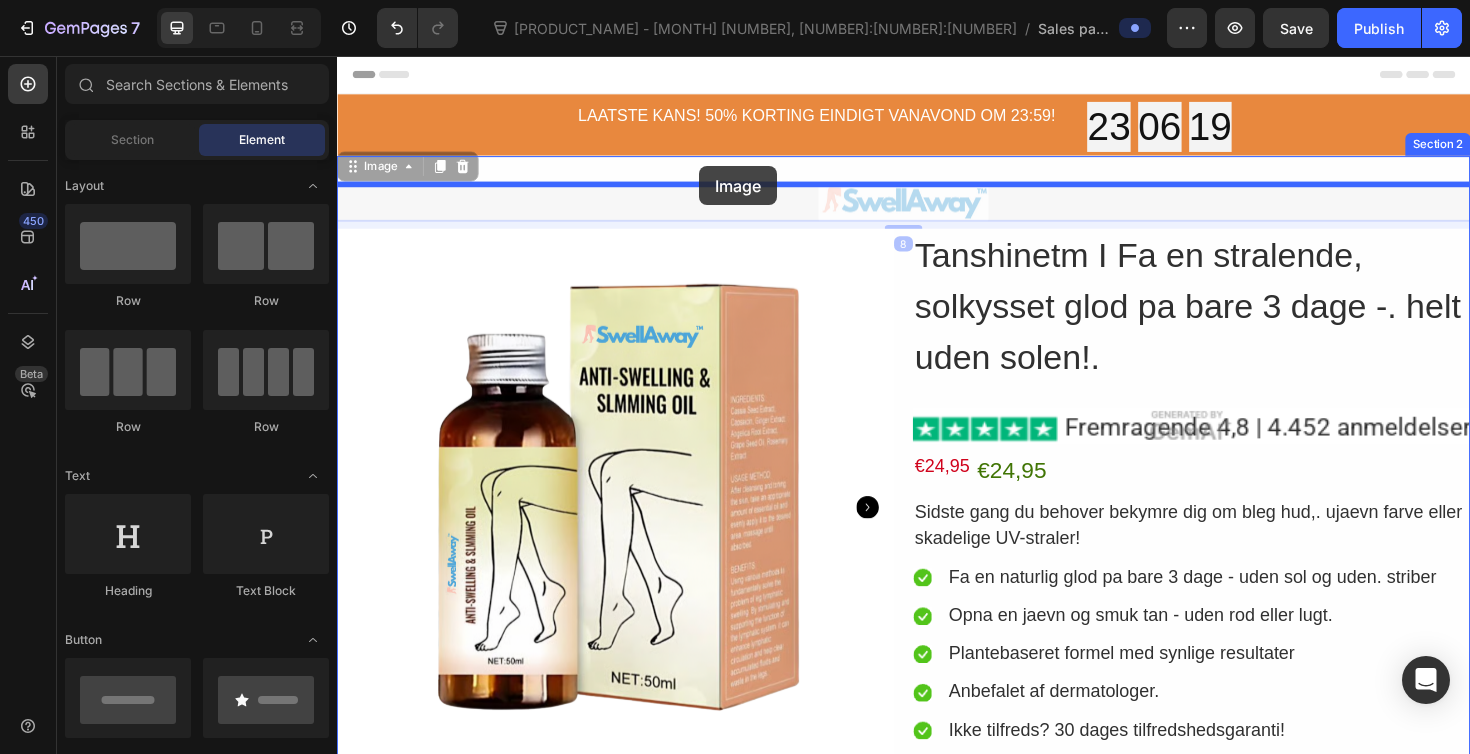click at bounding box center (937, 4789) 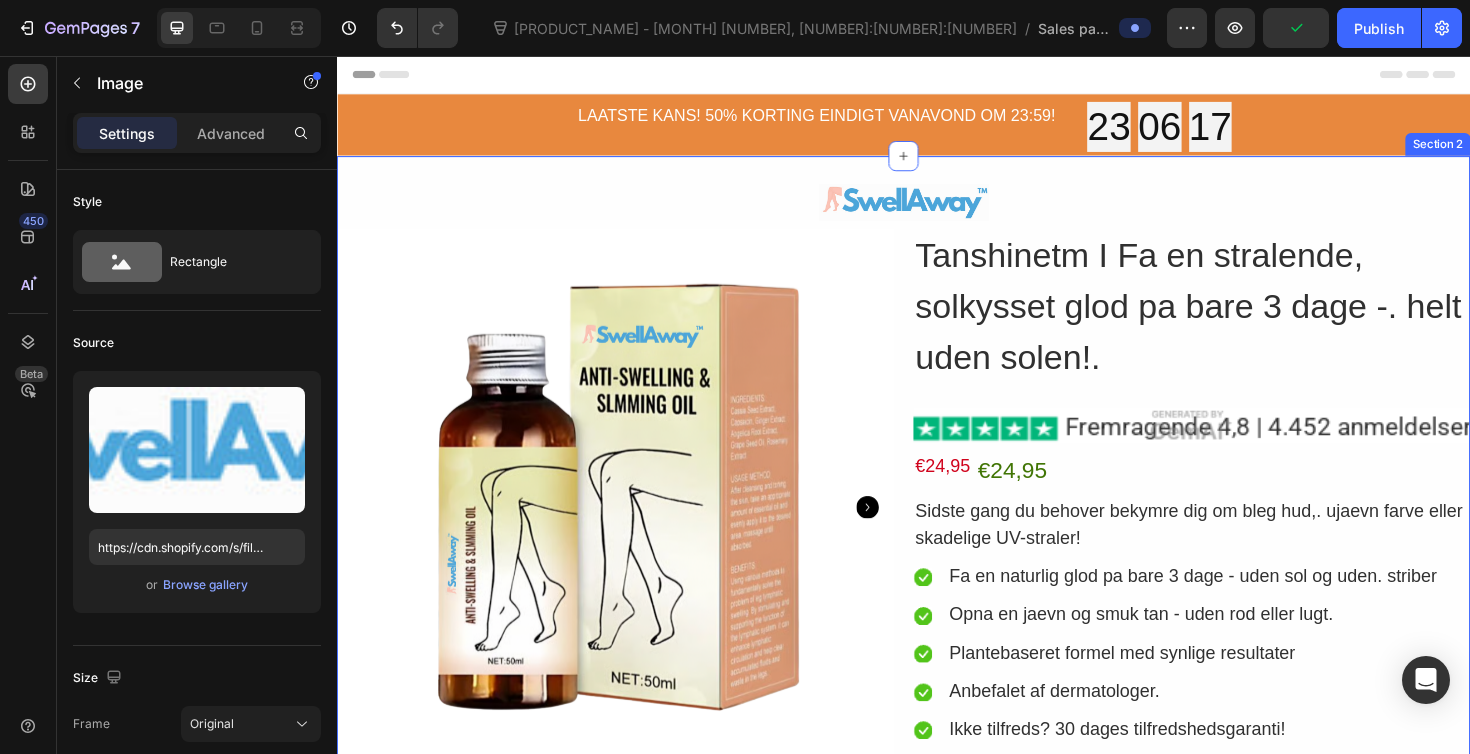 click on "Image   0
Product Images Tanshinetm I Fa en stralende, solkysset glod pa bare 3 dage -. helt uden solen!. Heading Image Row €24,95 Product Price Product Price €24,95 Product Price Product Price Row Sidste gang du behover bekymre dig om bleg hud,. ujaevn farve eller skadelige UV-straler! Text Block     Icon Fa en naturlig glod pa bare 3 dage - uden sol og uden. striber Text Block     Icon Opna en jaevn og smuk tan - uden rod eller lugt. Text Block     Icon Plantebaseret formel med synlige resultater Text Block     Icon Anbefalet af dermatologer. Text Block     Icon Ikke tilfreds? 30 dages tilfredshedsgaranti! Text Block Advanced list Row Row Row BESTIL NU Add to Cart Image 100% tilfredshed eller pengene tilbage Text Block Row Image [FIRST] [LAST].  Verificeret kunde Text Block     Icon [FIRST] [LAST].  Verificeret kunde Text Block Advanced list Row Advanced list Text Block Row Row Product Row Section 2" at bounding box center (937, 686) 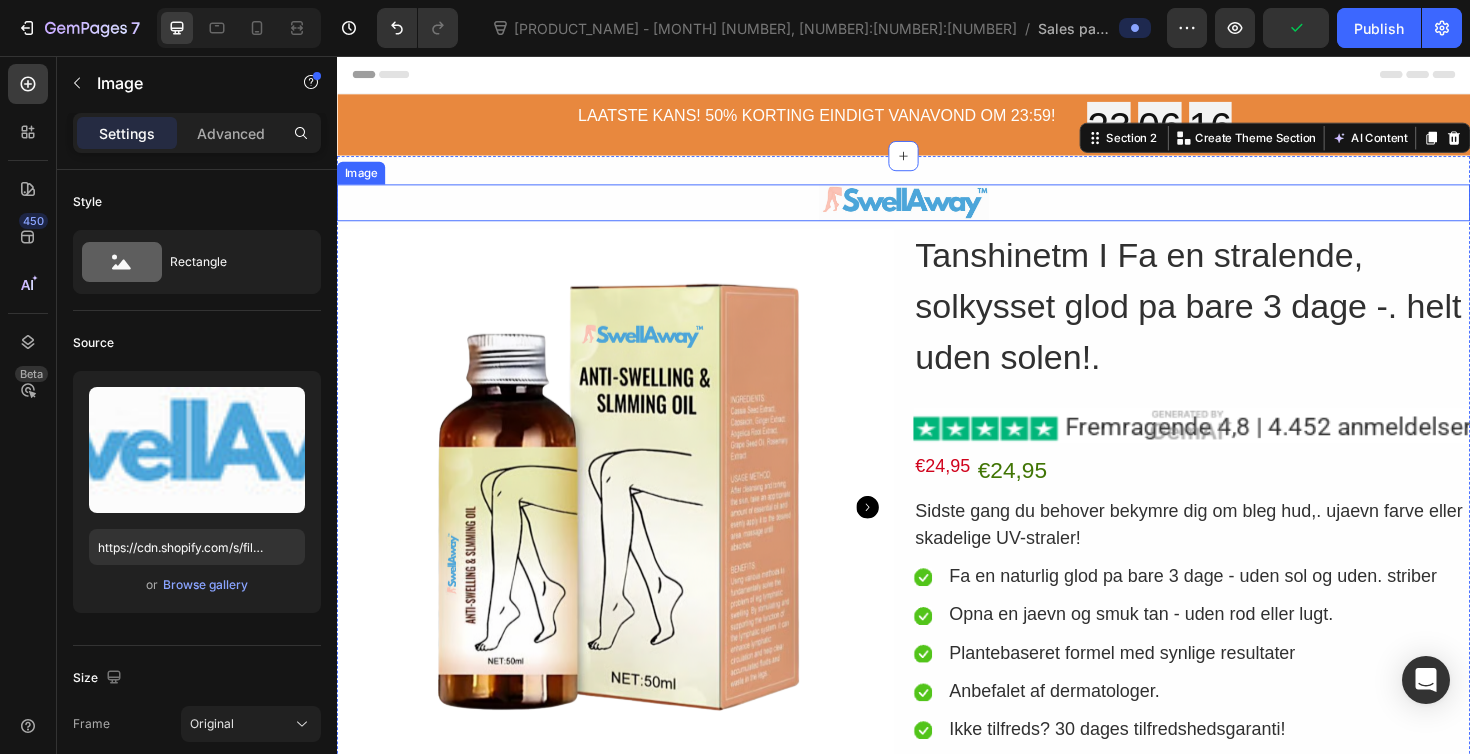click at bounding box center [937, 211] 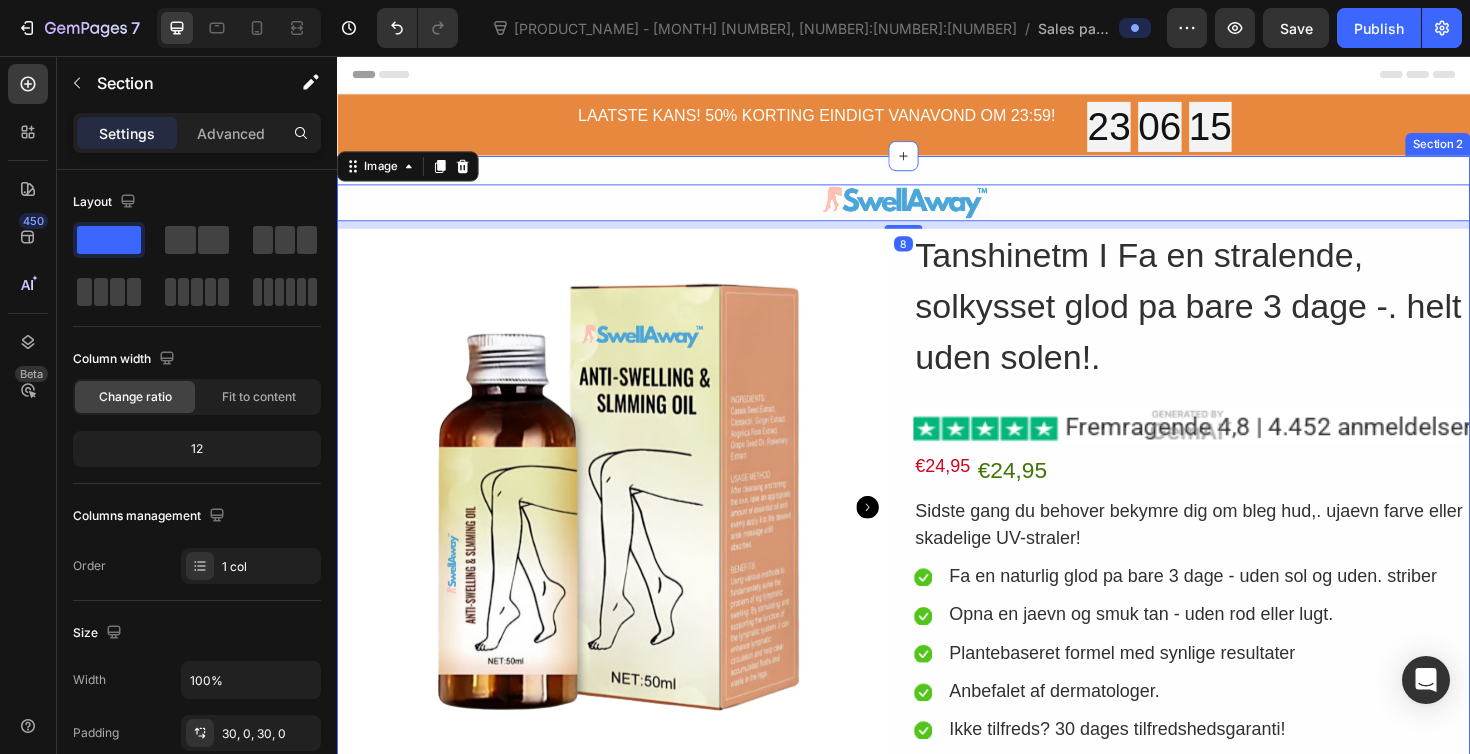 click on "Image   8
Product Images Tanshinetm I Fa en stralende, solkysset glod pa bare 3 dage -. helt uden solen!. Heading Image Row €24,95 Product Price Product Price €24,95 Product Price Product Price Row Sidste gang du behover bekymre dig om bleg hud,. ujaevn farve eller skadelige UV-straler! Text Block     Icon Fa en naturlig glod pa bare 3 dage - uden sol og uden. striber Text Block     Icon Opna en jaevn og smuk tan - uden rod eller lugt. Text Block     Icon Plantebaseret formel med synlige resultater Text Block     Icon Anbefalet af dermatologer. Text Block     Icon Ikke tilfreds? 30 dages tilfredshedsgaranti! Text Block Advanced list Row Row Row BESTIL NU Add to Cart Image 100% tilfredshed eller pengene tilbage Text Block Row Image [FIRST] [LAST].  Verificeret kunde Text Block     Icon [FIRST] [LAST].  Verificeret kunde Text Block Advanced list Row Advanced list Text Block Row Row Product Row Section 2" at bounding box center (937, 686) 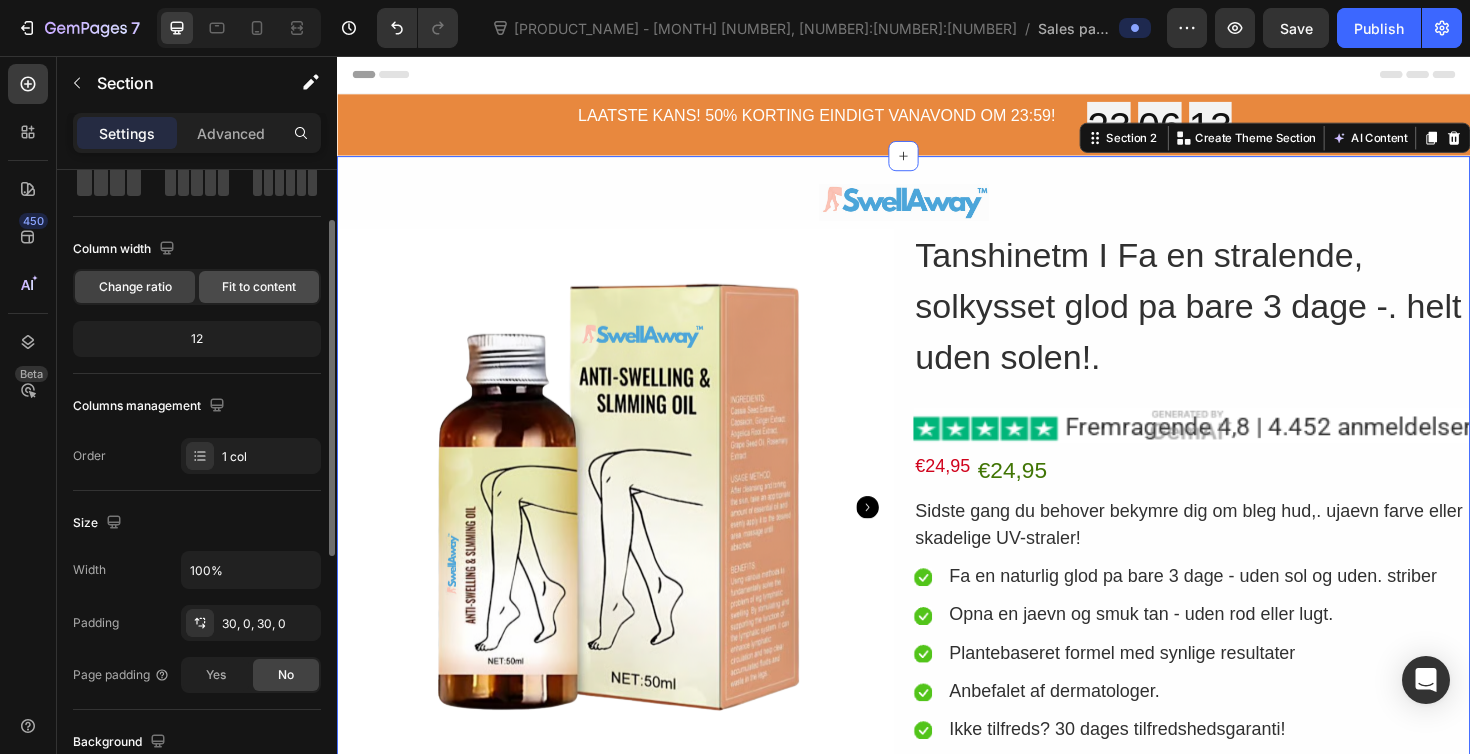 scroll, scrollTop: 117, scrollLeft: 0, axis: vertical 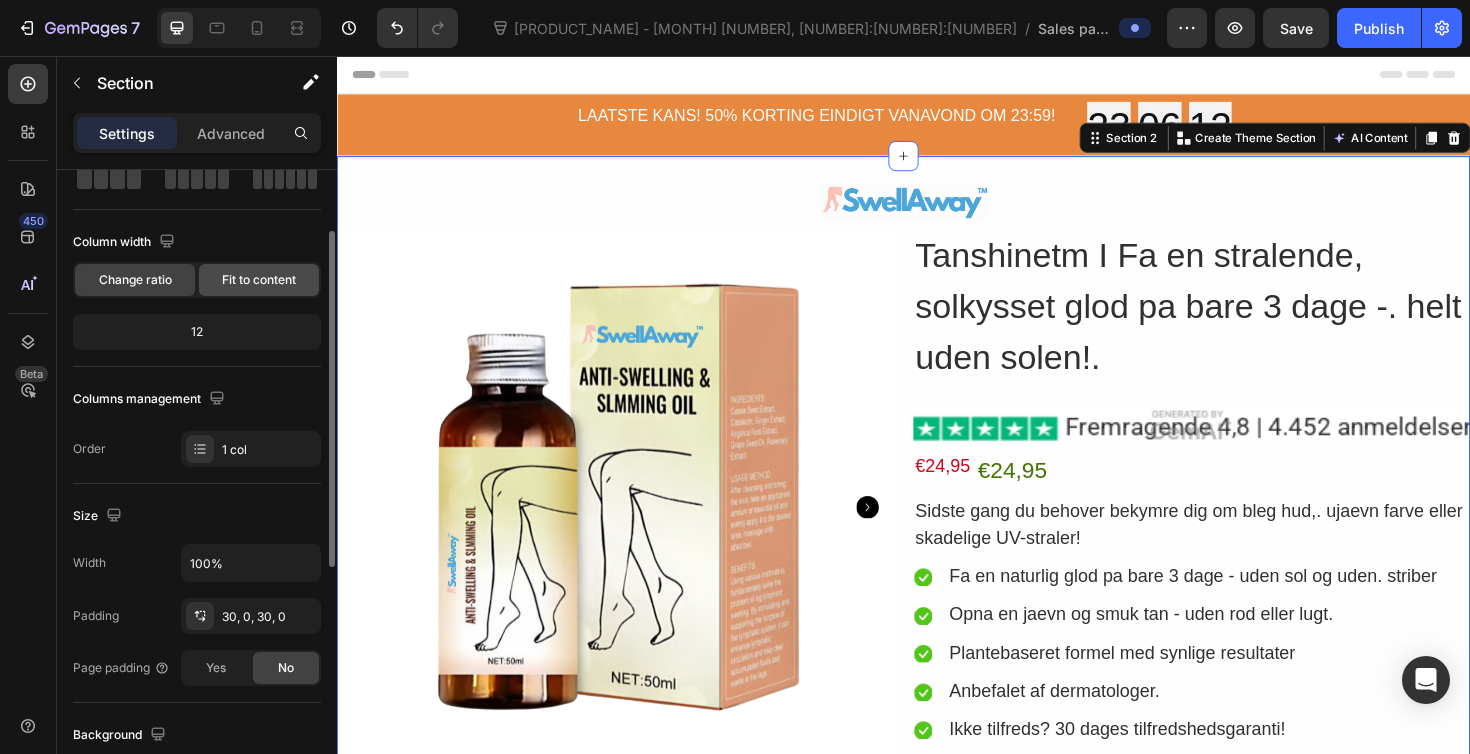 click on "Fit to content" 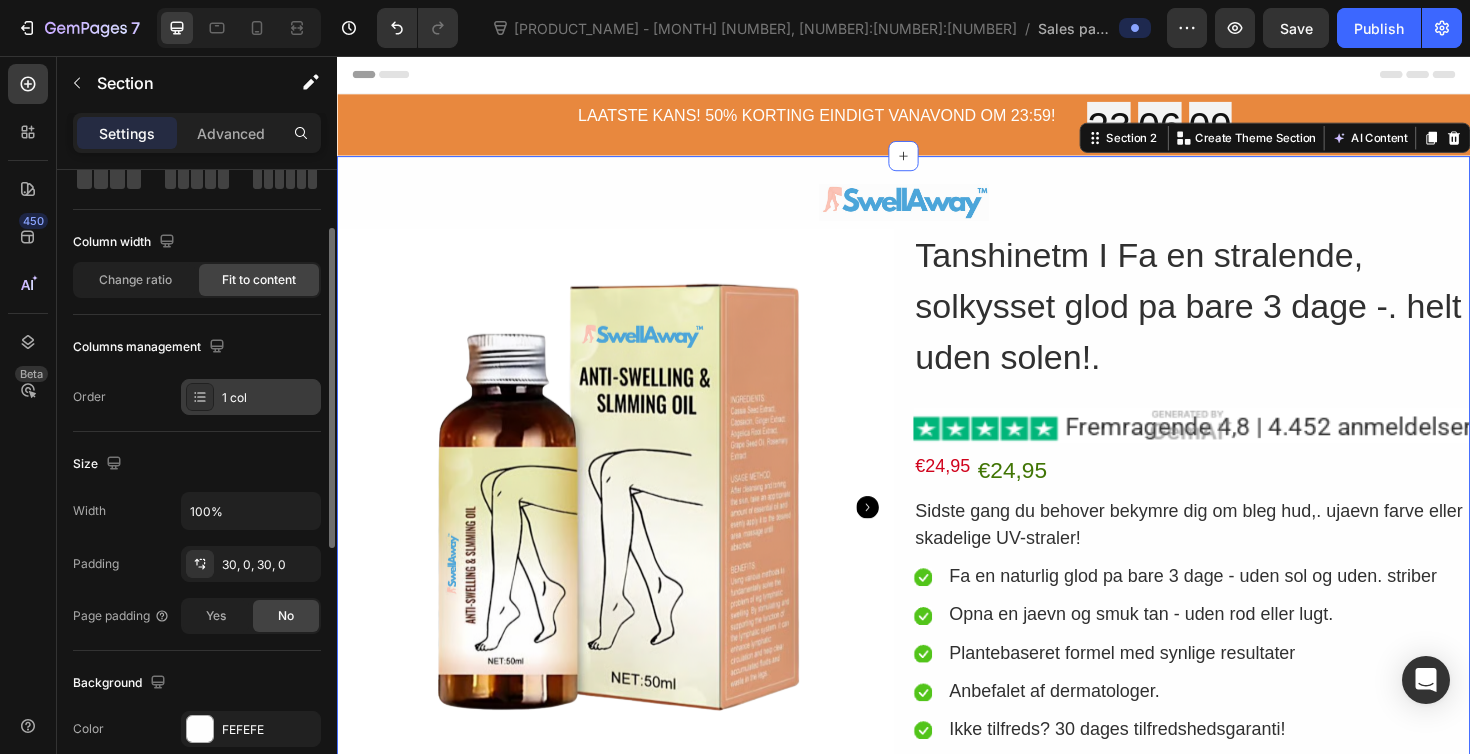 click on "1 col" at bounding box center (269, 398) 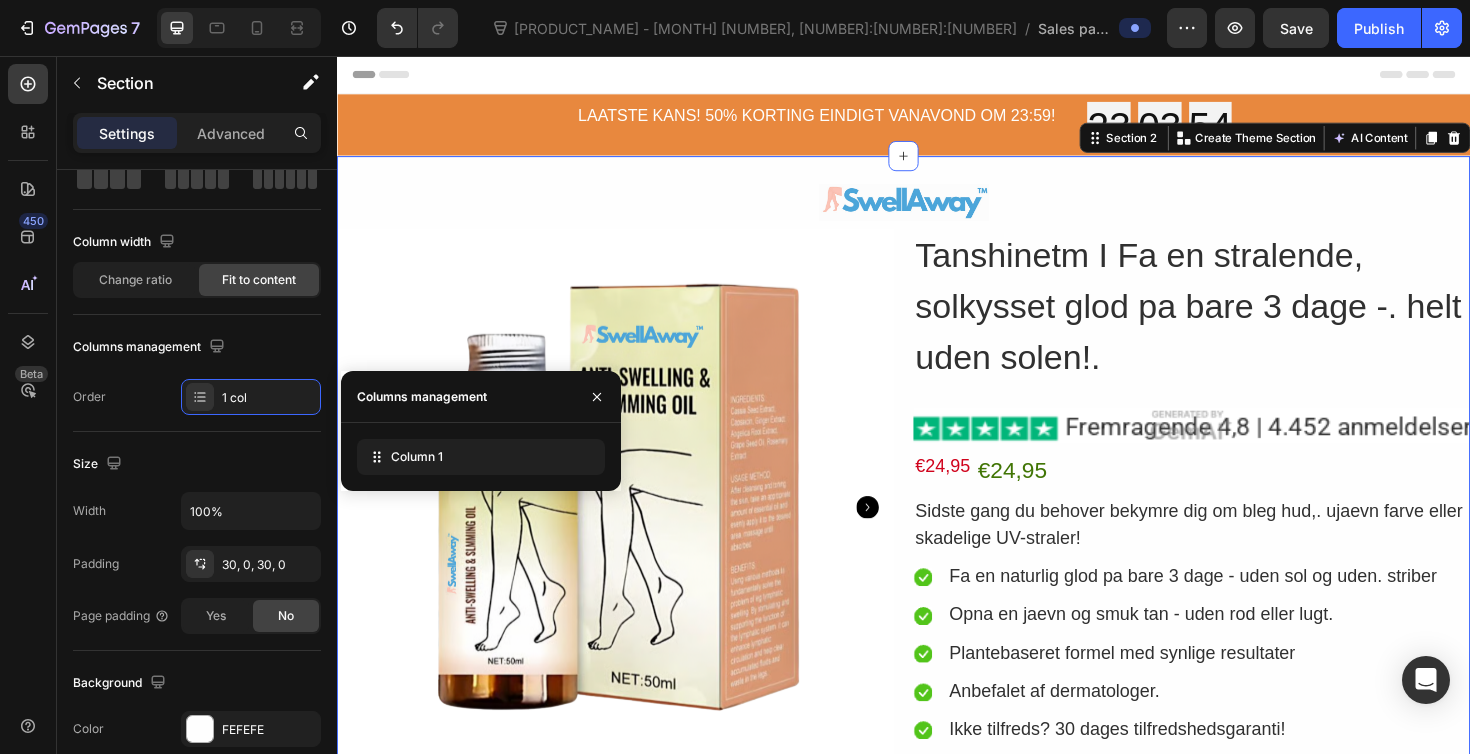 scroll, scrollTop: 65, scrollLeft: 0, axis: vertical 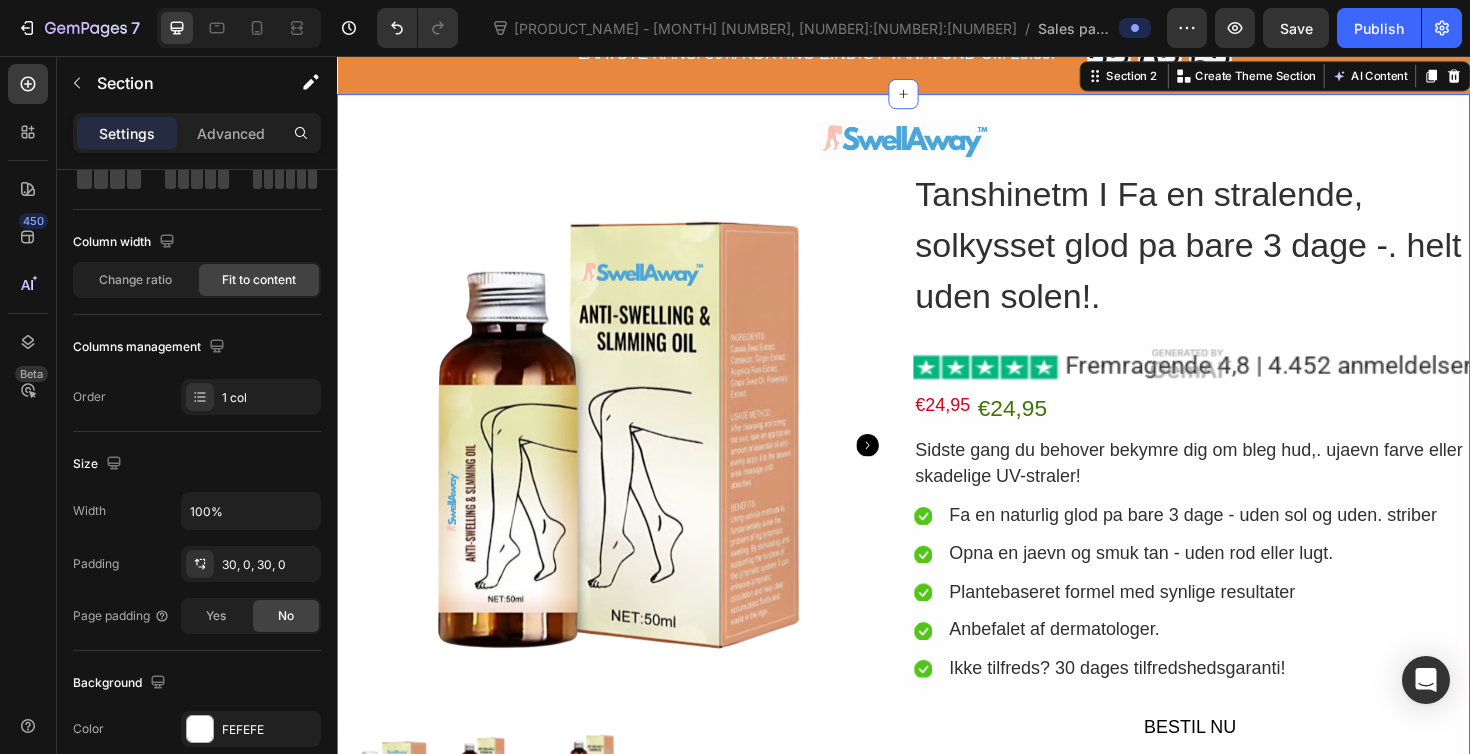 click on "Image
Product Images Tanshinetm I Fa en stralende, solkysset glod pa bare 3 dage -. helt uden solen!. Heading Image Row €24,95 Product Price Product Price €24,95 Product Price Product Price Row Sidste gang du behover bekymre dig om bleg hud,. ujaevn farve eller skadelige UV-straler! Text Block     Icon Fa en naturlig glod pa bare 3 dage - uden sol og uden. striber Text Block     Icon Opna en jaevn og smuk tan - uden rod eller lugt. Text Block     Icon Plantebaseret formel med synlige resultater Text Block     Icon Anbefalet af dermatologer. Text Block     Icon Ikke tilfreds? 30 dages tilfredshedsgaranti! Text Block Advanced list Row Row Row BESTIL NU Add to Cart Image 100% tilfredshed eller pengene tilbage Text Block Row Image [FIRST] [LAST].  Verificeret kunde Text Block     Icon [FIRST] [LAST].  Verificeret kunde Text Block Advanced list Row Advanced list Text Block Row Row Product Row Section 2   You can create reusable sections Create Theme Section" at bounding box center [937, 621] 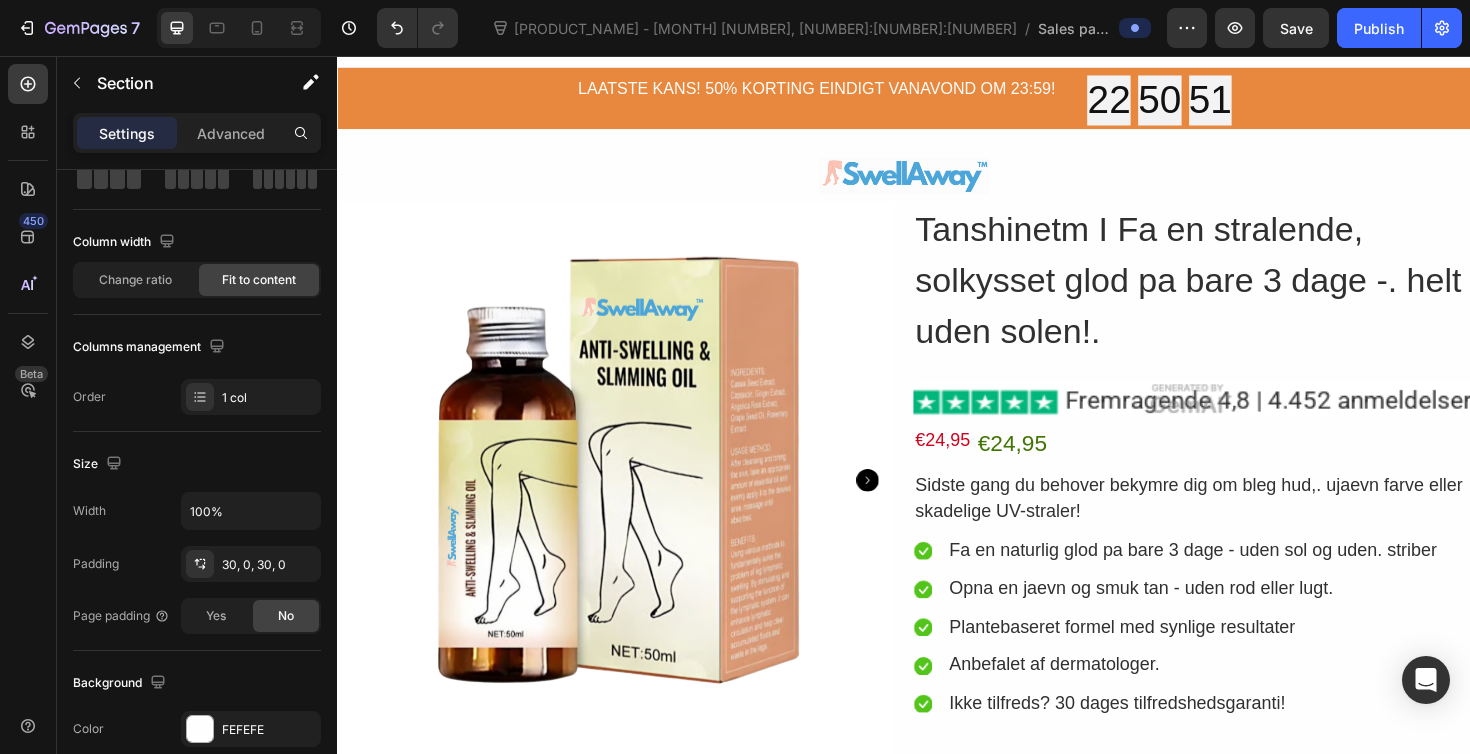 scroll, scrollTop: 0, scrollLeft: 0, axis: both 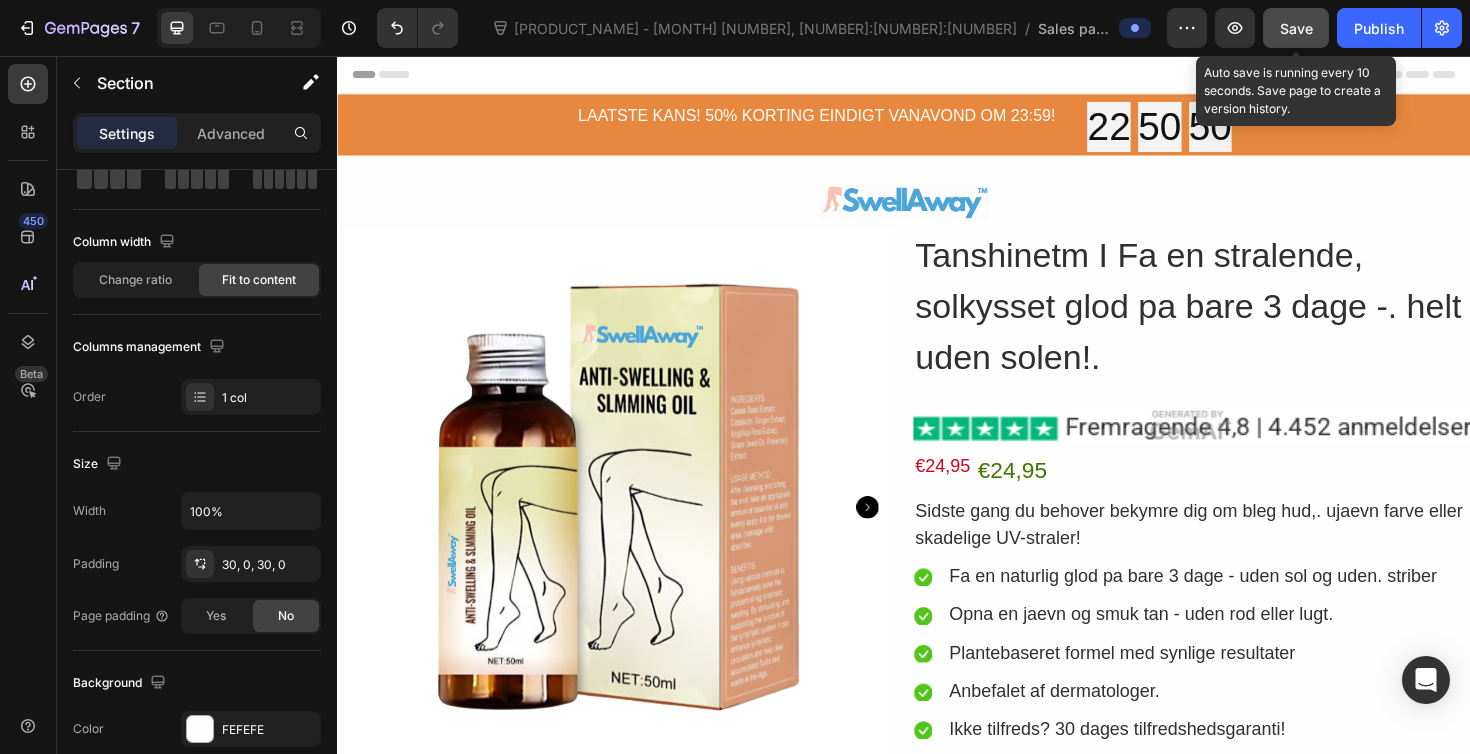 click on "Save" at bounding box center (1296, 28) 